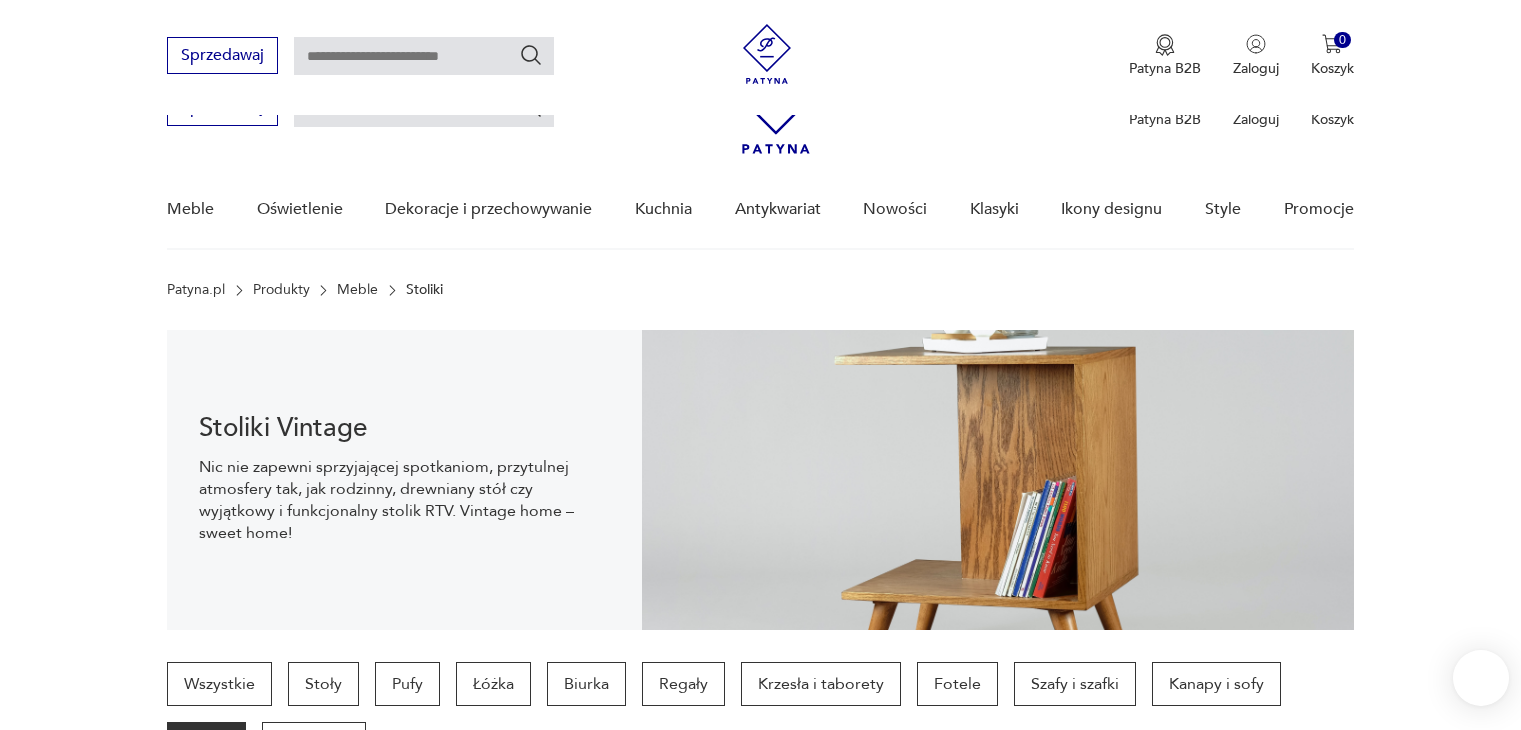 scroll, scrollTop: 530, scrollLeft: 0, axis: vertical 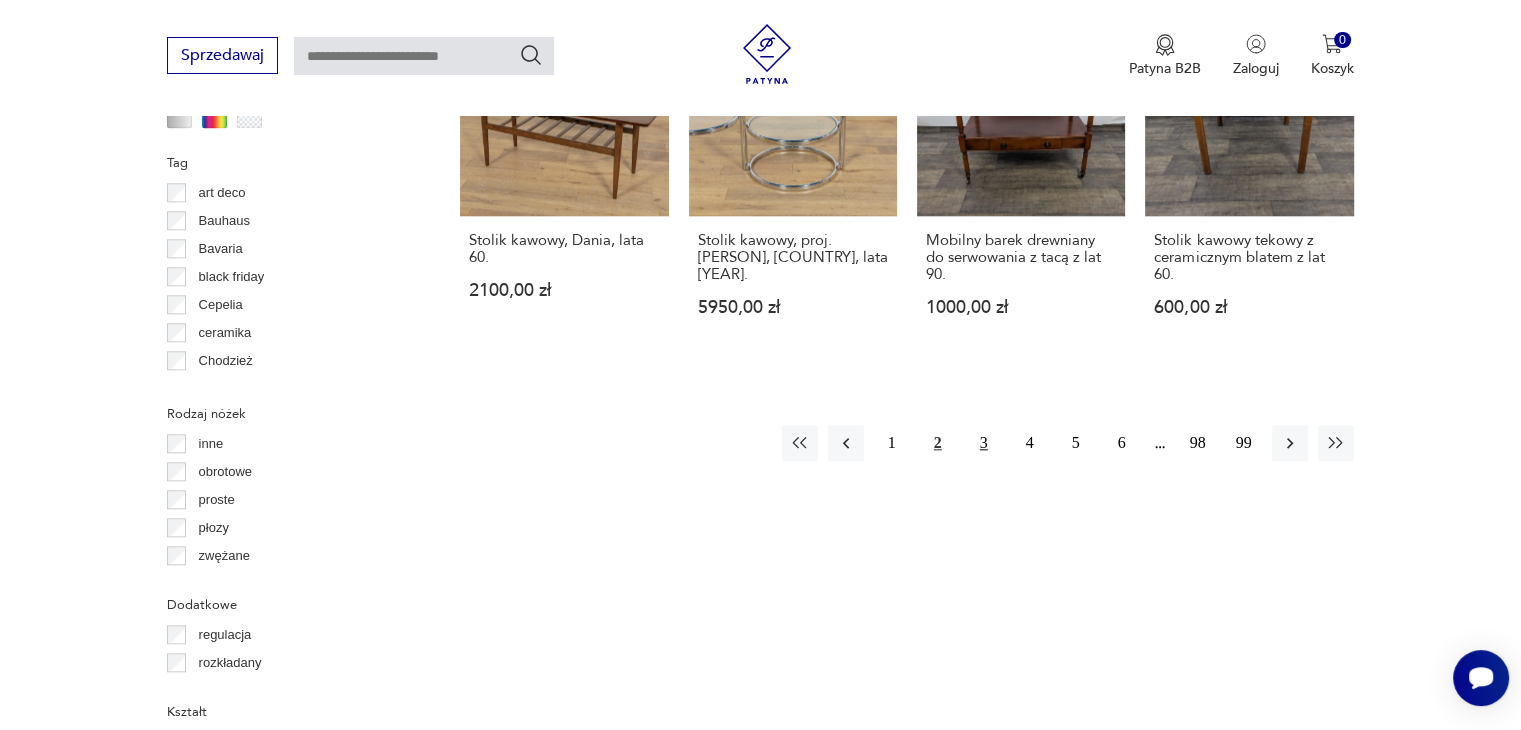 click on "3" at bounding box center [984, 443] 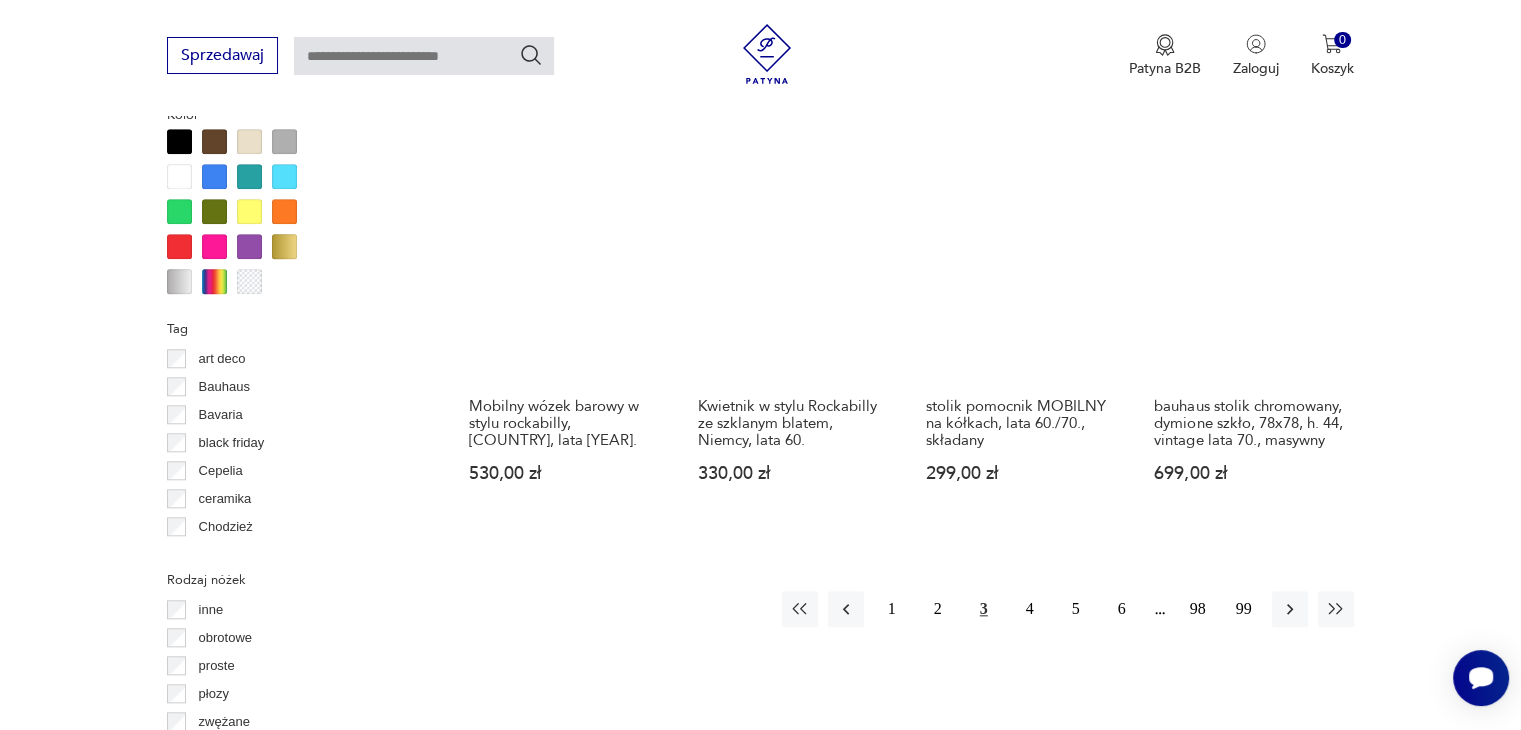 scroll, scrollTop: 2030, scrollLeft: 0, axis: vertical 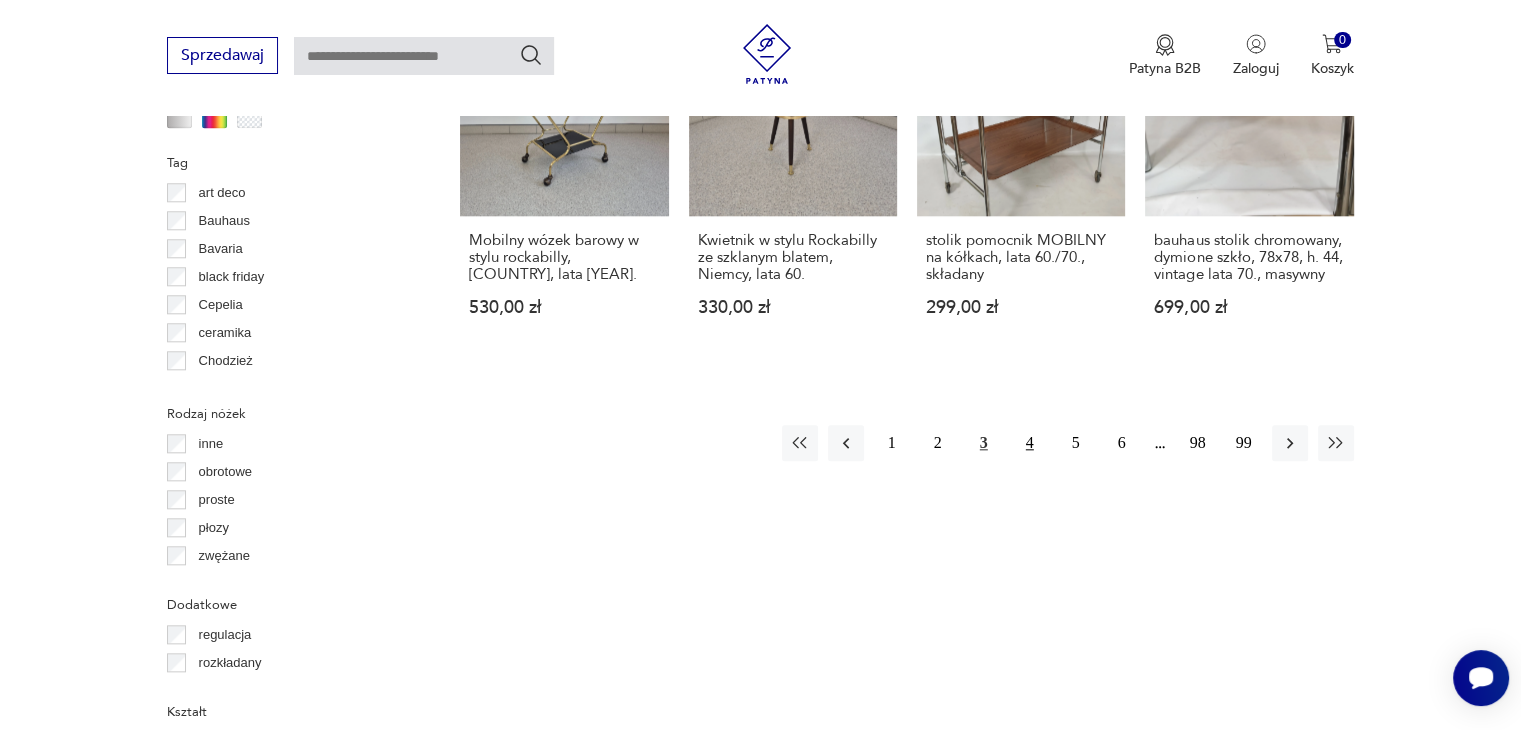 click on "4" at bounding box center (1030, 443) 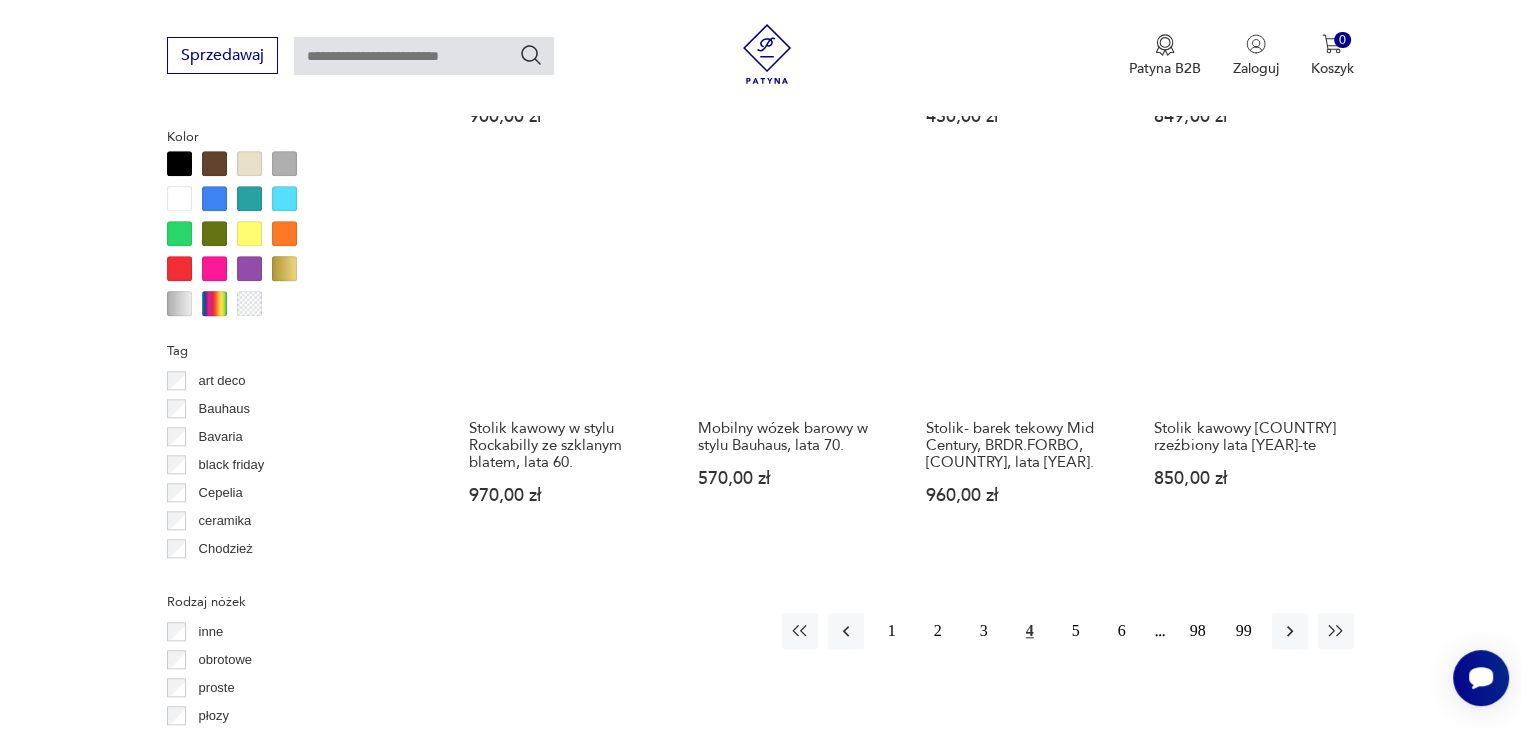 scroll, scrollTop: 2030, scrollLeft: 0, axis: vertical 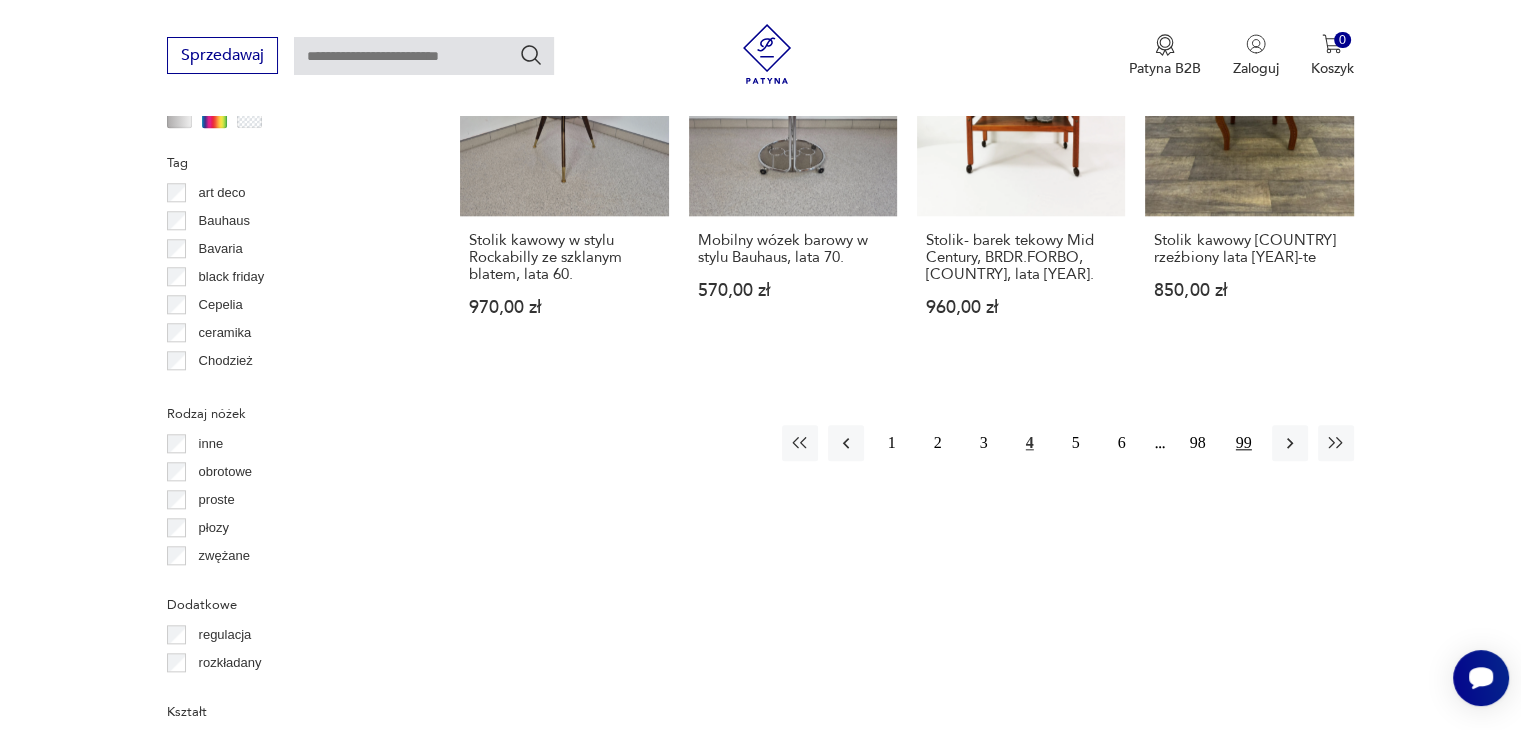 click on "99" at bounding box center (1244, 443) 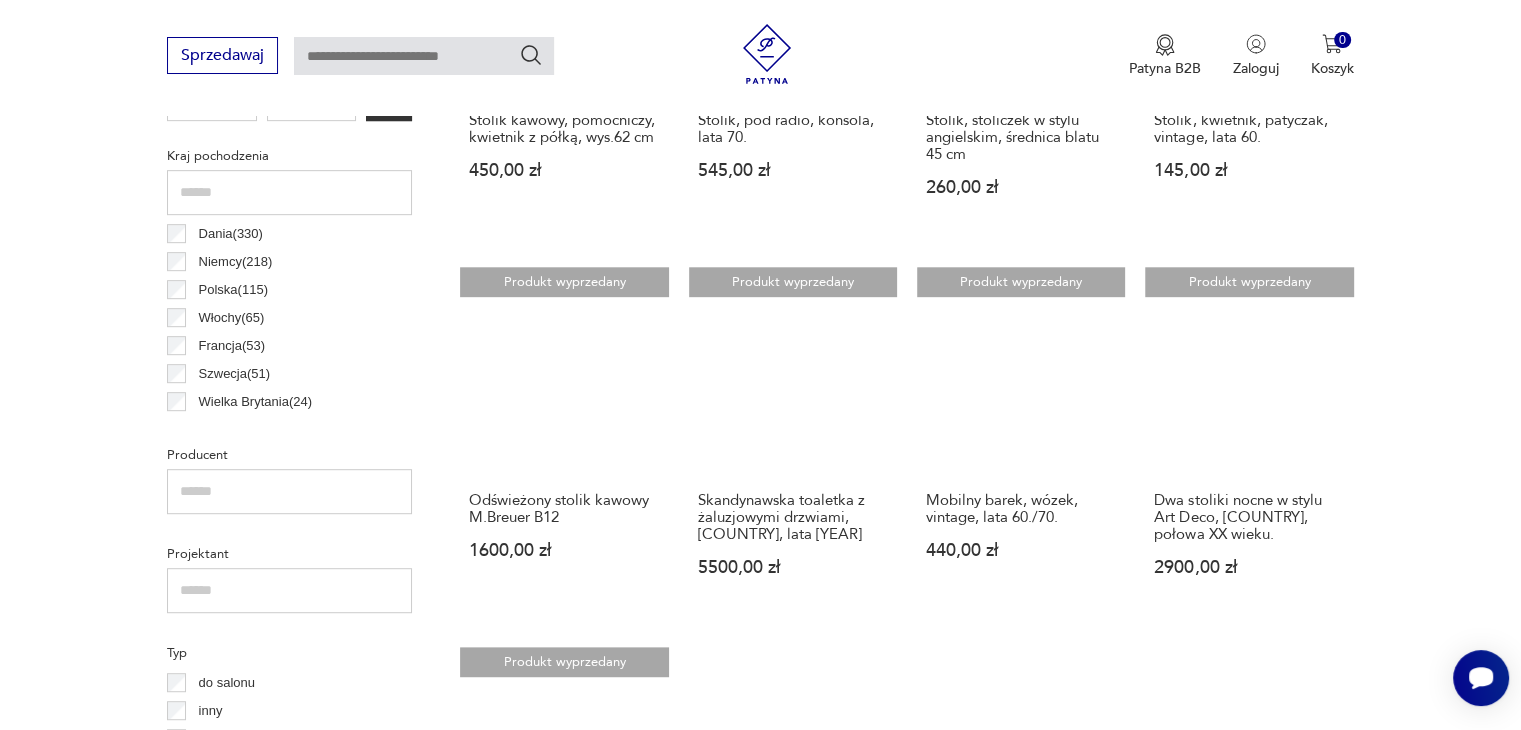 scroll, scrollTop: 1030, scrollLeft: 0, axis: vertical 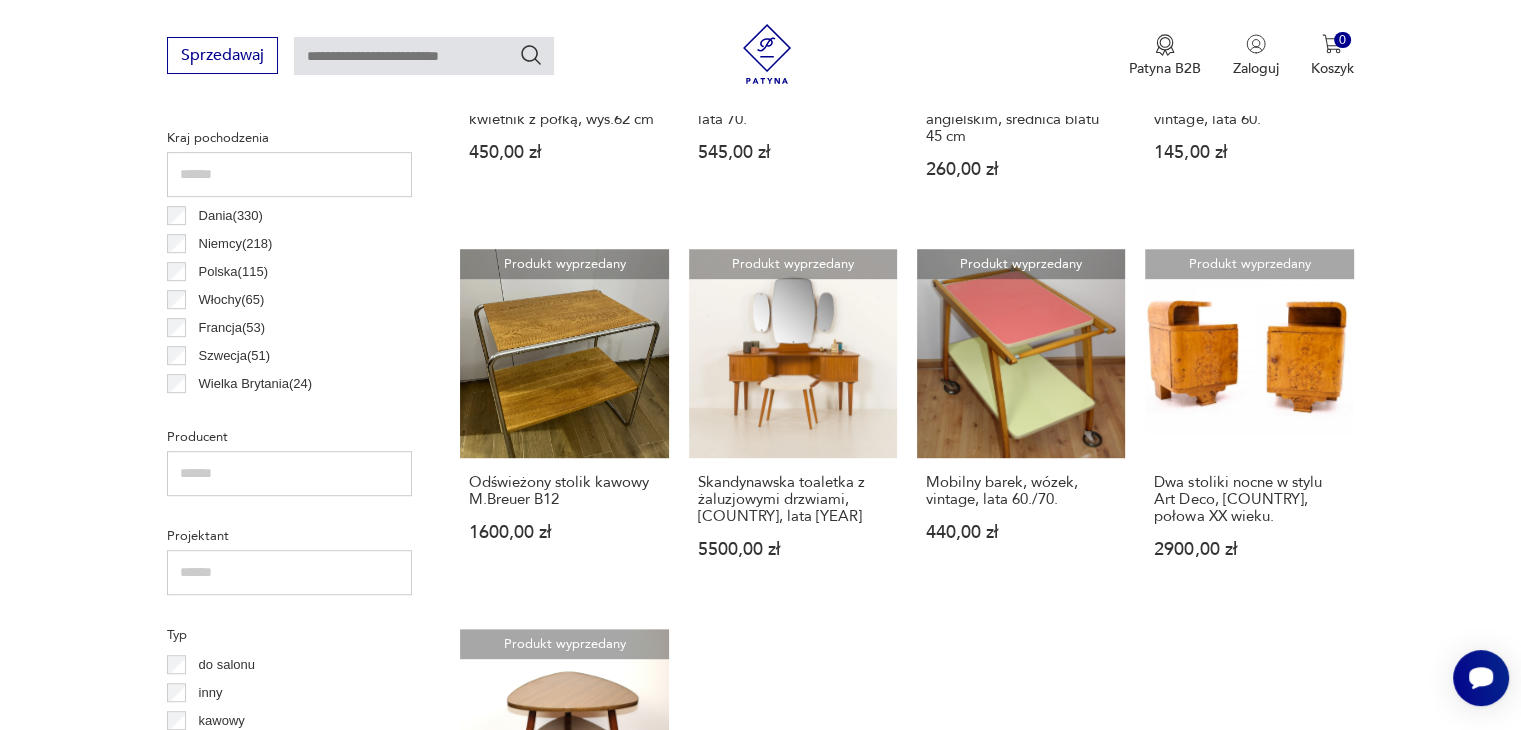 click at bounding box center [289, 174] 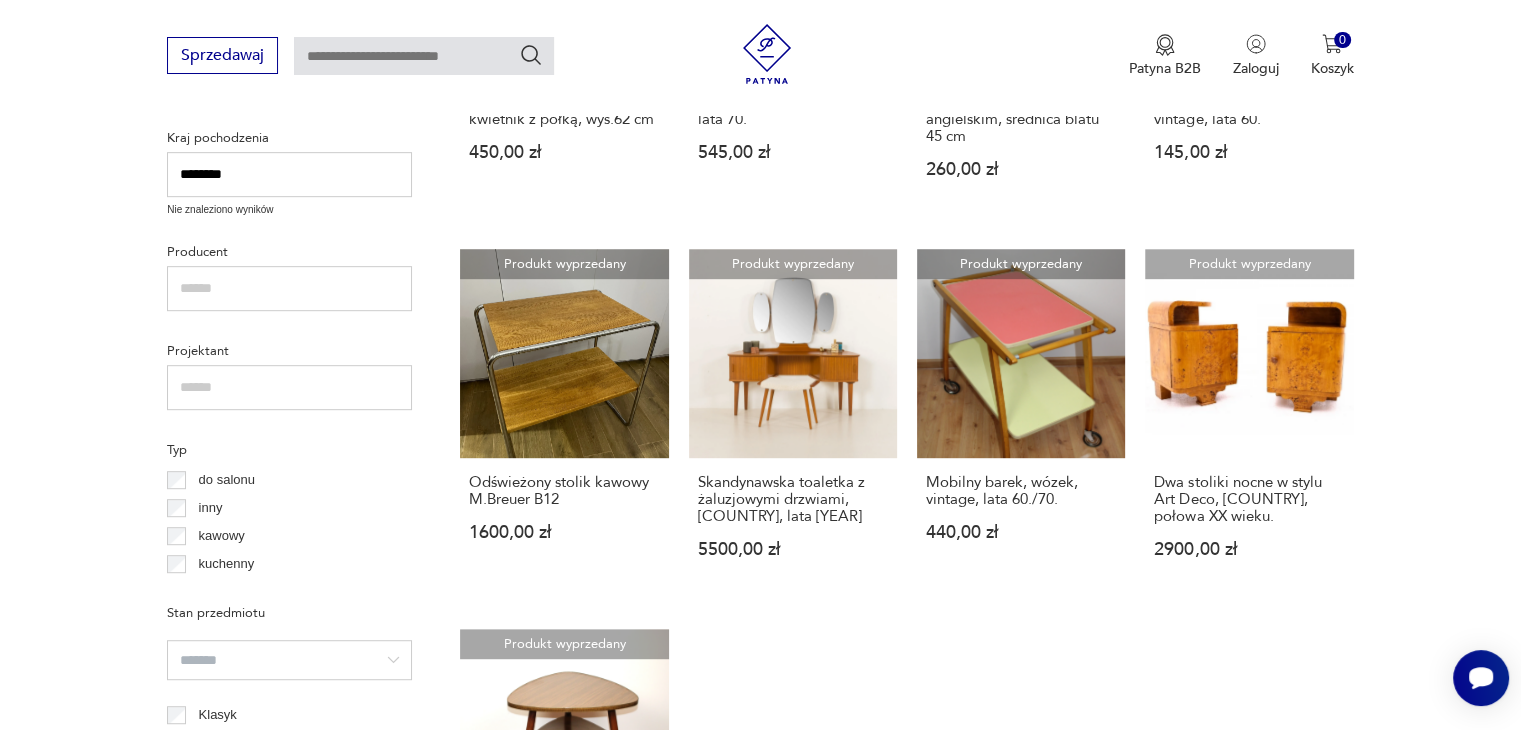 type on "********" 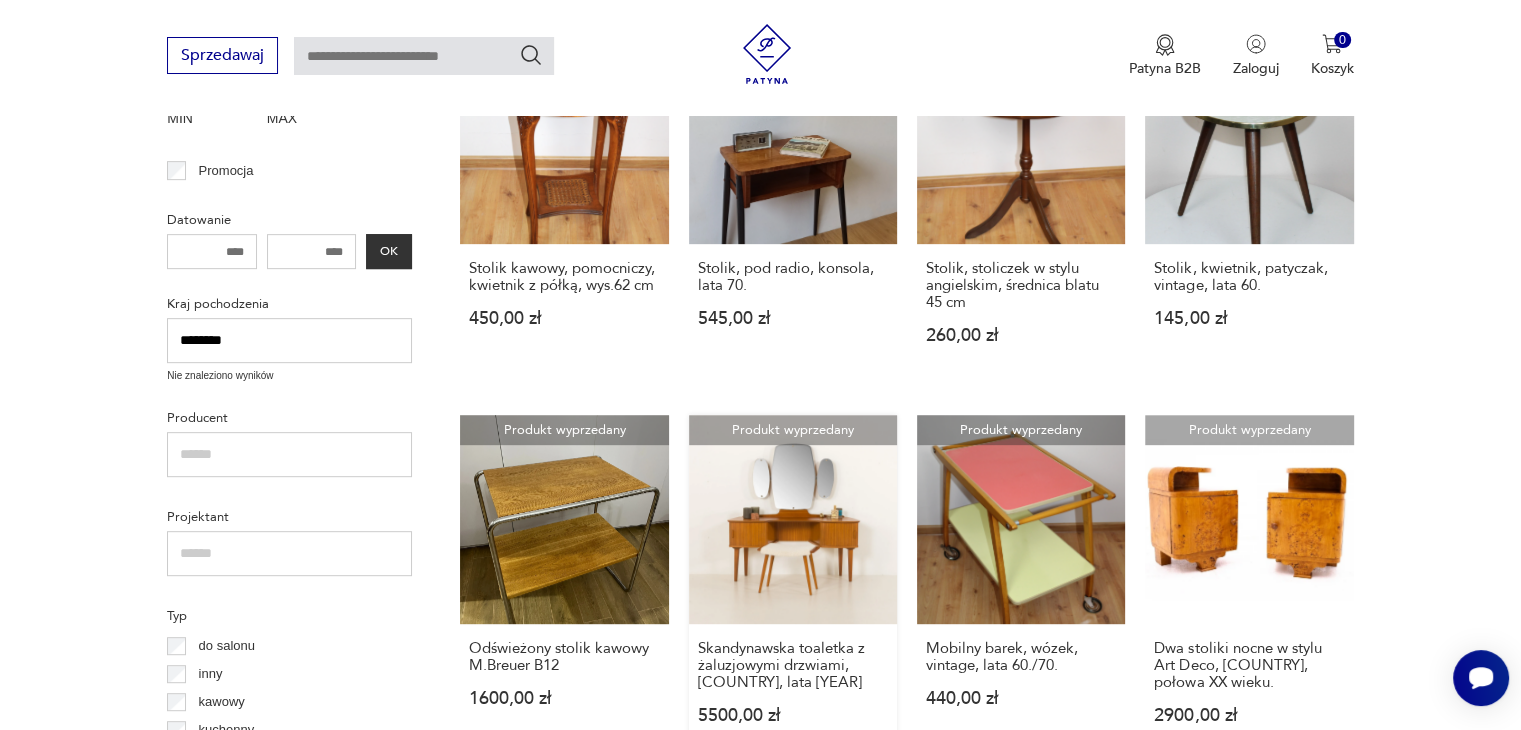 click on "Produkt wyprzedany Skandynawska toaletka z żaluzjowymi drzwiami, [COUNTRY], lata [YEAR] [PRICE]" at bounding box center (793, 588) 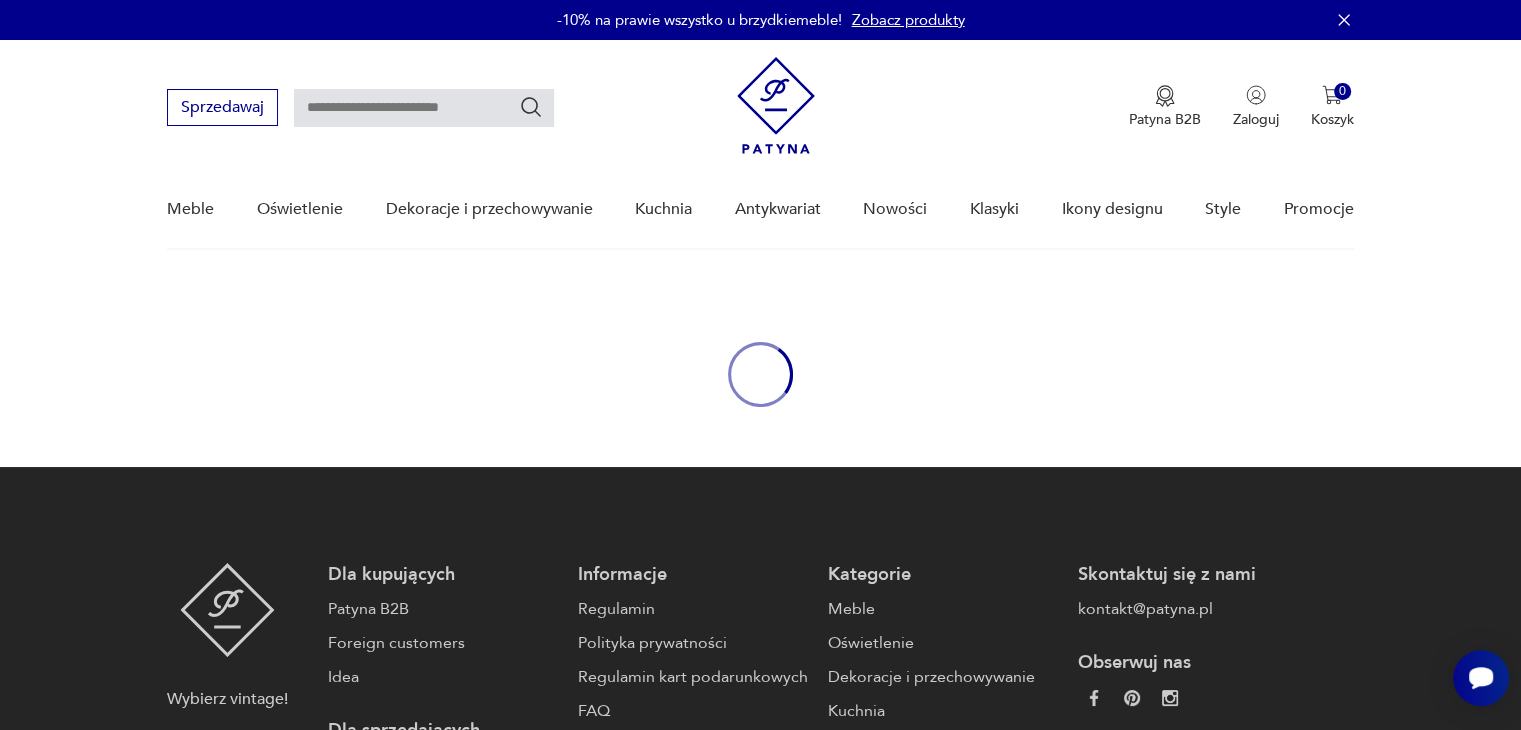 scroll, scrollTop: 0, scrollLeft: 0, axis: both 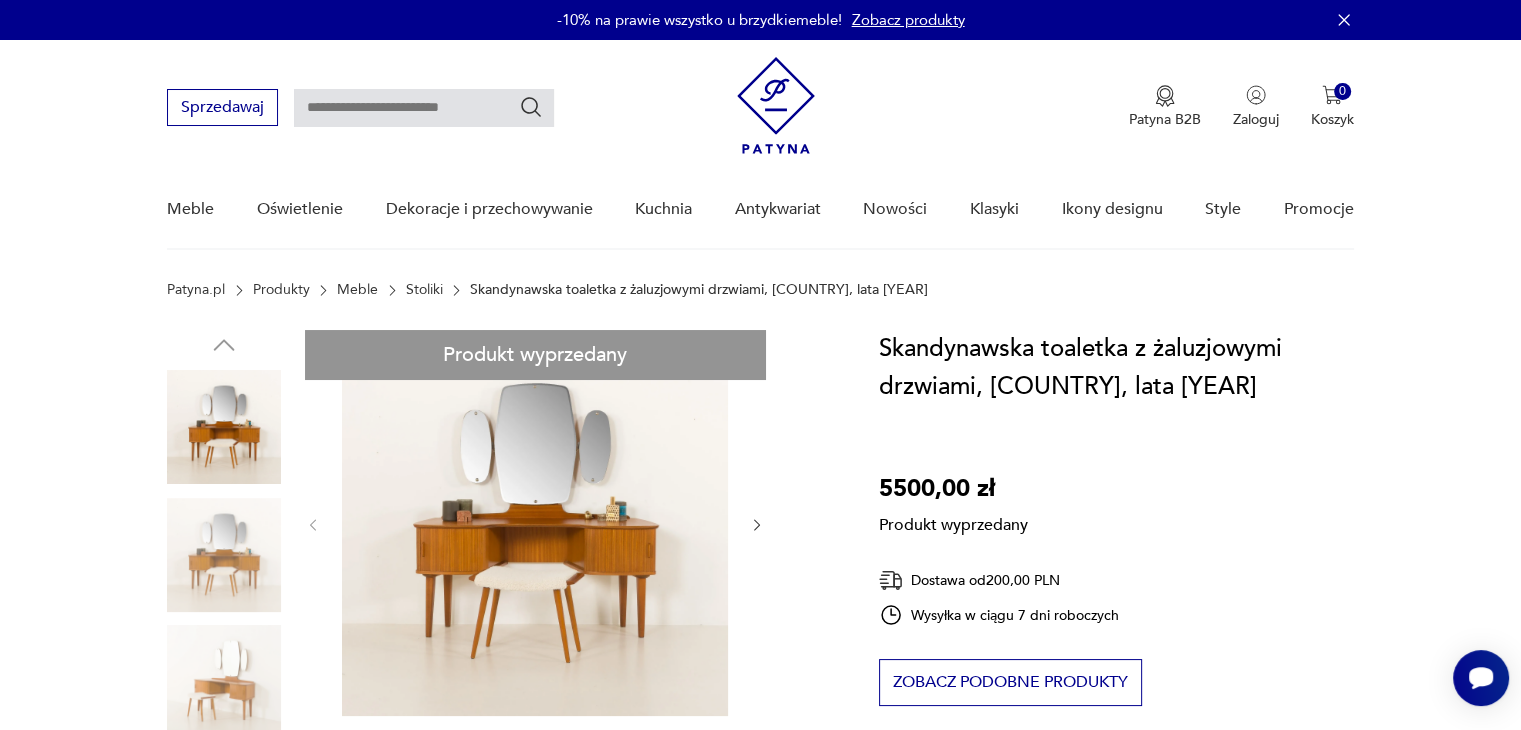 click on "Stoliki" at bounding box center [424, 290] 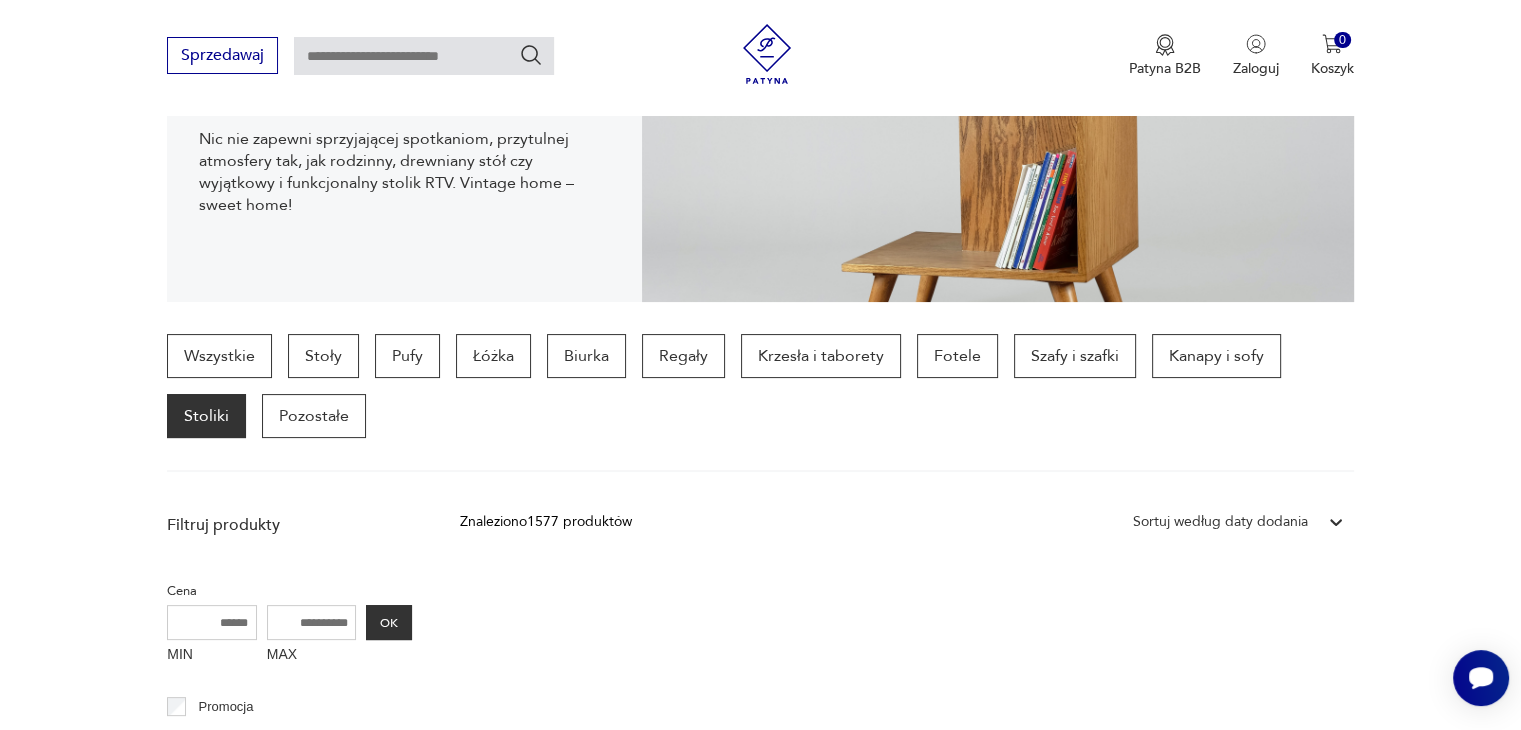 scroll, scrollTop: 364, scrollLeft: 0, axis: vertical 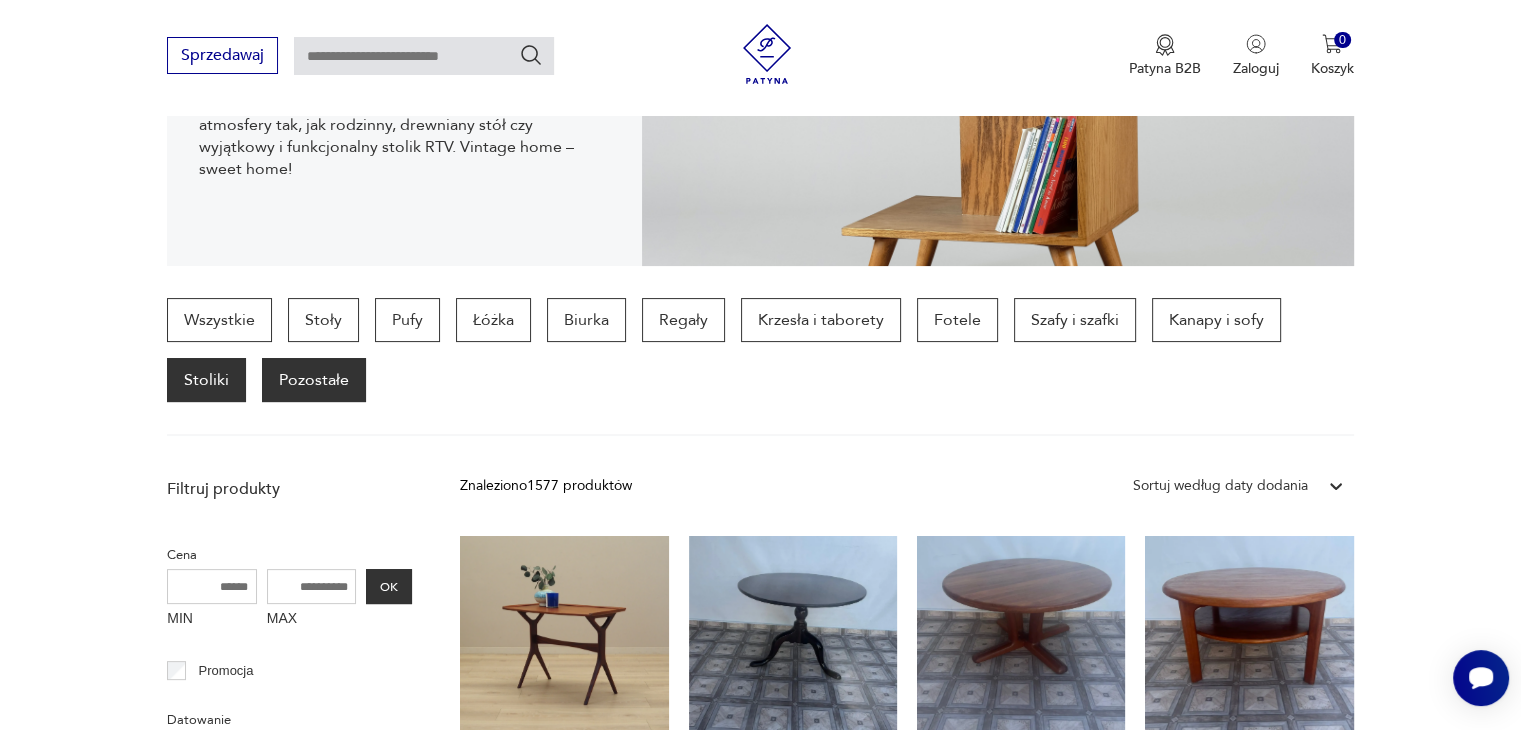 click on "Pozostałe" at bounding box center [314, 380] 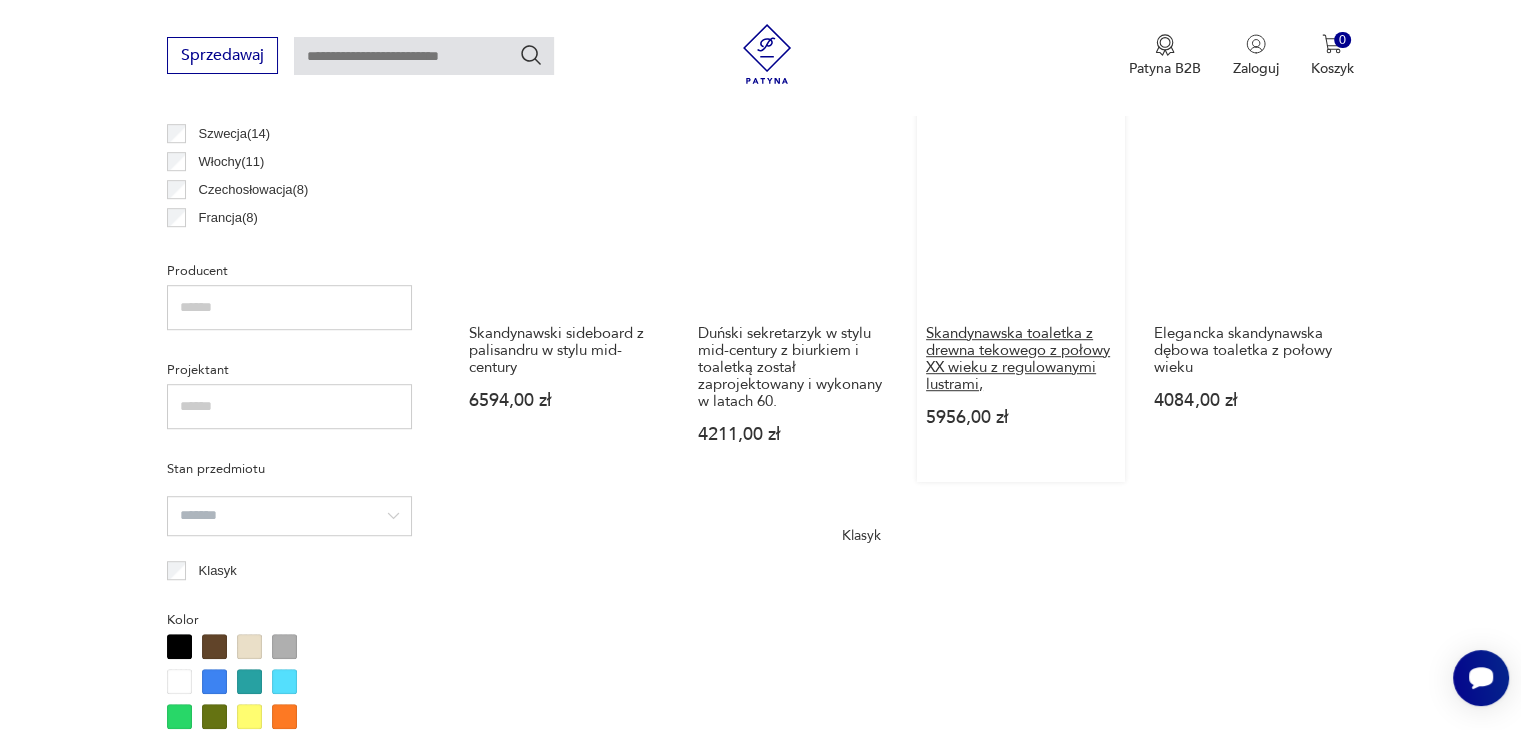 scroll, scrollTop: 1364, scrollLeft: 0, axis: vertical 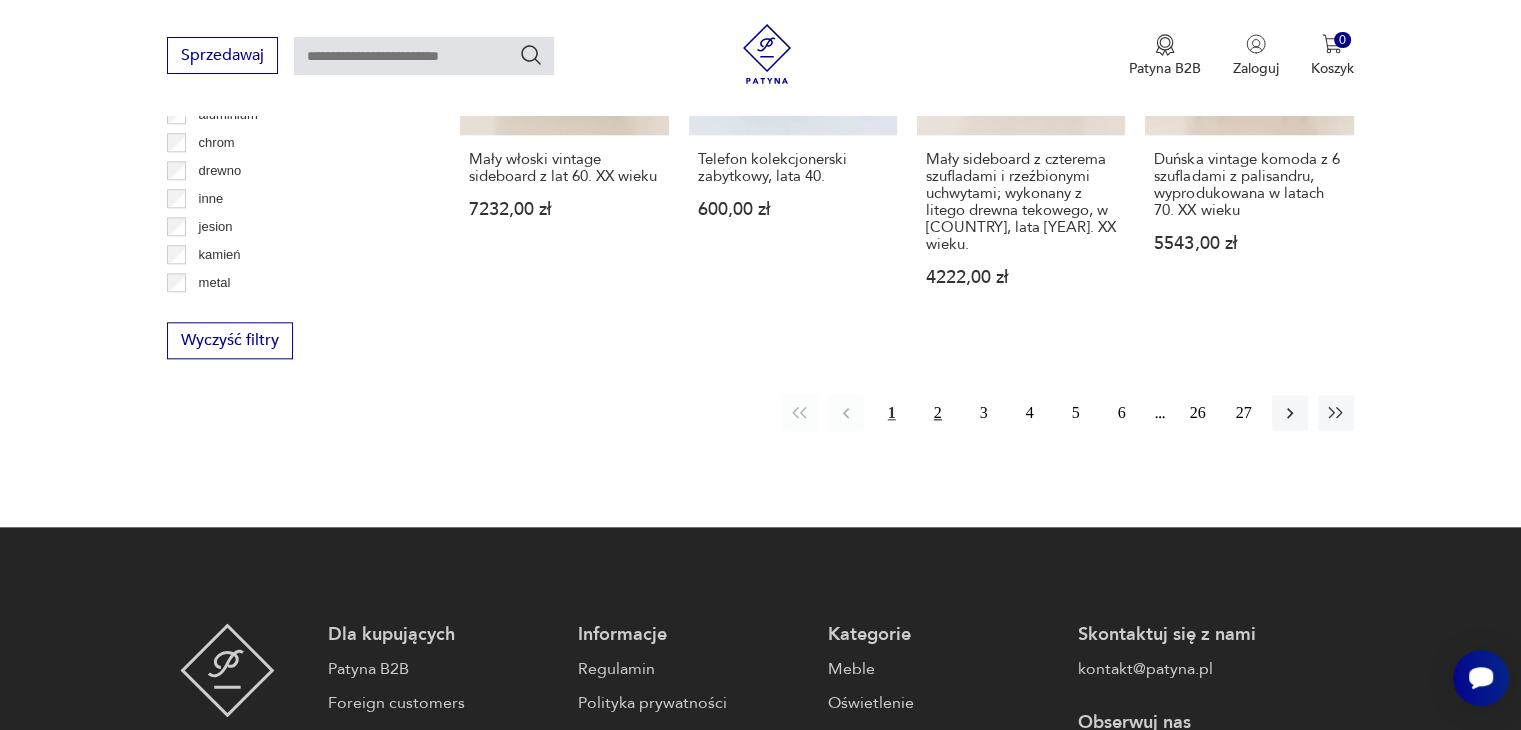 click on "2" at bounding box center [938, 413] 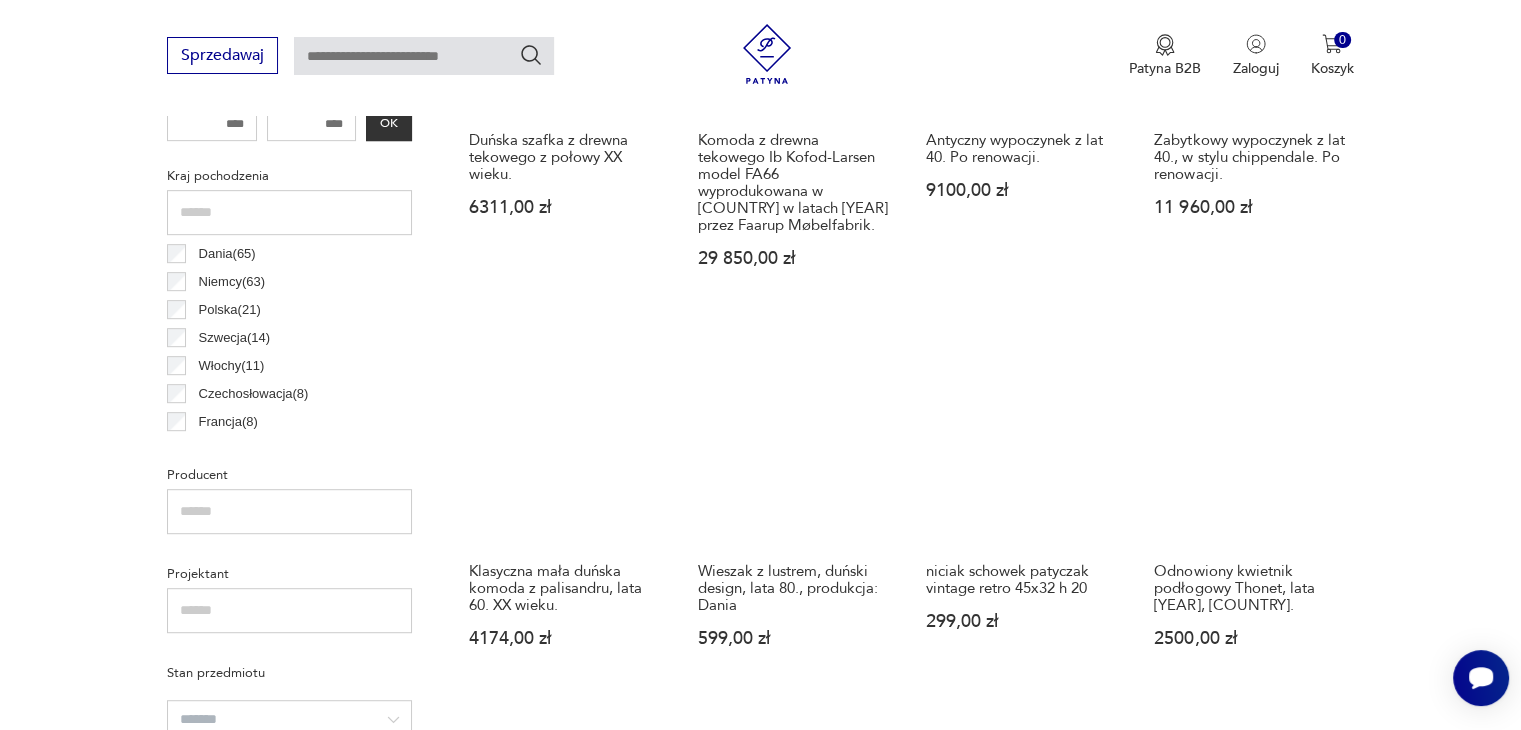 scroll, scrollTop: 1030, scrollLeft: 0, axis: vertical 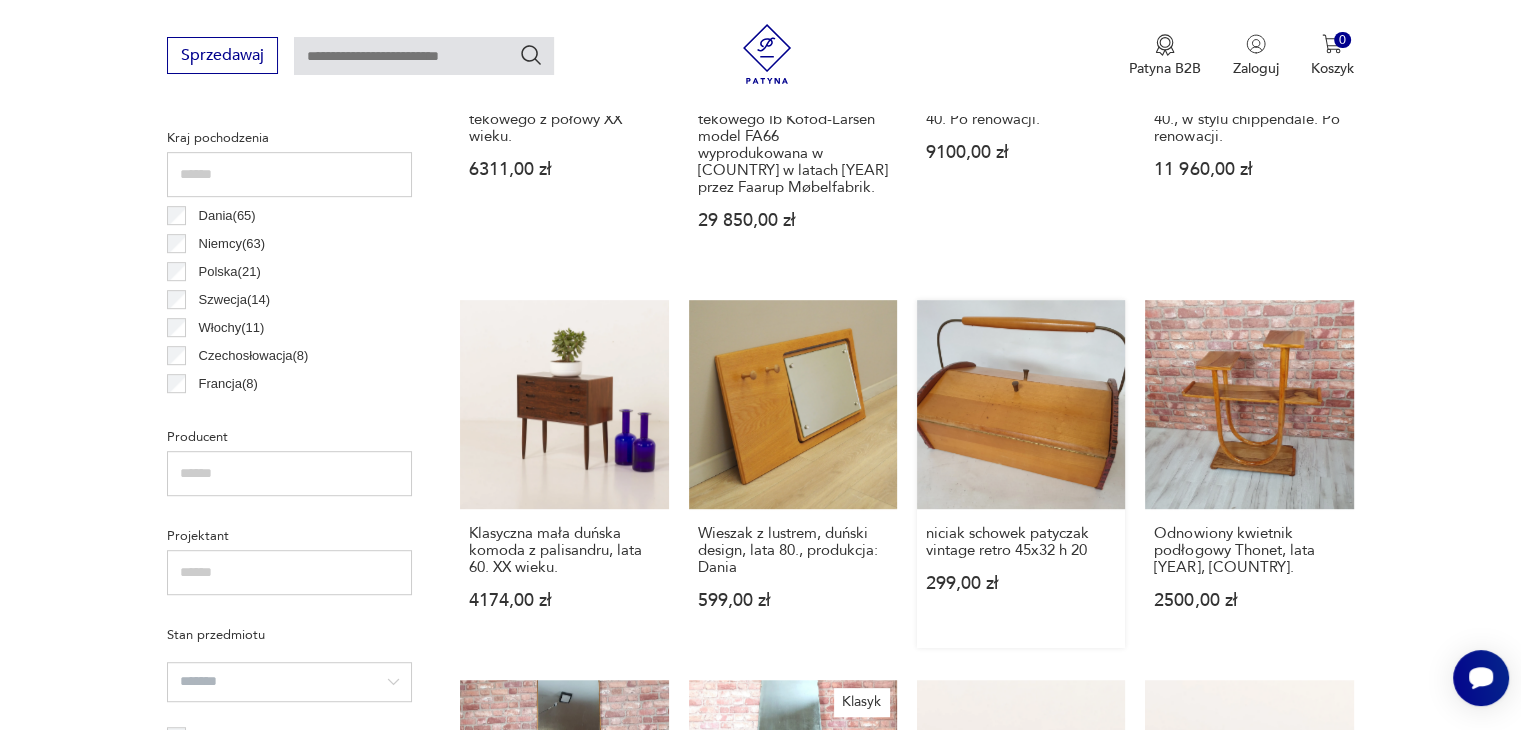 click on "niciak schowek patyczak vintage retro [NUMBER]x[NUMBER] h [NUMBER] [PRICE]" at bounding box center (1021, 473) 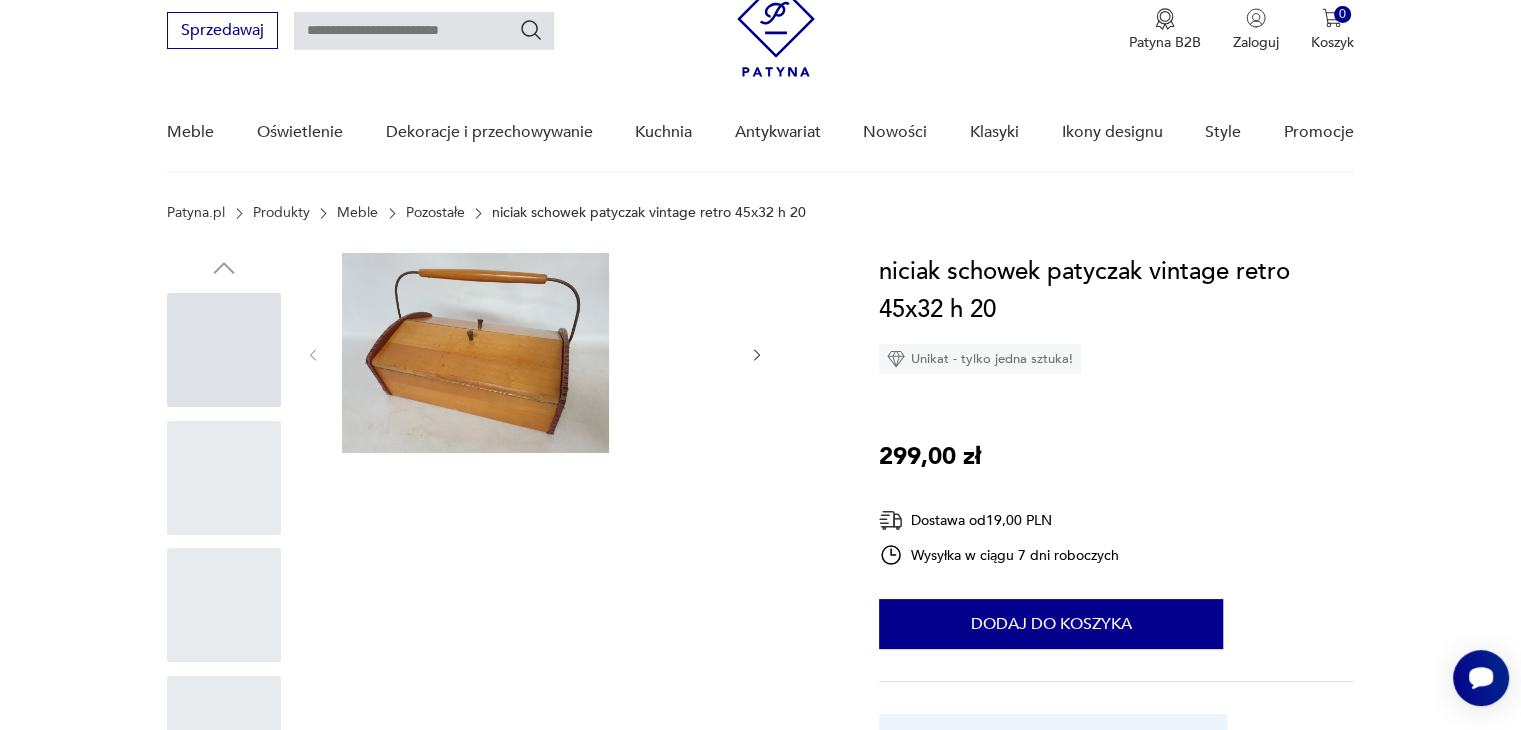 scroll, scrollTop: 0, scrollLeft: 0, axis: both 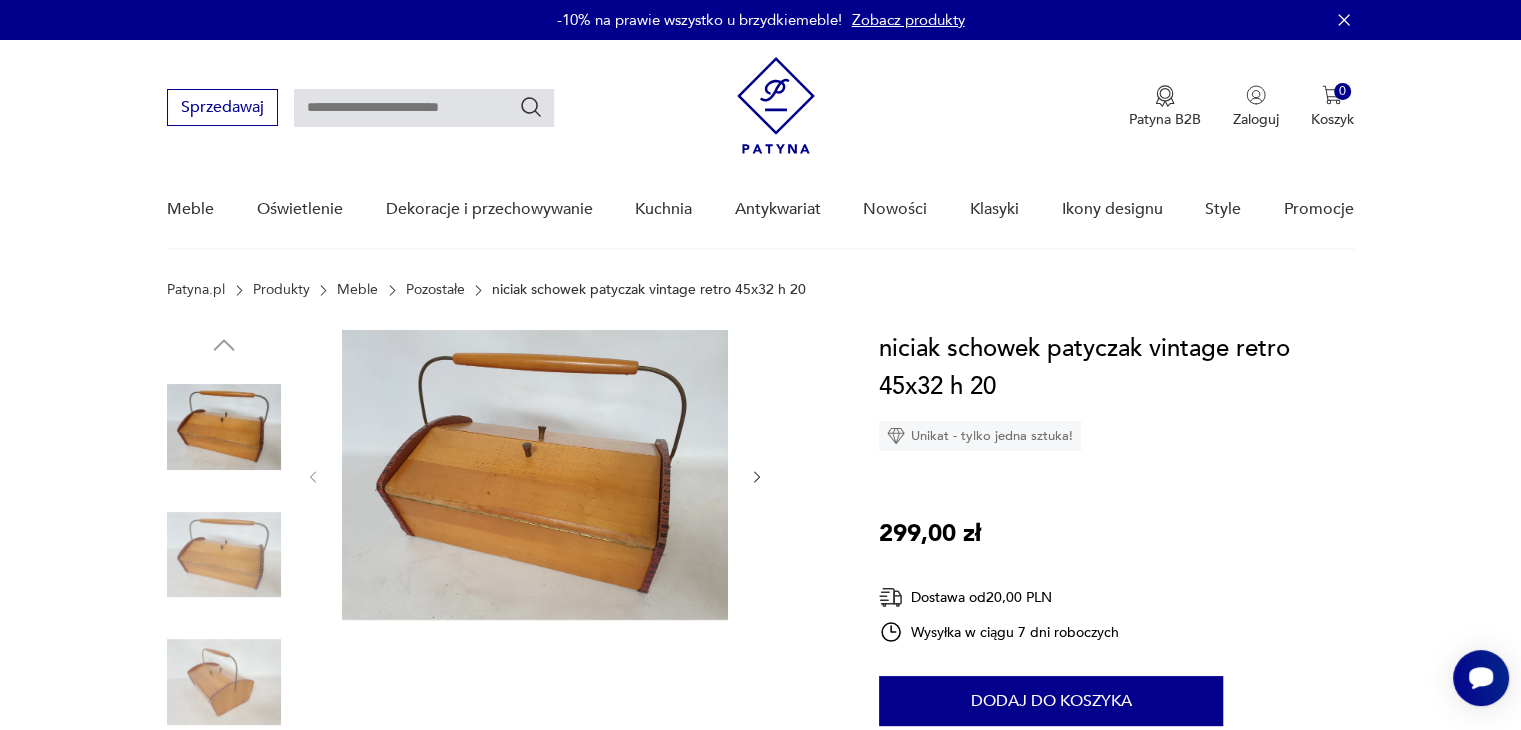 click at bounding box center (535, 475) 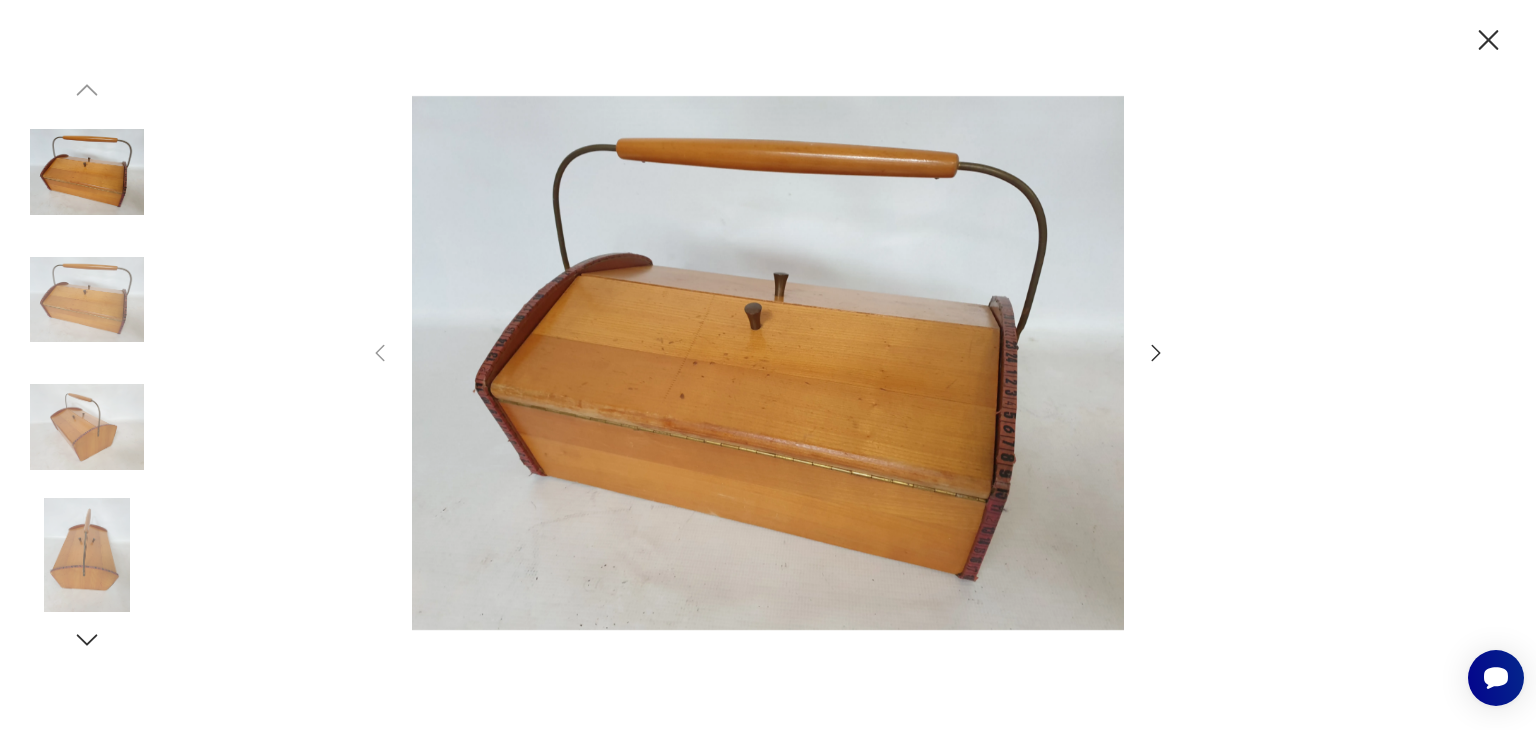 click at bounding box center [1156, 353] 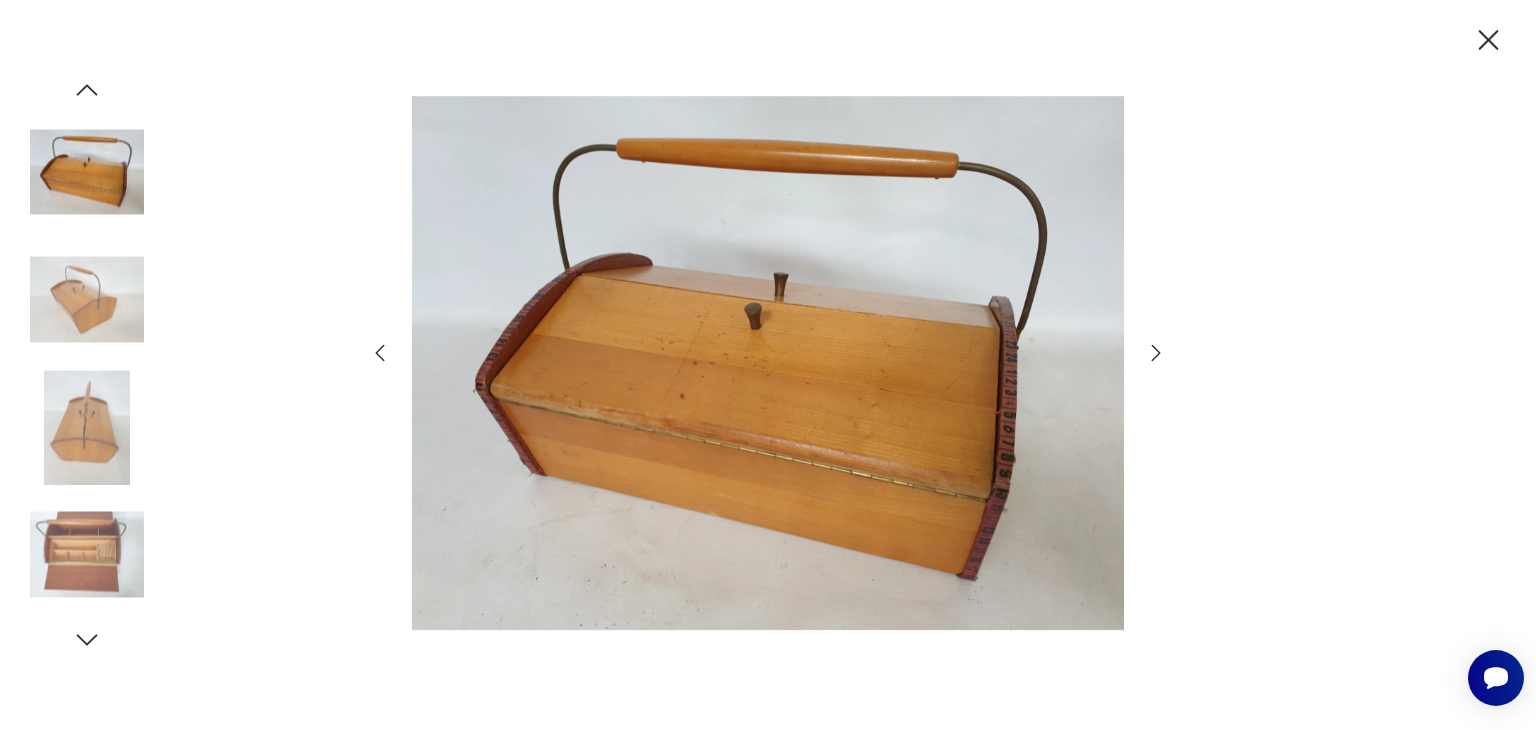 click at bounding box center [1156, 353] 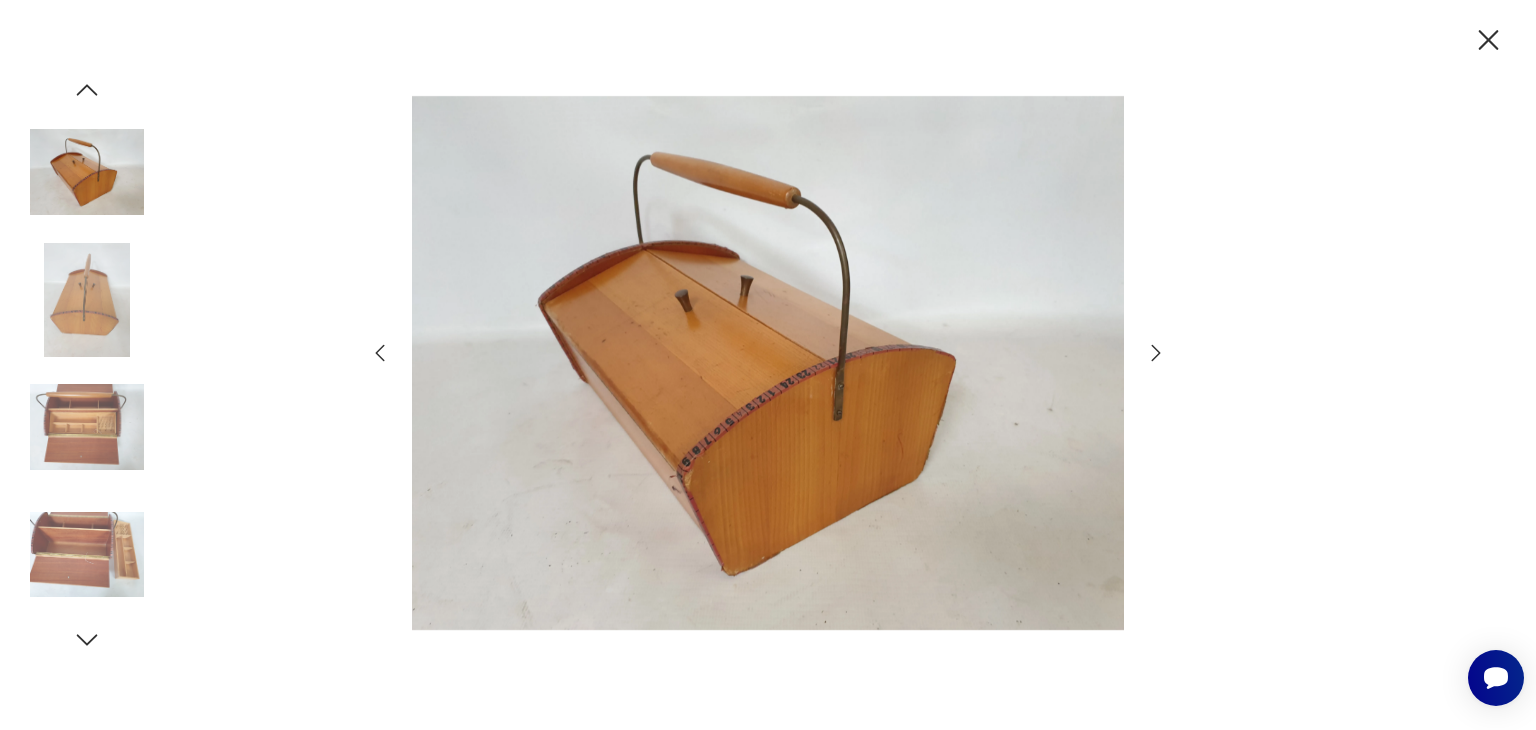 click at bounding box center (1156, 353) 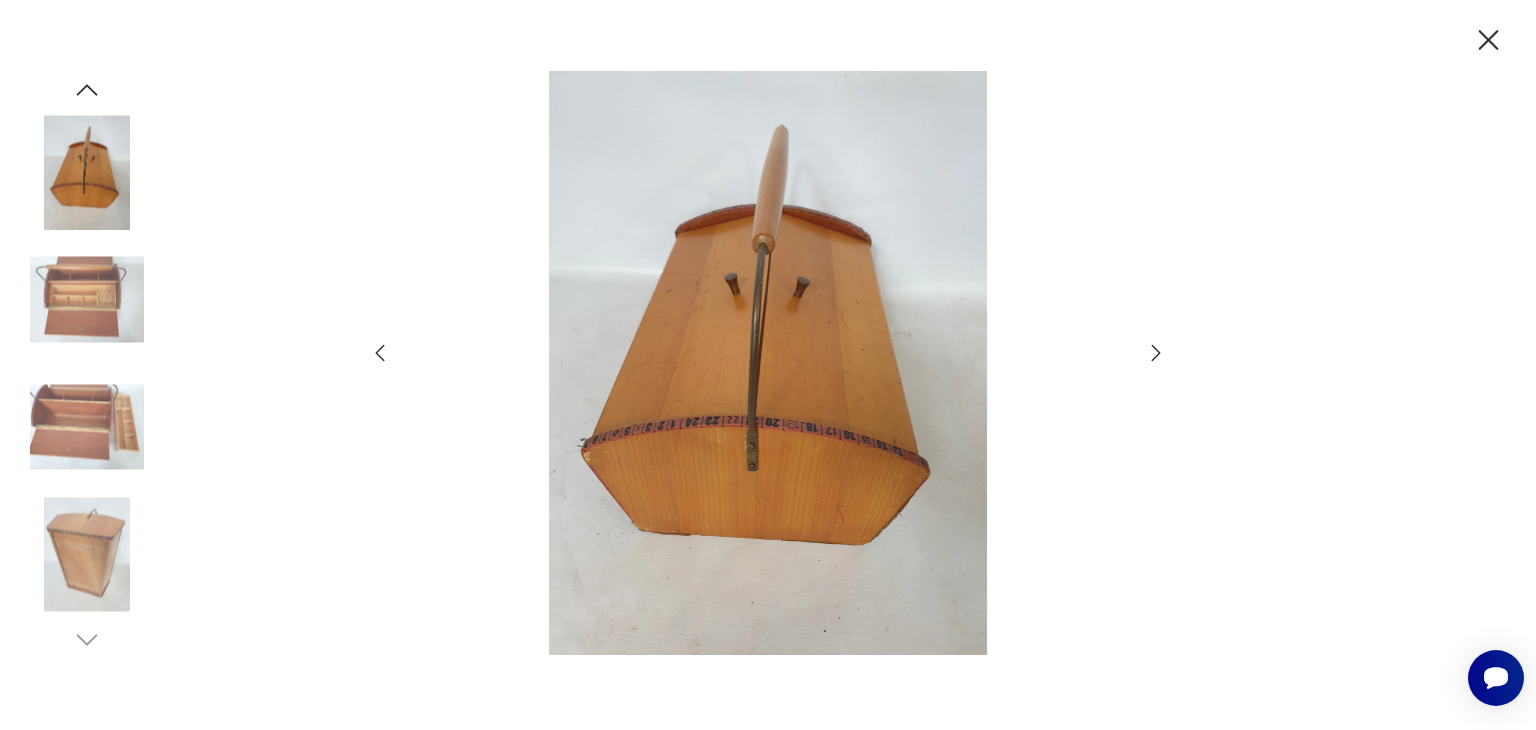 click at bounding box center [1156, 353] 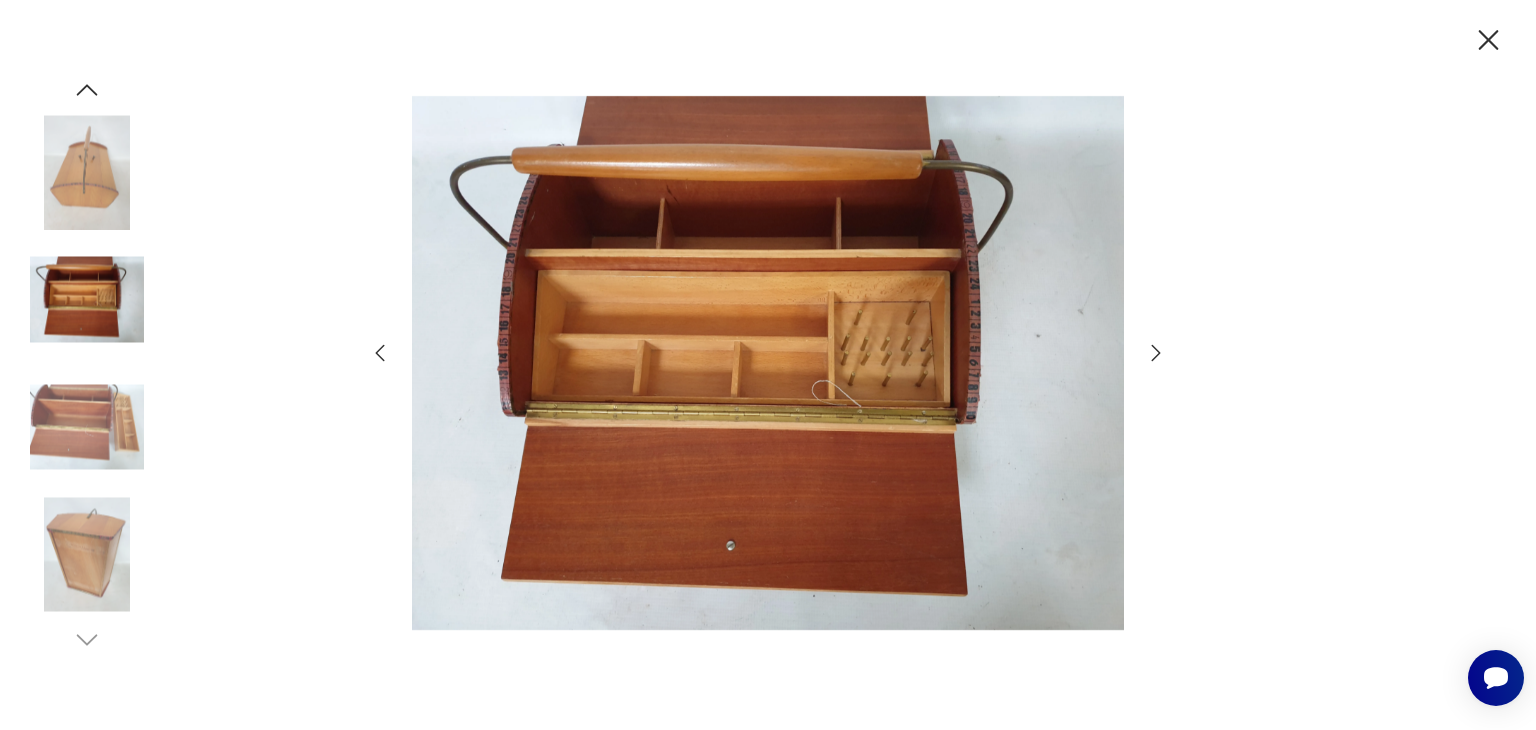 click at bounding box center [1156, 353] 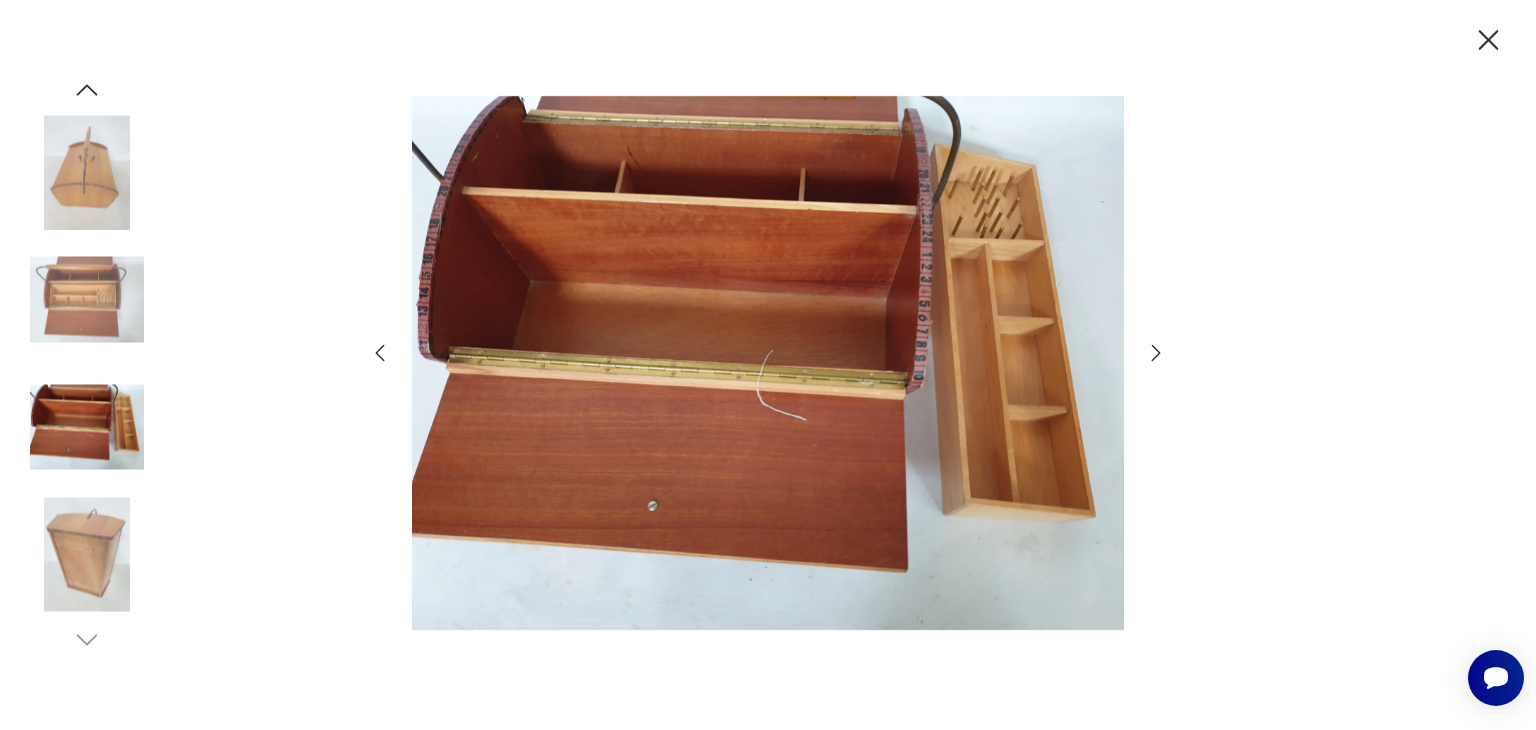 click at bounding box center (1156, 353) 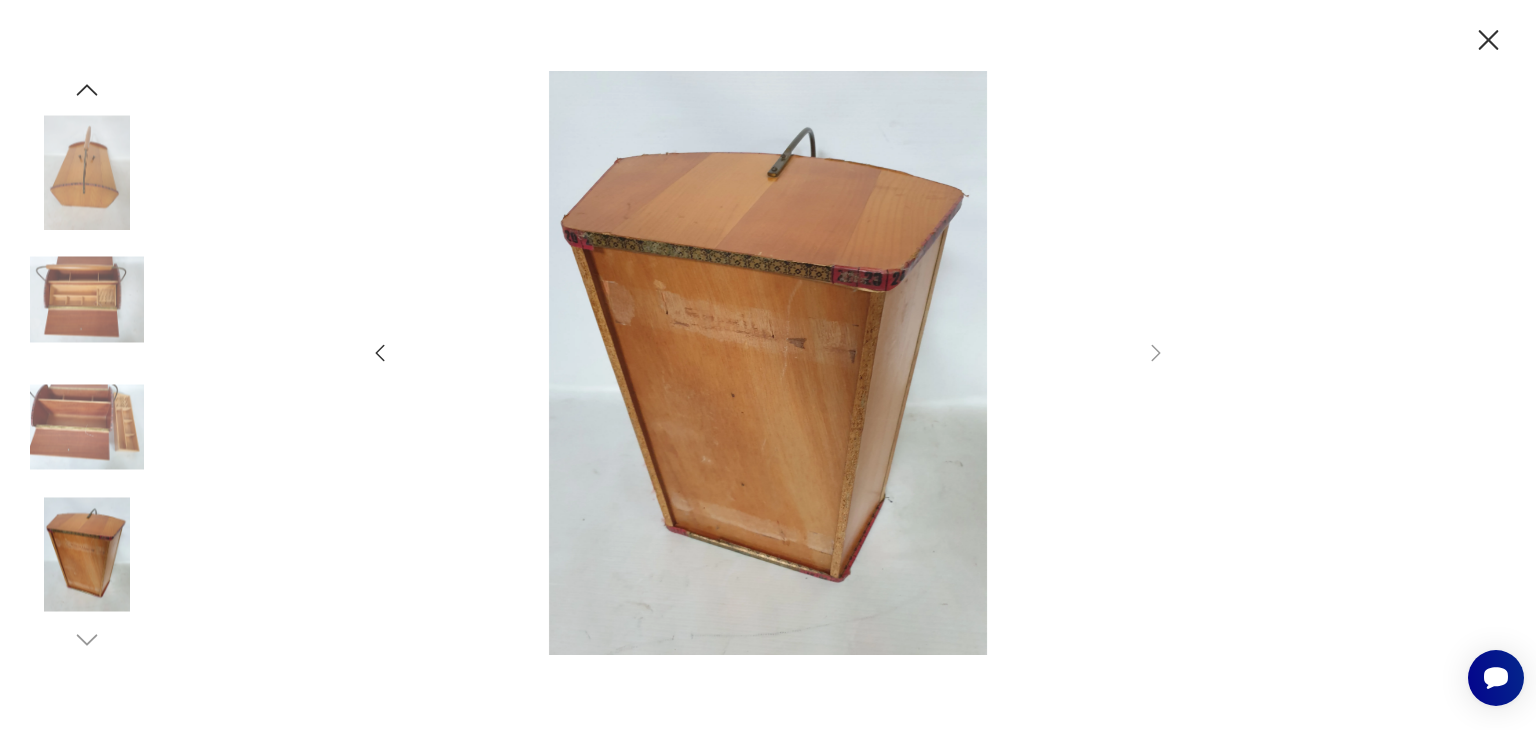 click at bounding box center (1489, 40) 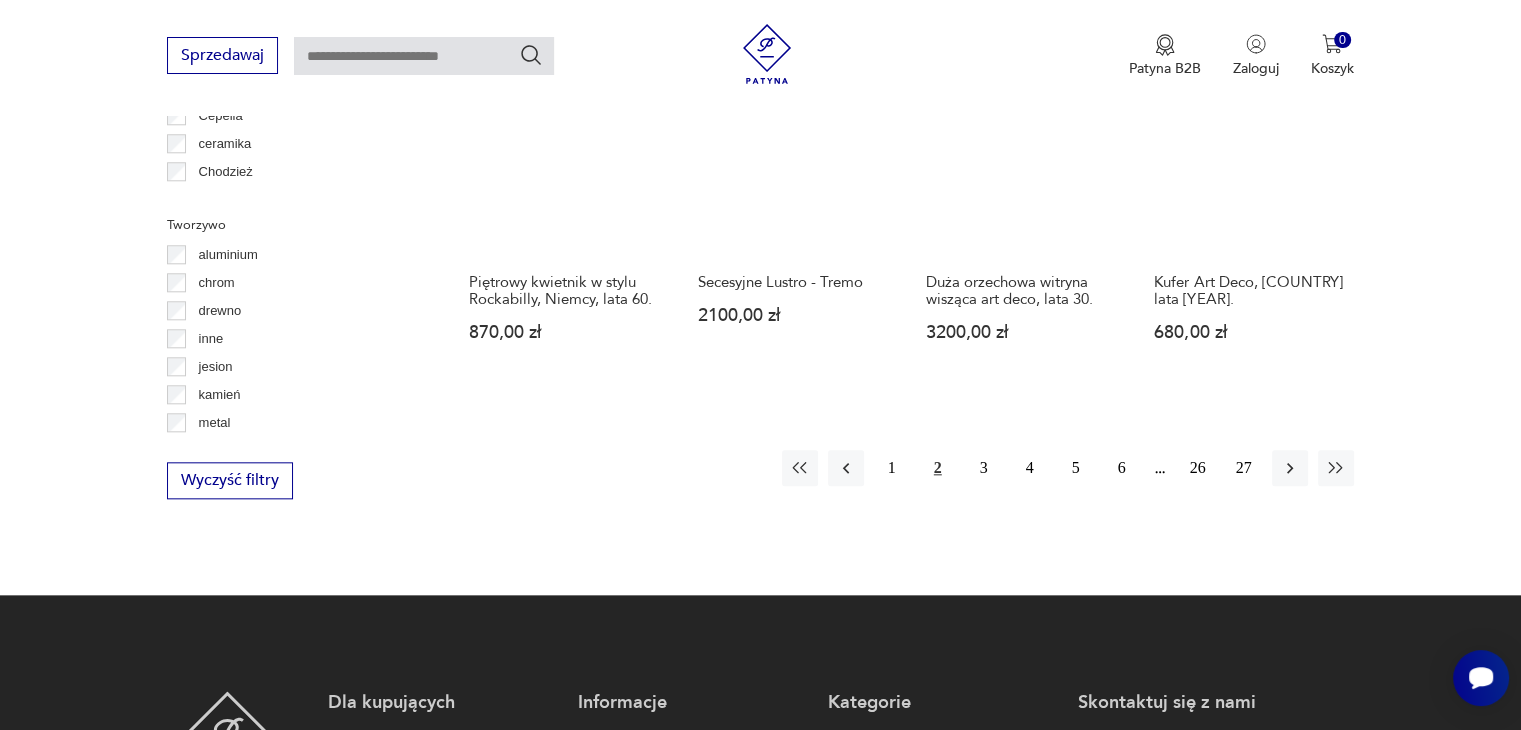 scroll, scrollTop: 2169, scrollLeft: 0, axis: vertical 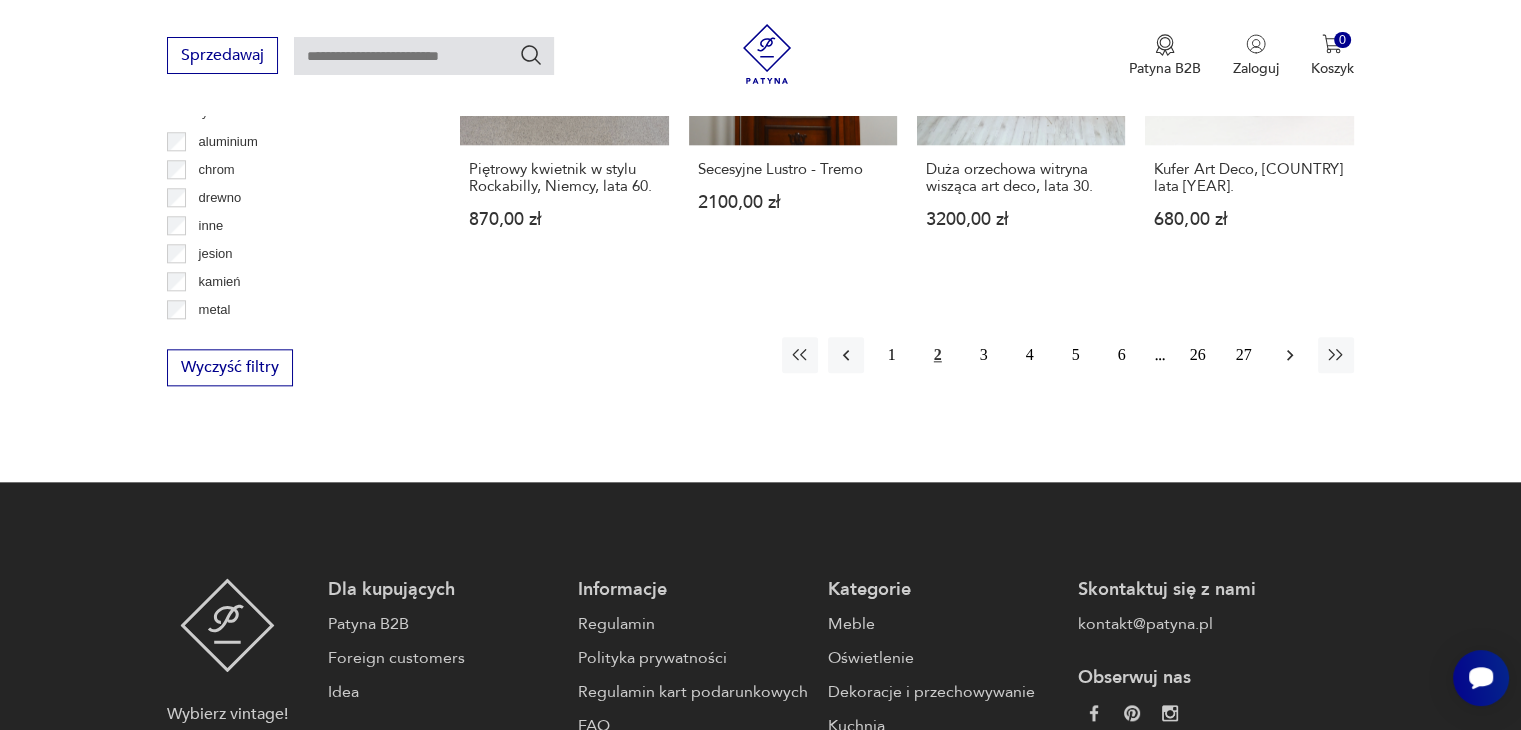 click at bounding box center (1290, 355) 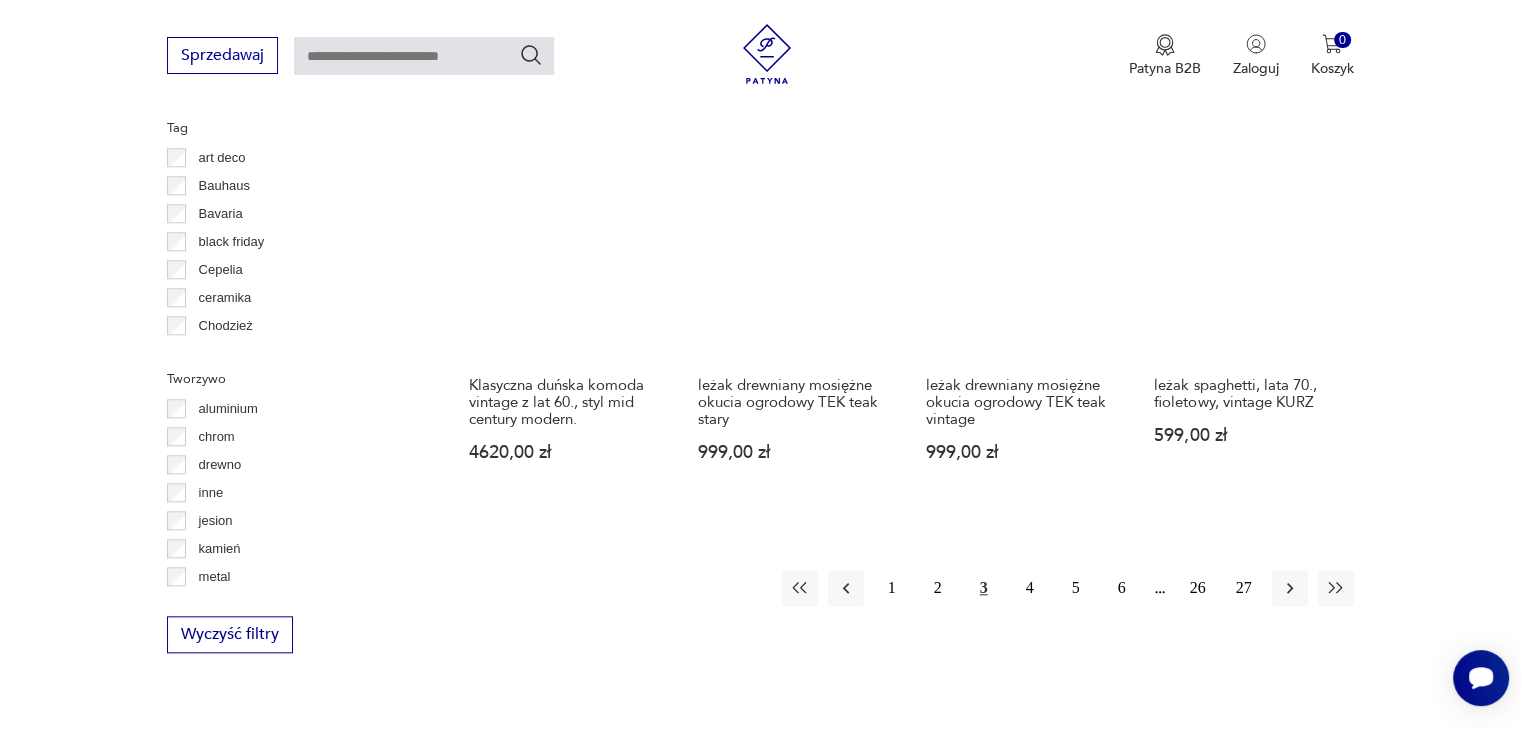 scroll, scrollTop: 1864, scrollLeft: 0, axis: vertical 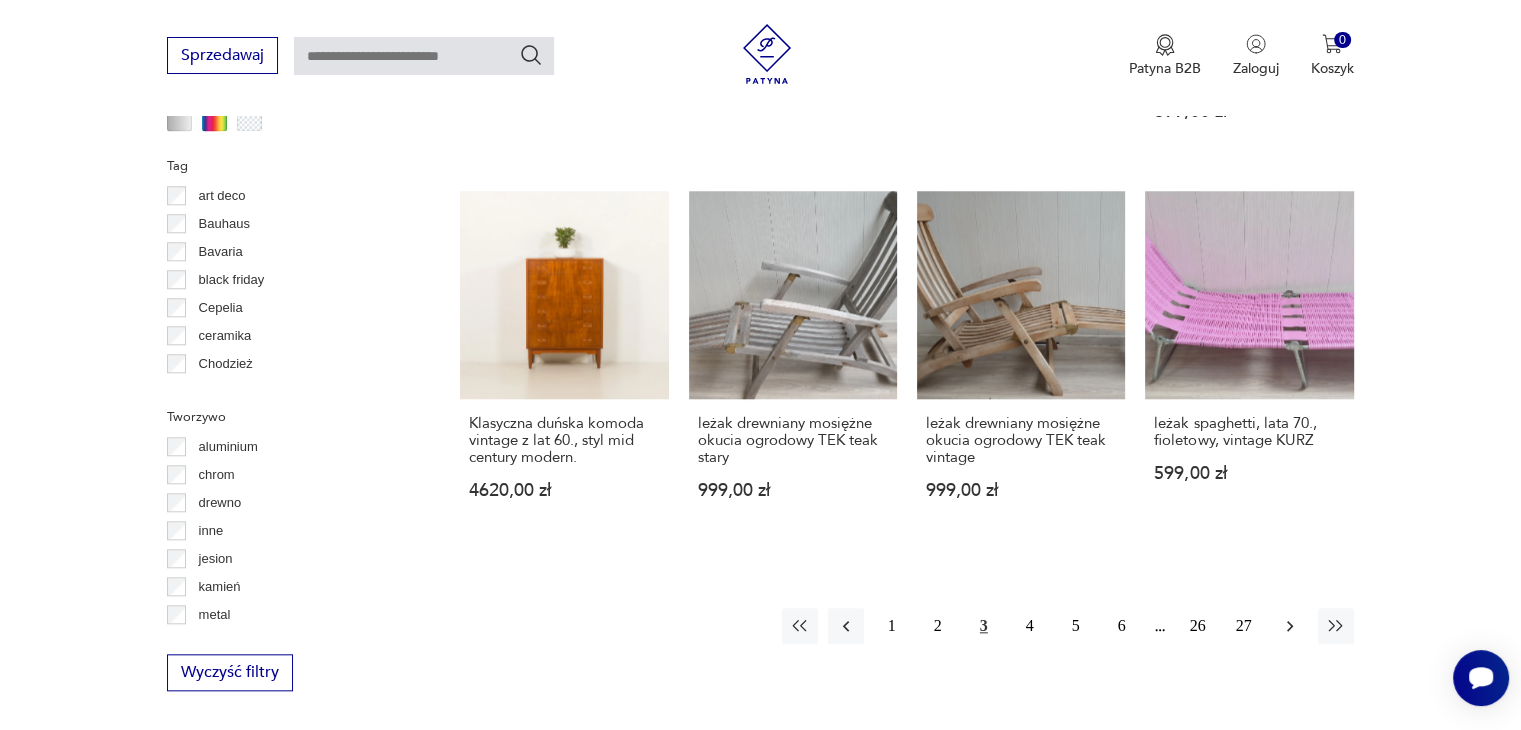 click at bounding box center (1290, 626) 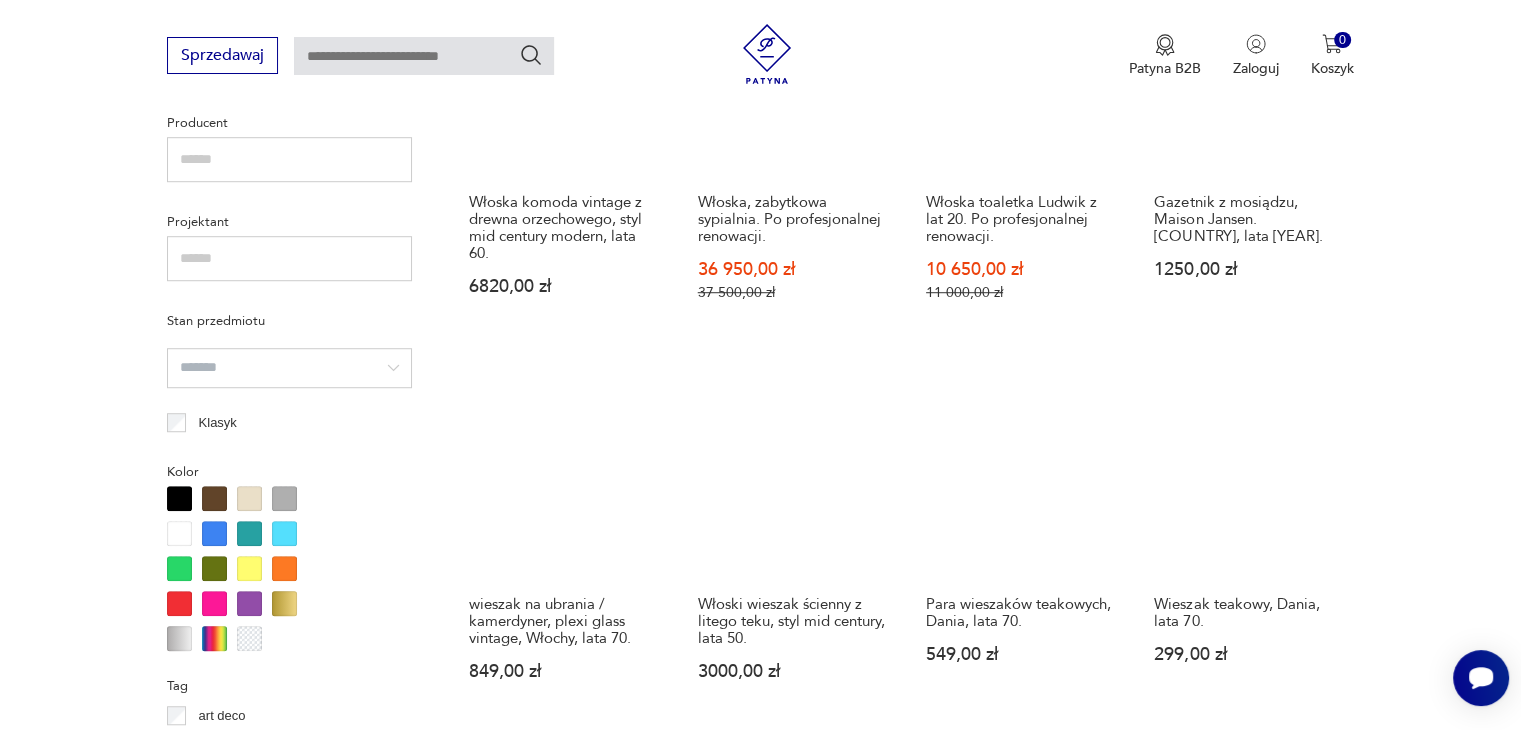 scroll, scrollTop: 1030, scrollLeft: 0, axis: vertical 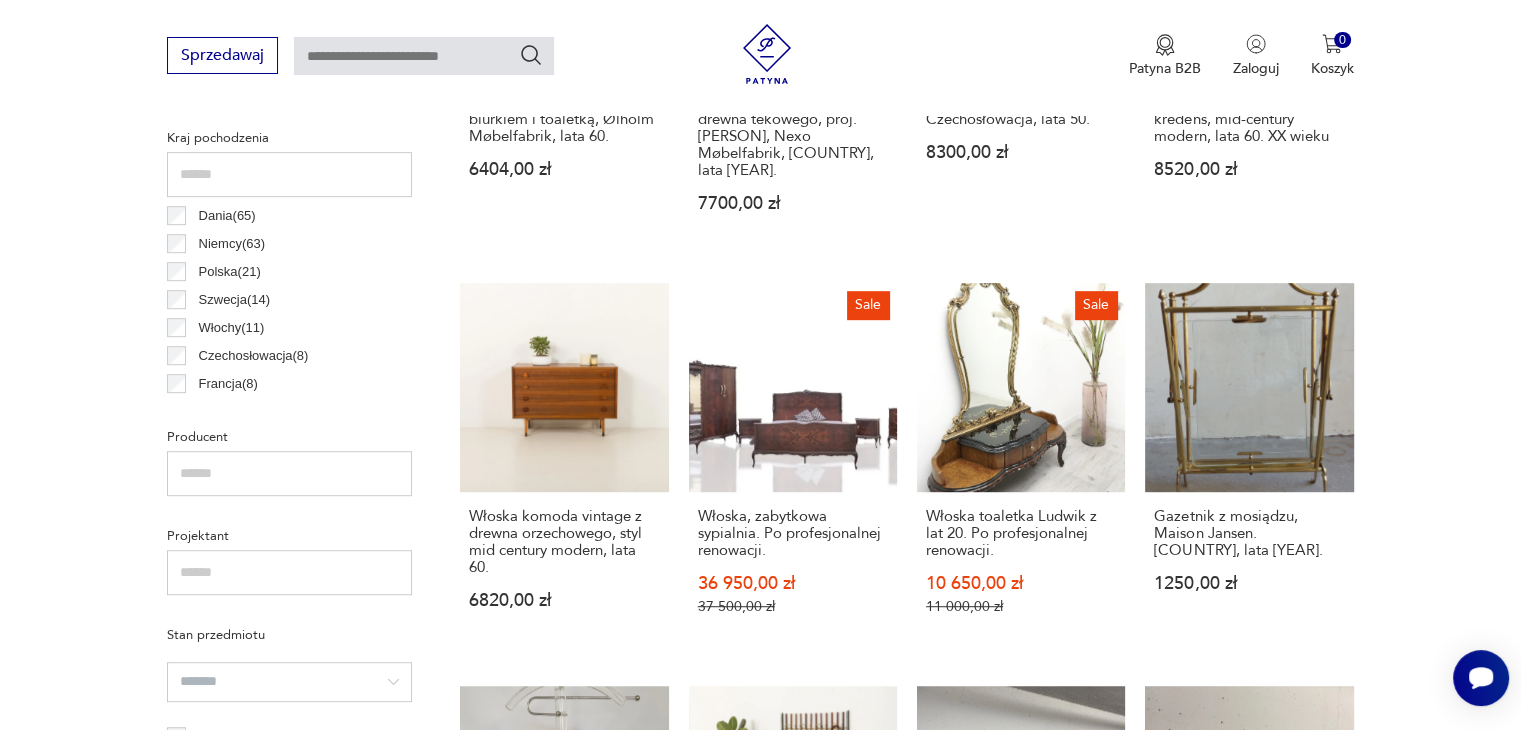 click at bounding box center (424, 56) 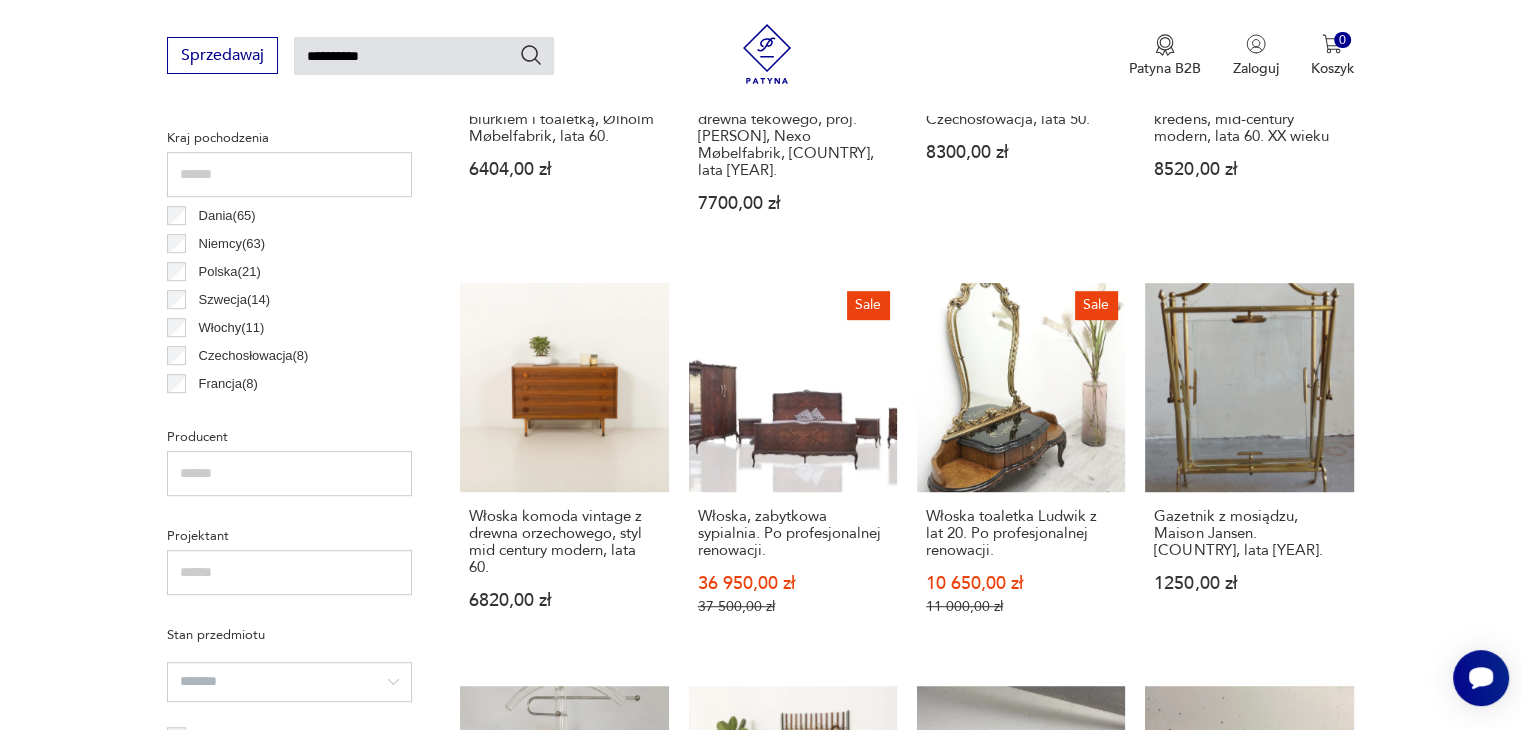 type on "**********" 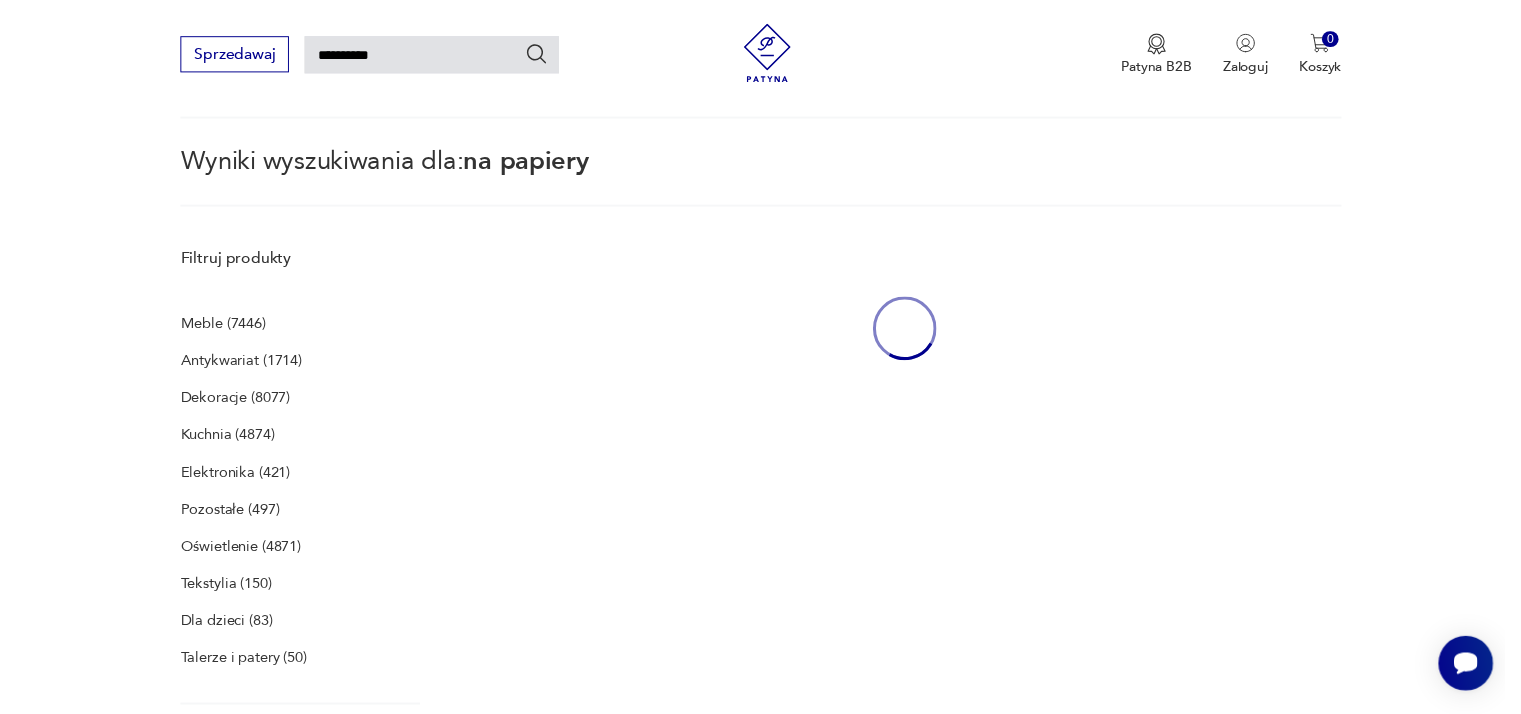scroll, scrollTop: 71, scrollLeft: 0, axis: vertical 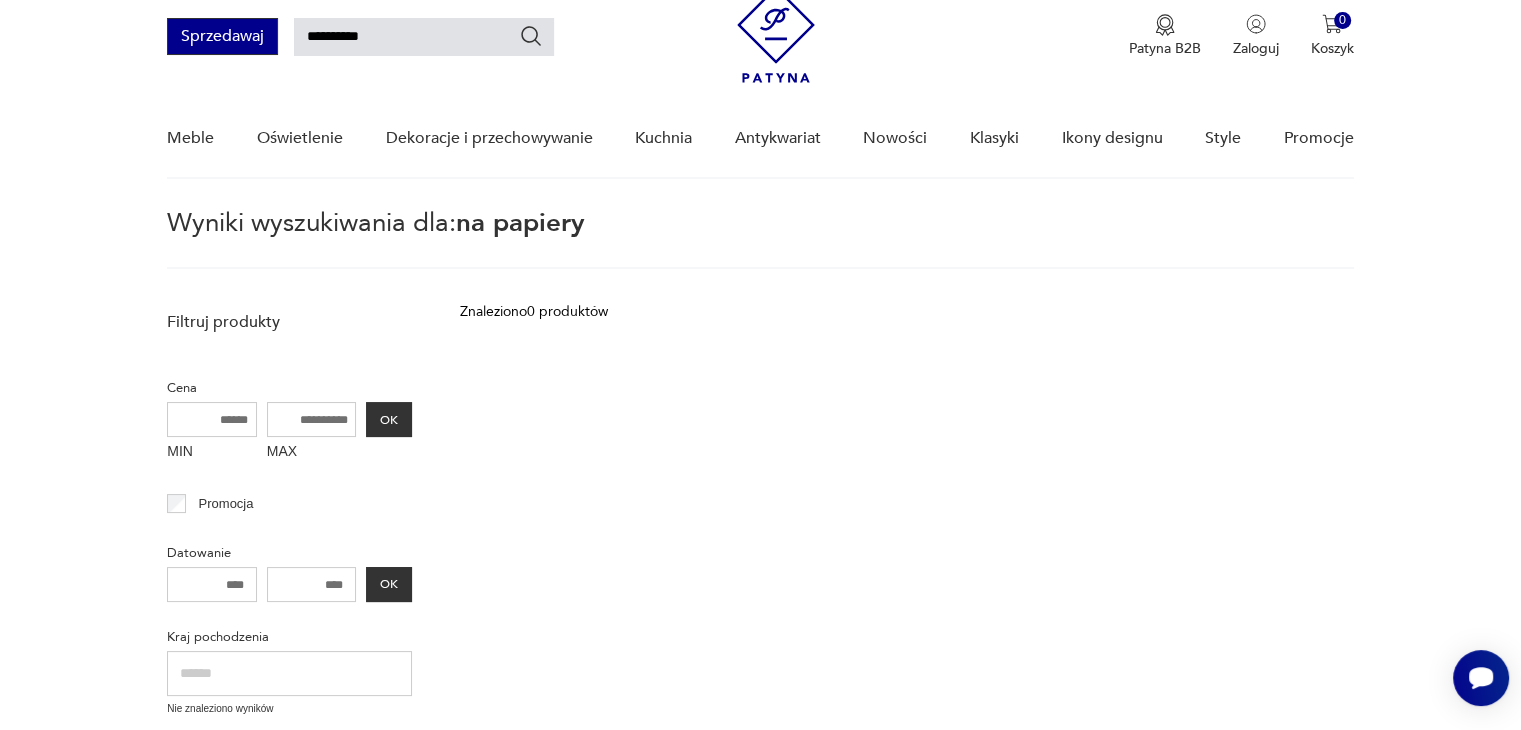 drag, startPoint x: 420, startPoint y: 48, endPoint x: 223, endPoint y: 26, distance: 198.22462 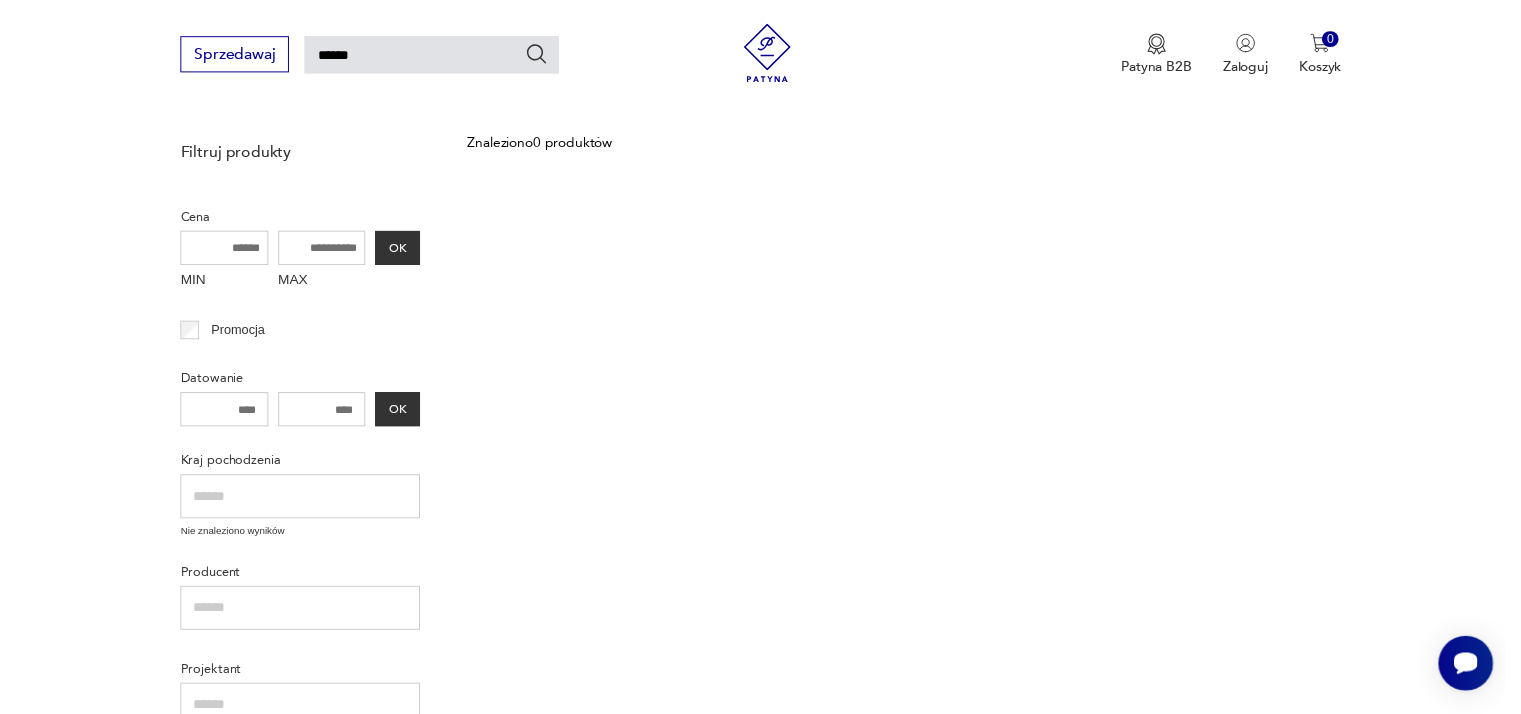 scroll, scrollTop: 71, scrollLeft: 0, axis: vertical 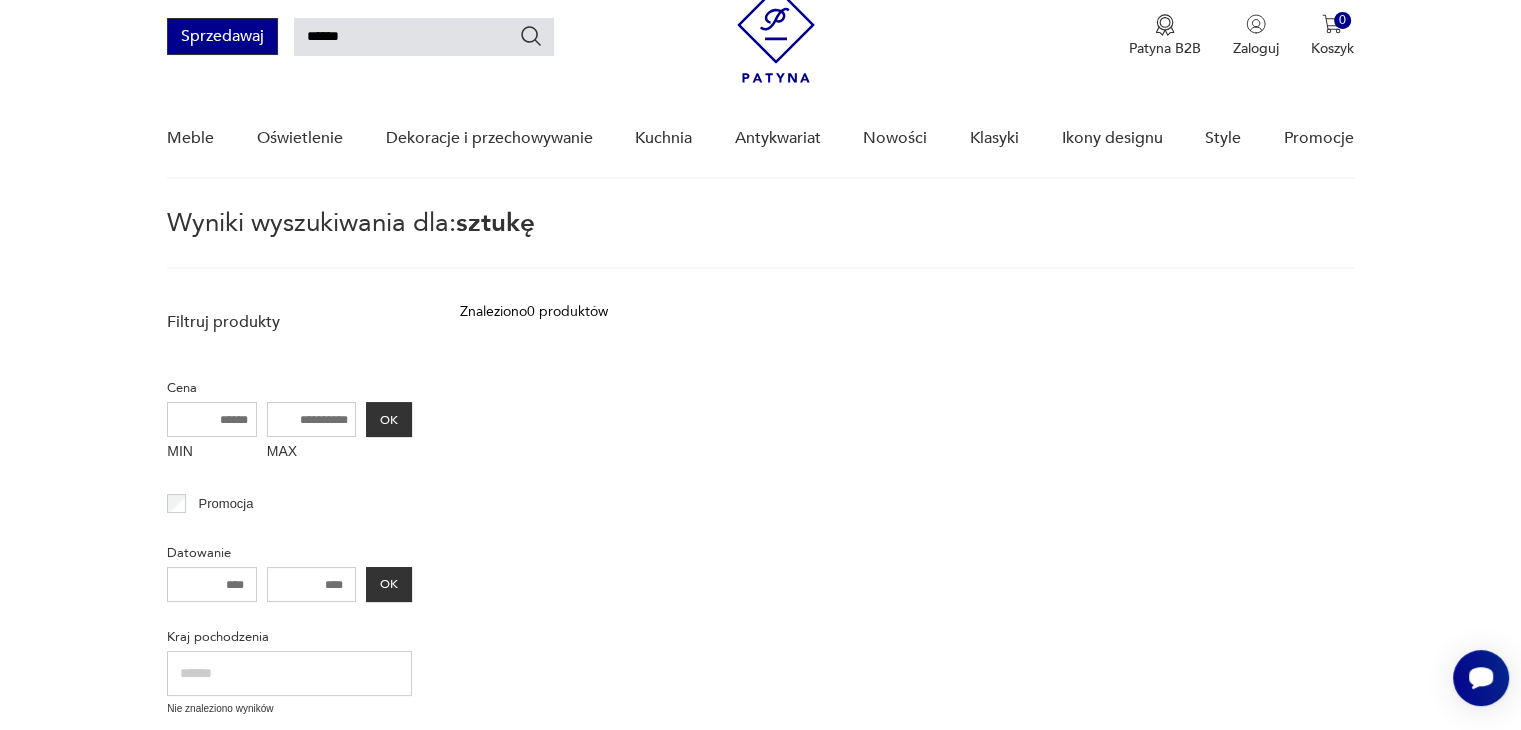 drag, startPoint x: 320, startPoint y: 27, endPoint x: 213, endPoint y: 25, distance: 107.01869 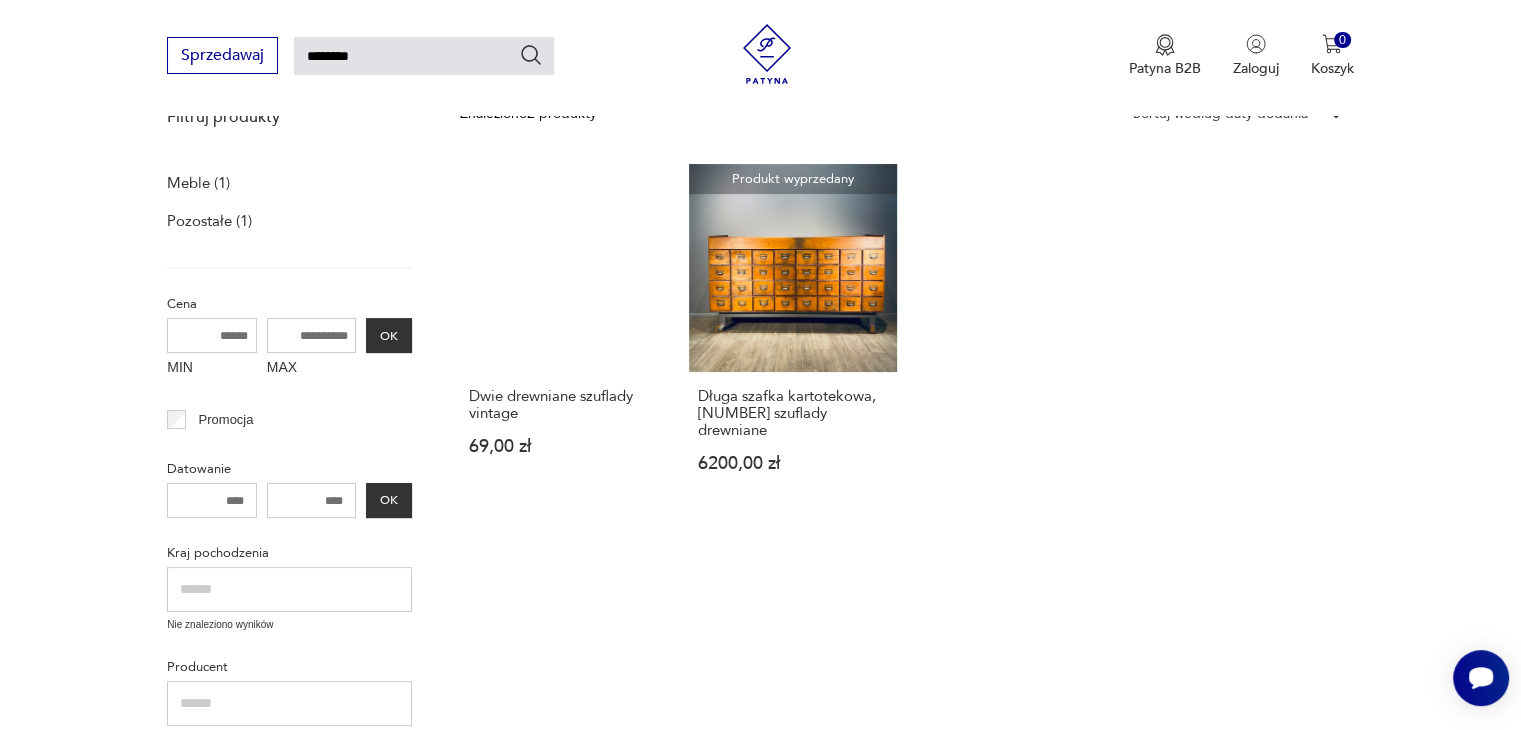 scroll, scrollTop: 237, scrollLeft: 0, axis: vertical 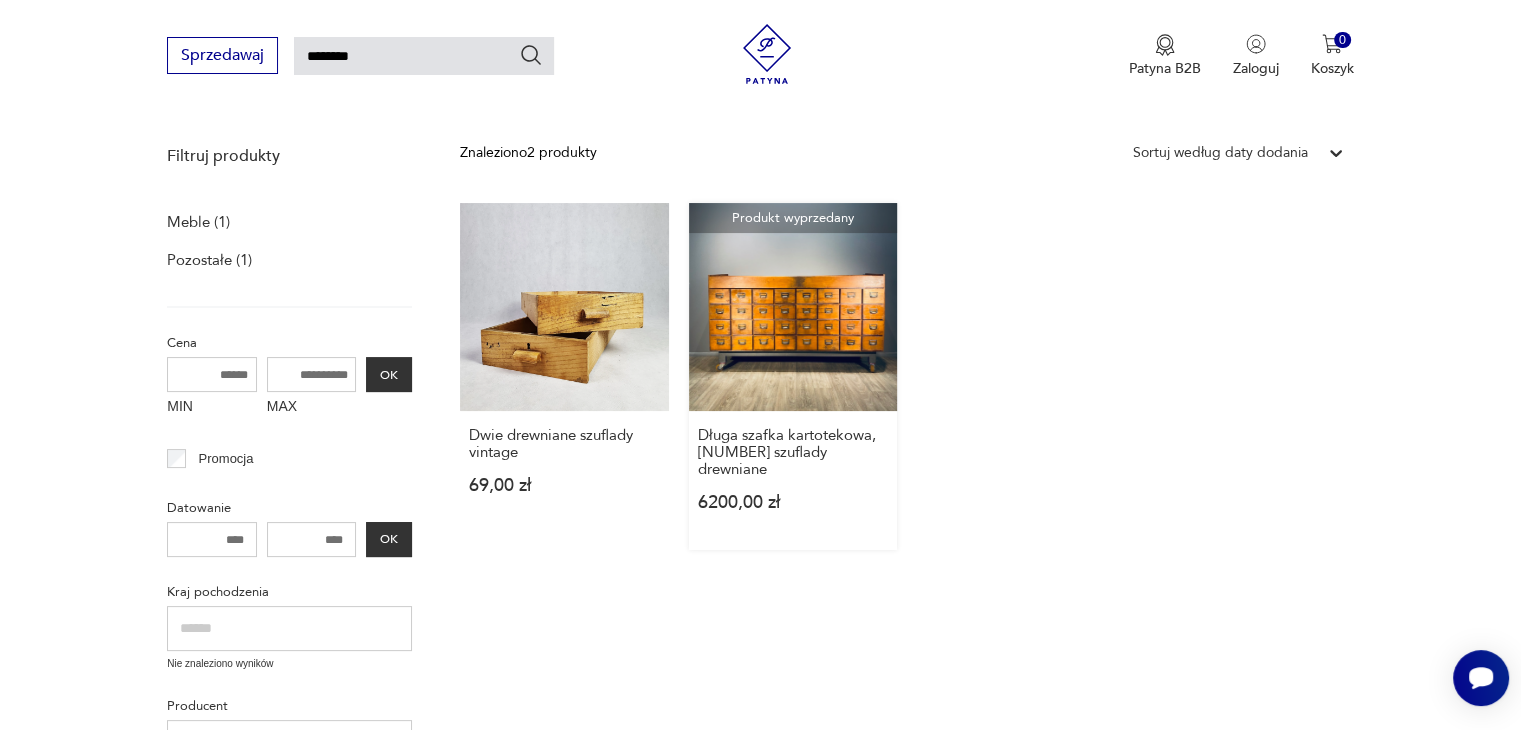 click on "Produkt wyprzedany Długa szafka kartotekowa, [NUMBER] szuflady drewniane [PRICE]" at bounding box center [793, 376] 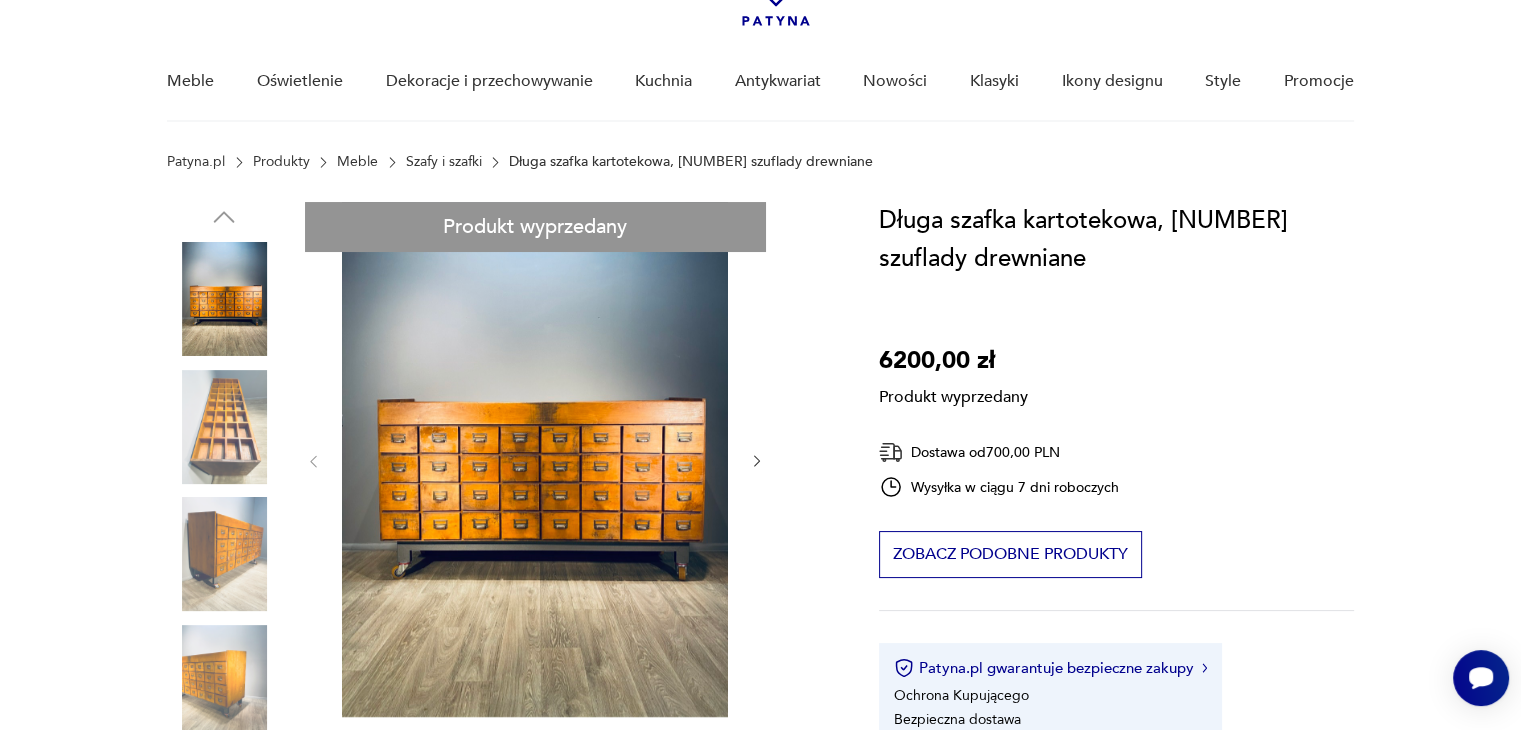 scroll, scrollTop: 166, scrollLeft: 0, axis: vertical 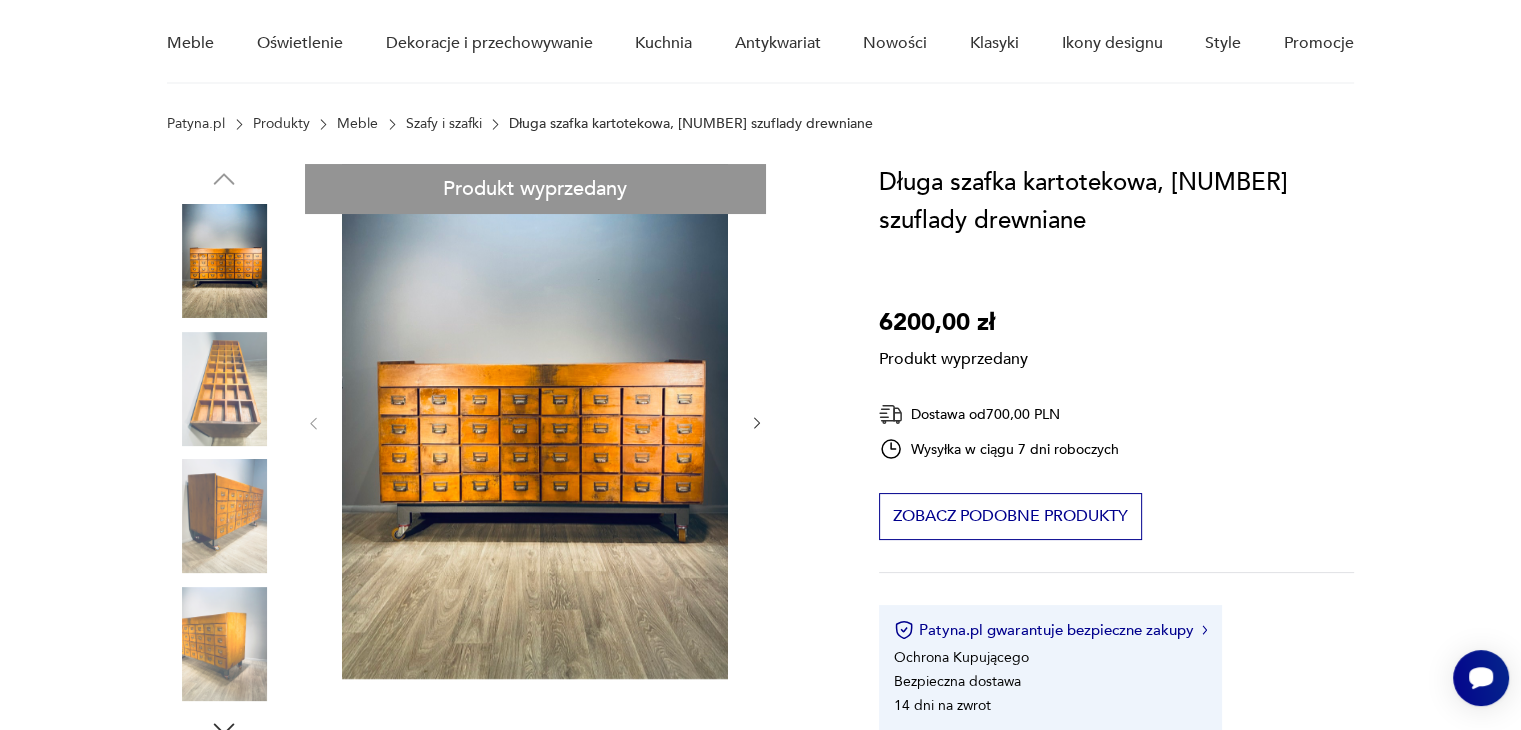 click on "Produkt wyprzedany Opis produktu Długa fabryczna Szafka Kartotekowe [NUMBER] szuflady Drewniana na kółkach. Rzadki drewniany, solidny i ciężki Mebel na oryginalnej stalowej platformie malowanej farbą Młotkowo na nowych przemysłowych kółkach. Od frontu [NUMBER] szuflady wysuwane na prowadnicach a na Górnym blacie przegródki. Dzięki Platformie na kółkach możliwe przemieszczanie mebla. Szafka może być przykręcona do Platformy lub z niej zdjęta, ale uwaga jest ciężka i trudno będzie ją przedstawić. Mebel wykonany z drewna nosi ślady użytkowania, przyciemnienia na drewnie.Szuflady funkcjonują dobrze. Rzadki Okaz, który przez lata znajdował się w archiwach jednej z polskich fabryk. Rozwiń więcej Szczegóły produktu Stan:   dobry Wysokość :   [NUMBER] Szerokość :   [NUMBER] Głębokość :   [NUMBER] Kolor:   brązowy Typ :   inna Datowanie :   [YEAR] - [YEAR] Kolory :   brown Kraj pochodzenia :   [COUNTRY] Tworzywo :   drewno Dodatkowe :   nóżki Rodzaj drzwi :   inne Miasto Sprzedawcy :   [CITY] Tagi:   ," at bounding box center (499, 807) 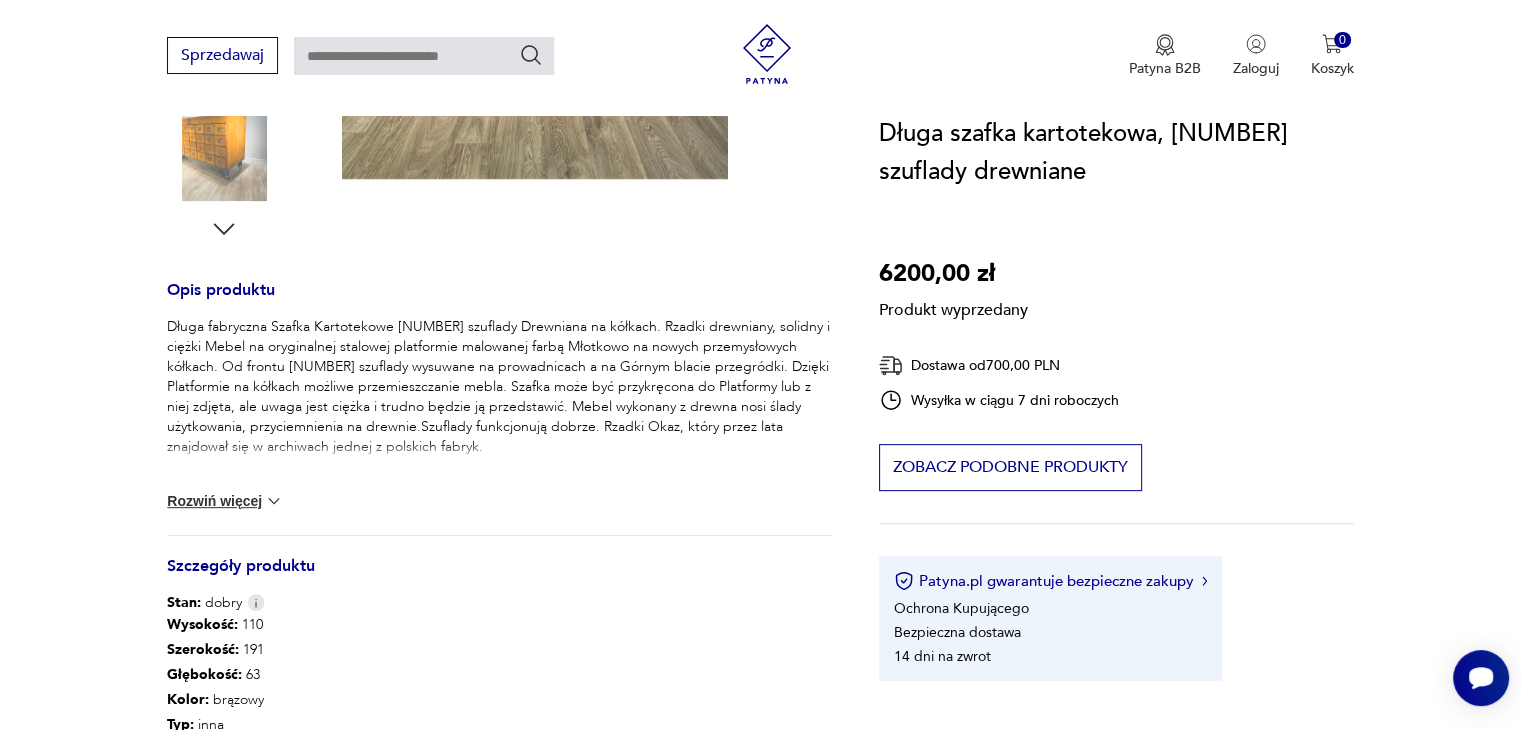 click on "Długa fabryczna Szafka Kartotekowe [NUMBER] szuflady Drewniana na kółkach. Rzadki drewniany, solidny i ciężki Mebel na oryginalnej stalowej platformie malowanej farbą Młotkowo na nowych przemysłowych kółkach. Od frontu [NUMBER] szuflady wysuwane na prowadnicach a na Górnym blacie przegródki. Dzięki Platformie na kółkach możliwe przemieszczanie mebla. Szafka może być przykręcona do Platformy lub z niej zdjęta, ale uwaga jest ciężka i trudno będzie ją przedstawić. Mebel wykonany z drewna nosi ślady użytkowania, przyciemnienia na drewnie.Szuflady funkcjonują dobrze. Rzadki Okaz, który przez lata znajdował się w archiwach jednej z polskich fabryk." at bounding box center [499, 387] 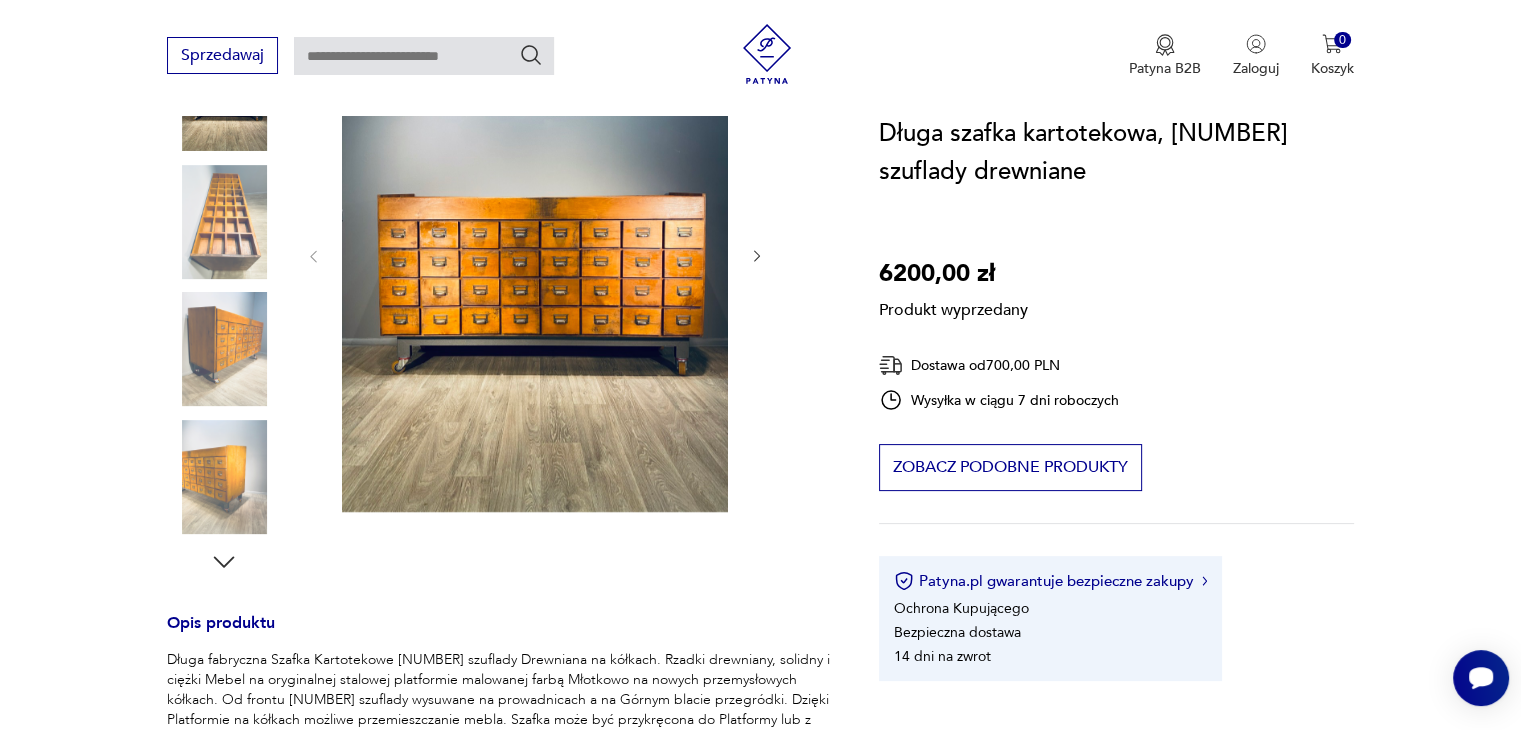 click on "Produkt wyprzedany Opis produktu Długa fabryczna Szafka Kartotekowe [NUMBER] szuflady Drewniana na kółkach. Rzadki drewniany, solidny i ciężki Mebel na oryginalnej stalowej platformie malowanej farbą Młotkowo na nowych przemysłowych kółkach. Od frontu [NUMBER] szuflady wysuwane na prowadnicach a na Górnym blacie przegródki. Dzięki Platformie na kółkach możliwe przemieszczanie mebla. Szafka może być przykręcona do Platformy lub z niej zdjęta, ale uwaga jest ciężka i trudno będzie ją przedstawić. Mebel wykonany z drewna nosi ślady użytkowania, przyciemnienia na drewnie.Szuflady funkcjonują dobrze. Rzadki Okaz, który przez lata znajdował się w archiwach jednej z polskich fabryk. Rozwiń więcej Szczegóły produktu Stan:   dobry Wysokość :   [NUMBER] Szerokość :   [NUMBER] Głębokość :   [NUMBER] Kolor:   brązowy Typ :   inna Datowanie :   [YEAR] - [YEAR] Kolory :   brown Kraj pochodzenia :   [COUNTRY] Tworzywo :   drewno Dodatkowe :   nóżki Rodzaj drzwi :   inne Miasto Sprzedawcy :   [CITY] Tagi:   ," at bounding box center (499, 640) 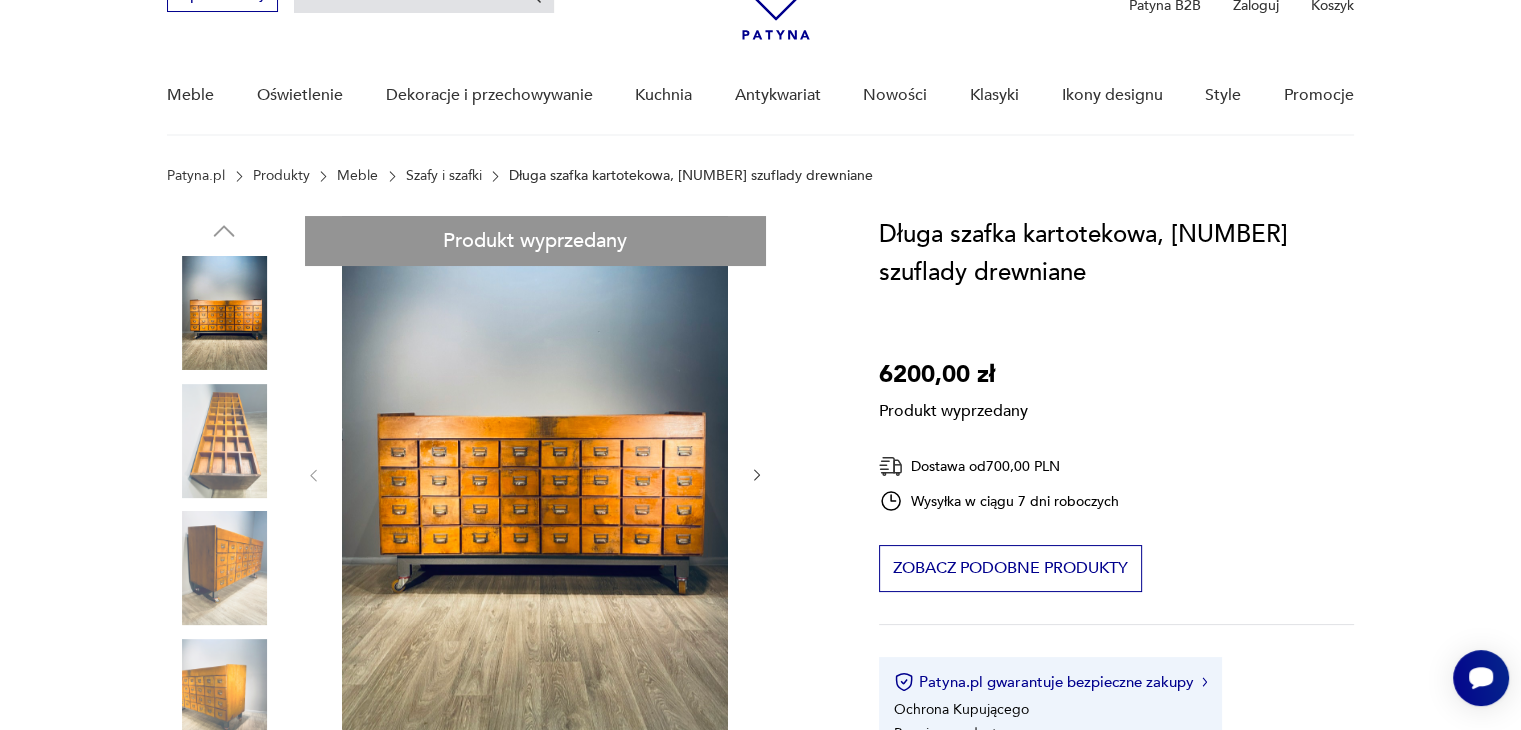 scroll, scrollTop: 0, scrollLeft: 0, axis: both 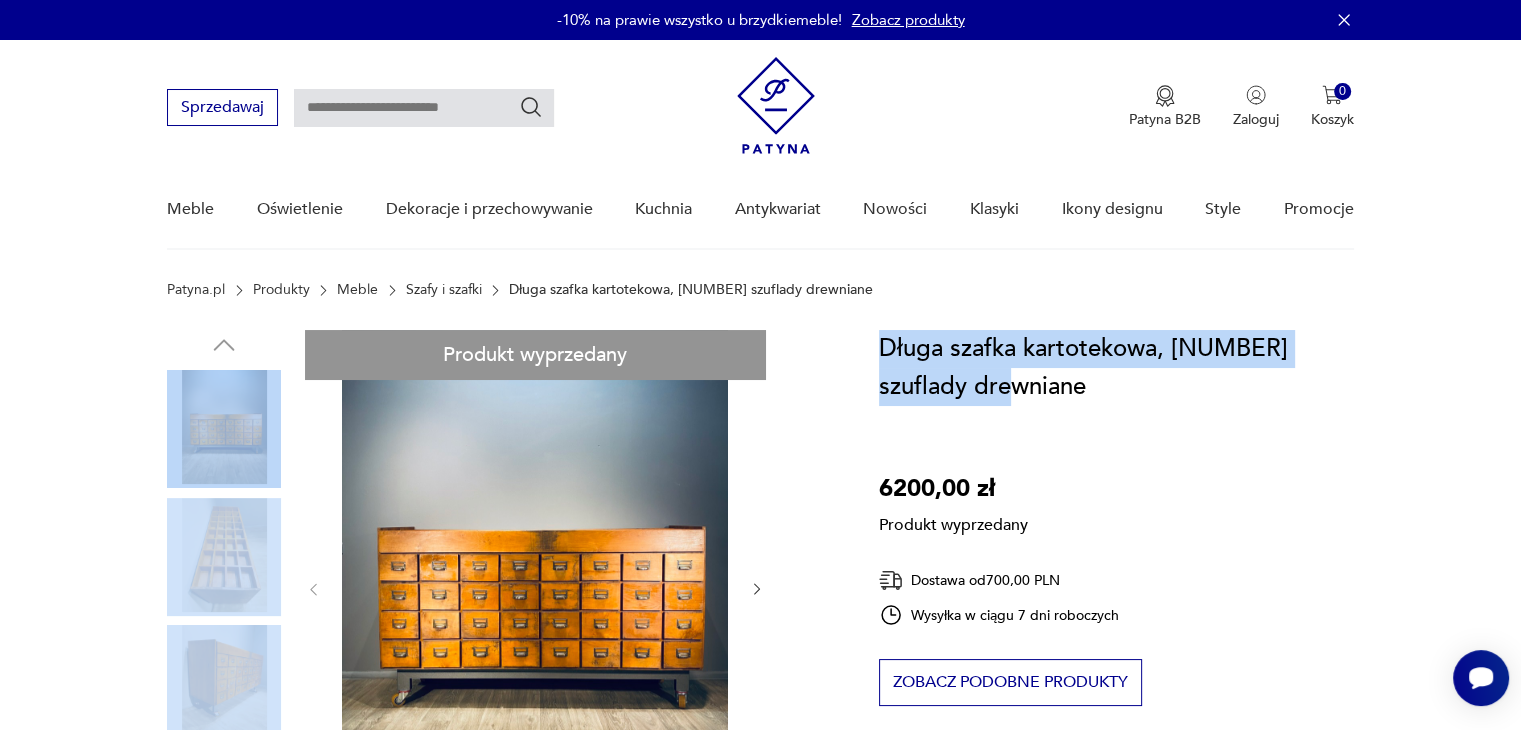 drag, startPoint x: 1019, startPoint y: 385, endPoint x: 844, endPoint y: 349, distance: 178.66449 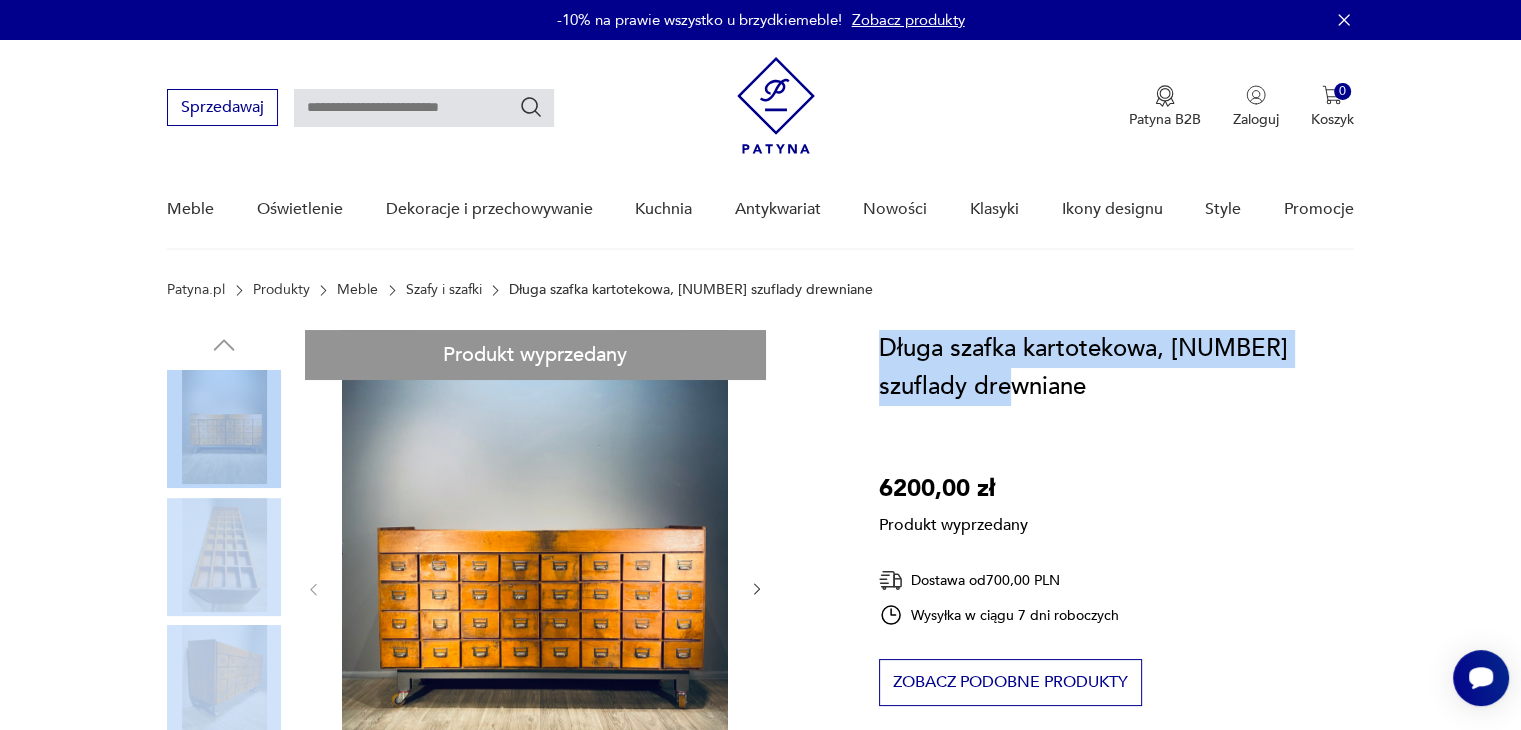 click on "Produkt wyprzedany Opis produktu Długa fabryczna Szafka Kartotekowe [NUMBER] szuflady Drewniana na kółkach. Rzadki drewniany, solidny i ciężki Mebel na oryginalnej stalowej platformie malowanej farbą Młotkowo na nowych przemysłowych kółkach. Od frontu [NUMBER] szuflady wysuwane na prowadnicach a na Górnym blacie przegródki. Dzięki Platformie na kółkach możliwe przemieszczanie mebla. Szafka może być przykręcona do Platformy lub z niej zdjęta, ale uwaga jest ciężka i trudno będzie ją przedstawić. Mebel wykonany z drewna nosi ślady użytkowania, przyciemnienia na drewnie.Szuflady funkcjonują dobrze. Rzadki Okaz, który przez lata znajdował się w archiwach jednej z polskich fabryk. Rozwiń więcej Szczegóły produktu Stan:   dobry Wysokość :   [NUMBER] Szerokość :   [NUMBER] Głębokość :   [NUMBER] Kolor:   brązowy Typ :   inna Datowanie :   [YEAR] - [YEAR] Kolory :   brown Kraj pochodzenia :   [COUNTRY] Tworzywo :   drewno Dodatkowe :   nóżki Rodzaj drzwi :   inne Miasto Sprzedawcy :   [CITY] Tagi:   ," at bounding box center (760, 997) 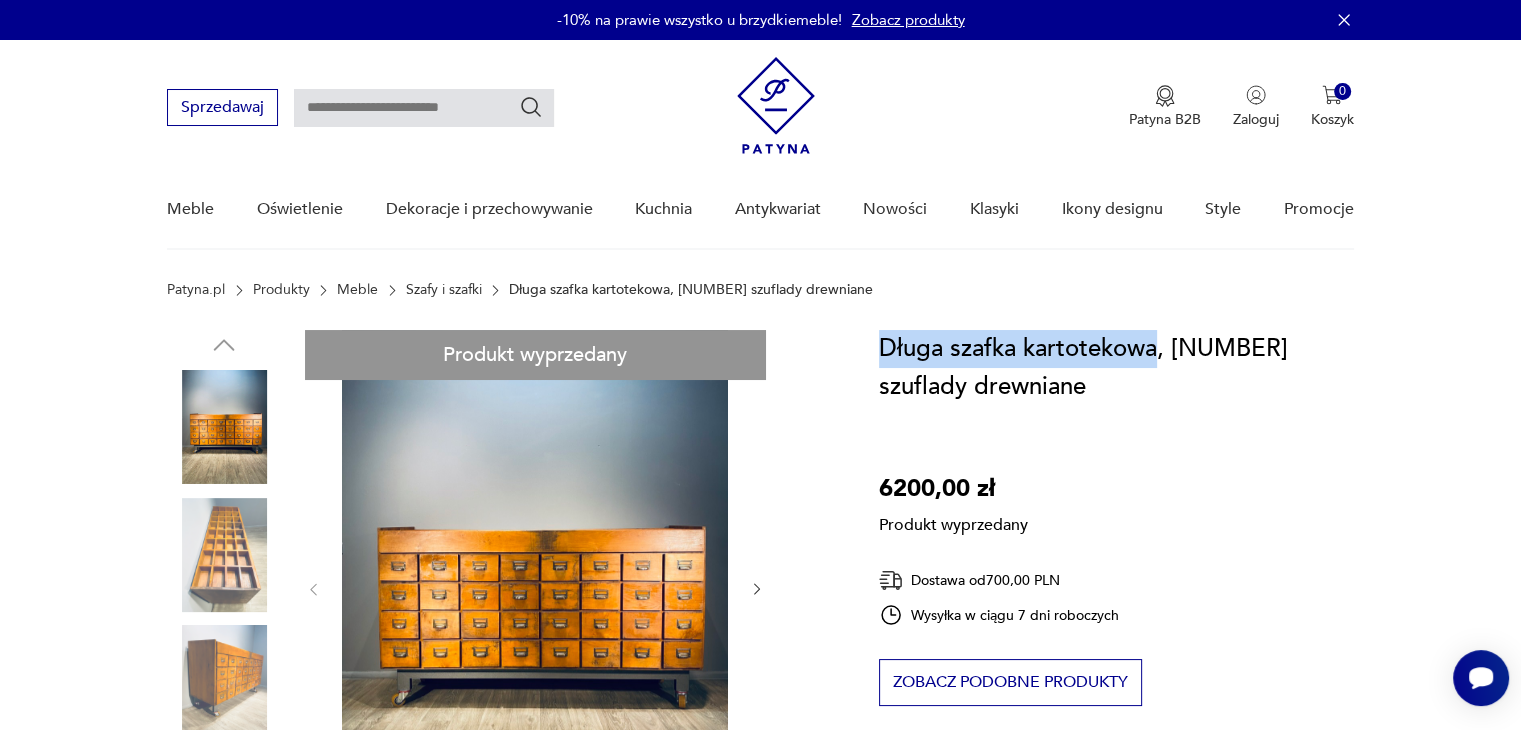 drag, startPoint x: 884, startPoint y: 347, endPoint x: 1157, endPoint y: 352, distance: 273.04578 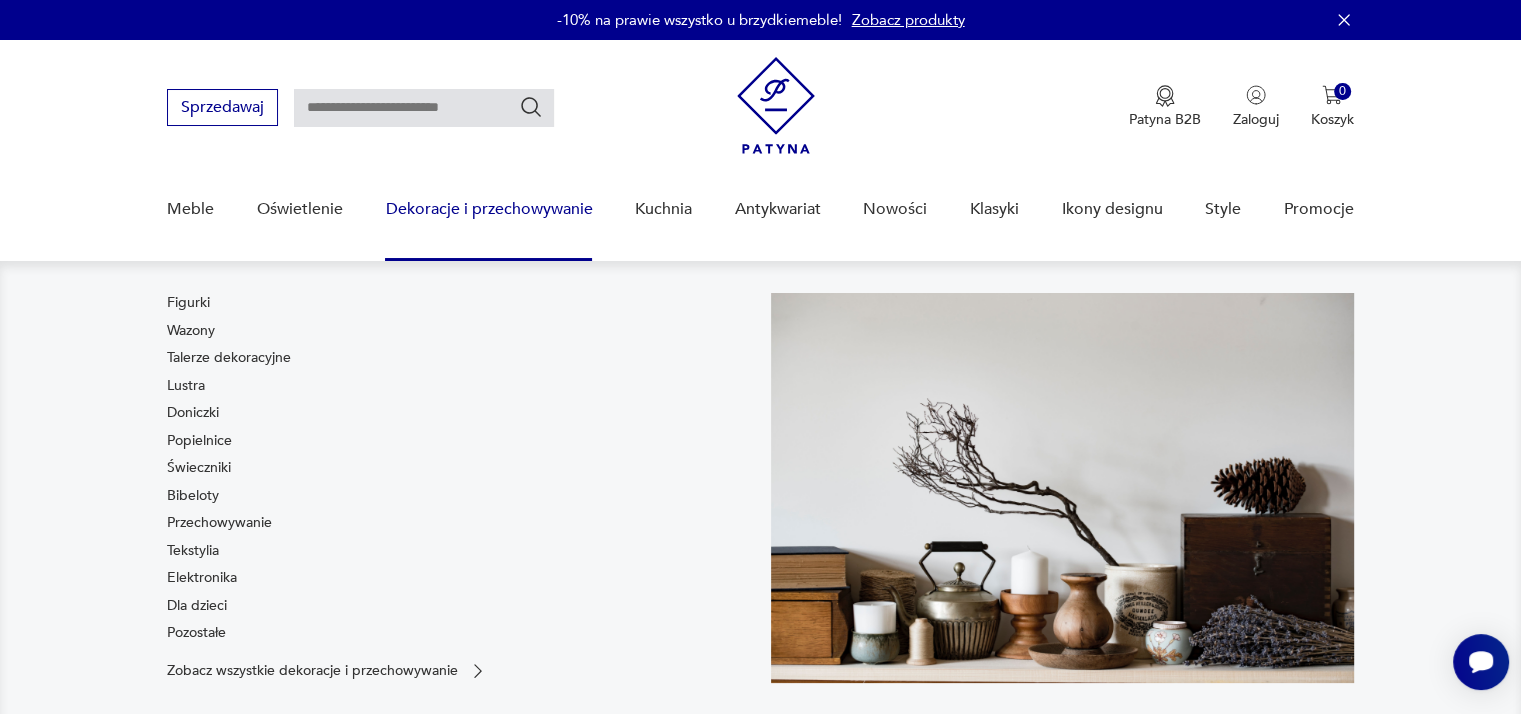 drag, startPoint x: 1034, startPoint y: 275, endPoint x: 827, endPoint y: 212, distance: 216.37468 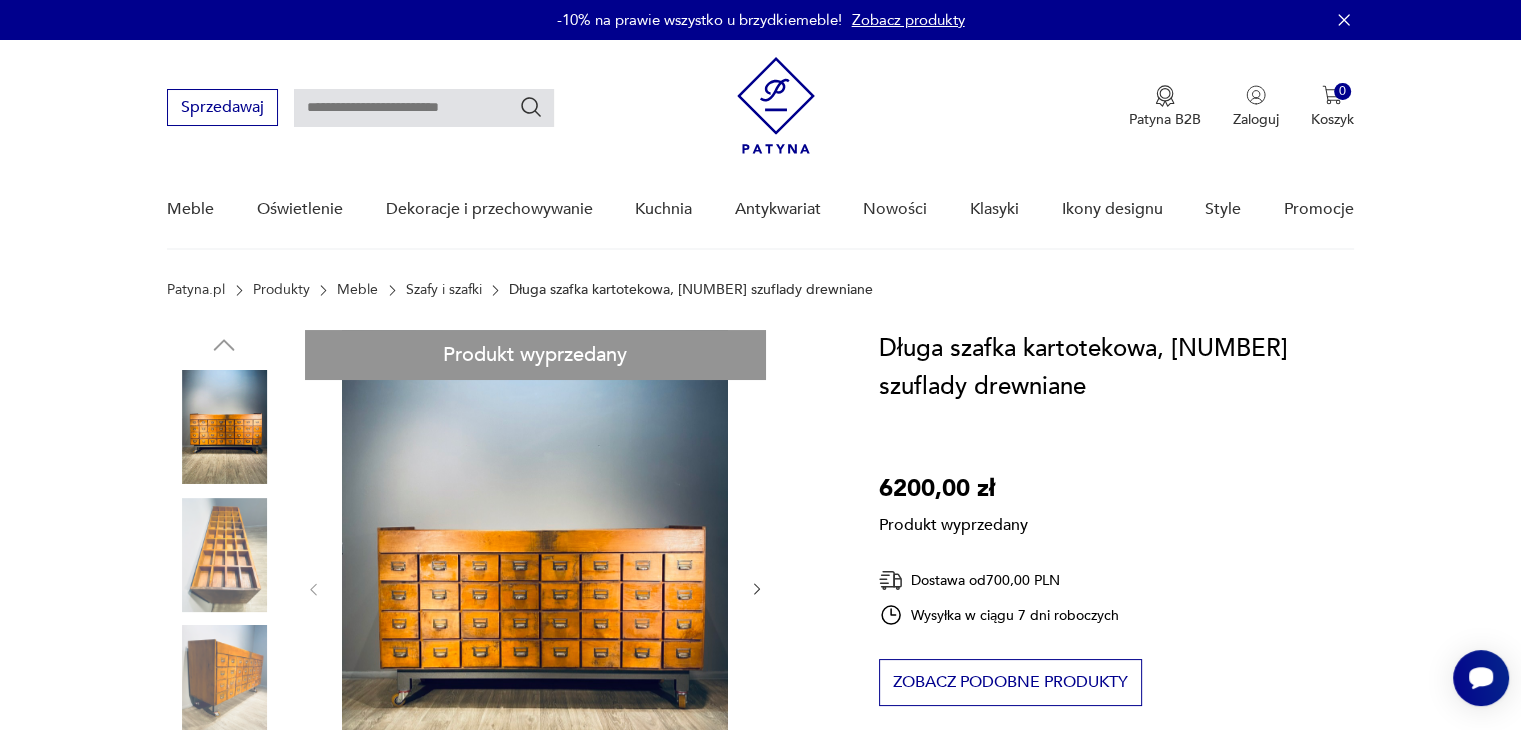 click at bounding box center [424, 108] 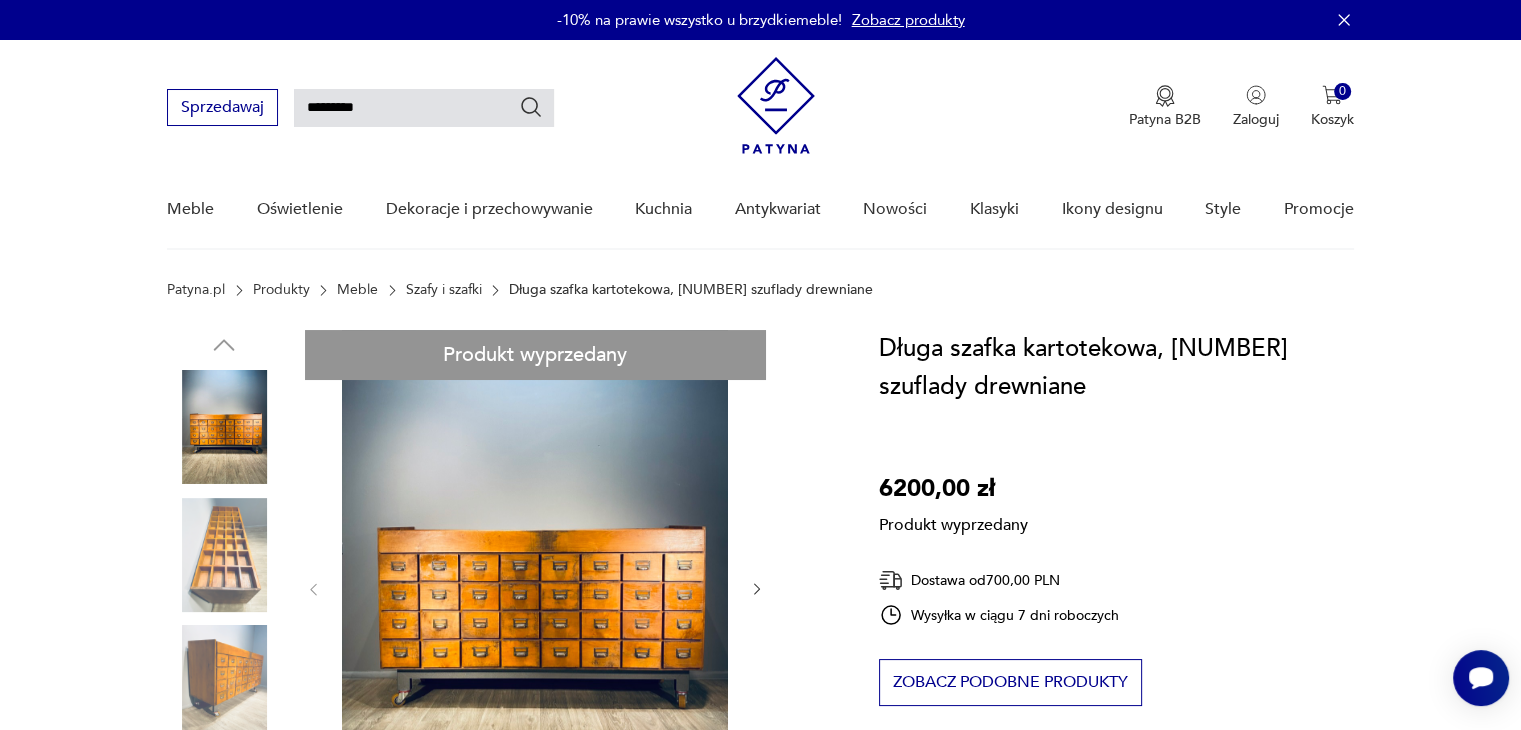 type on "*********" 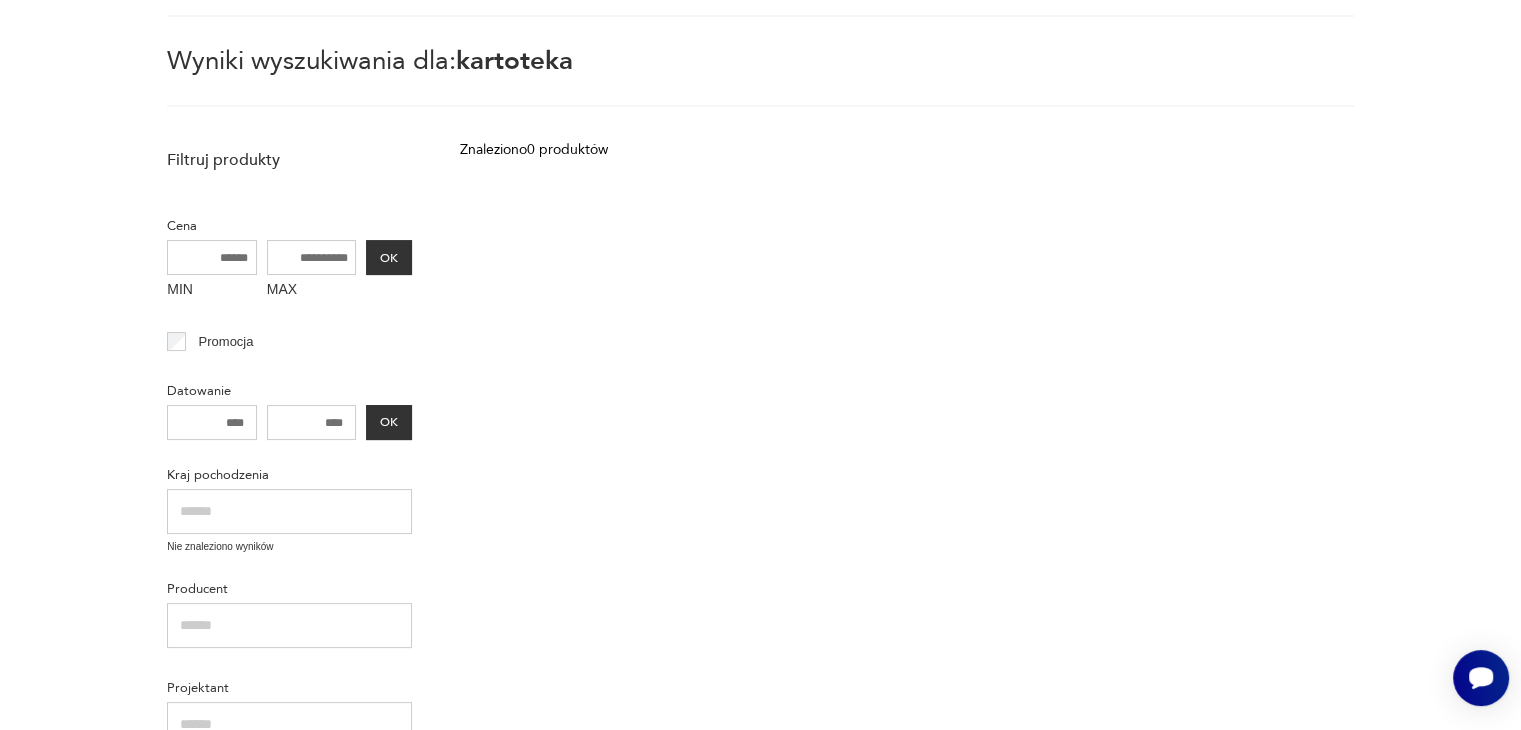 scroll, scrollTop: 71, scrollLeft: 0, axis: vertical 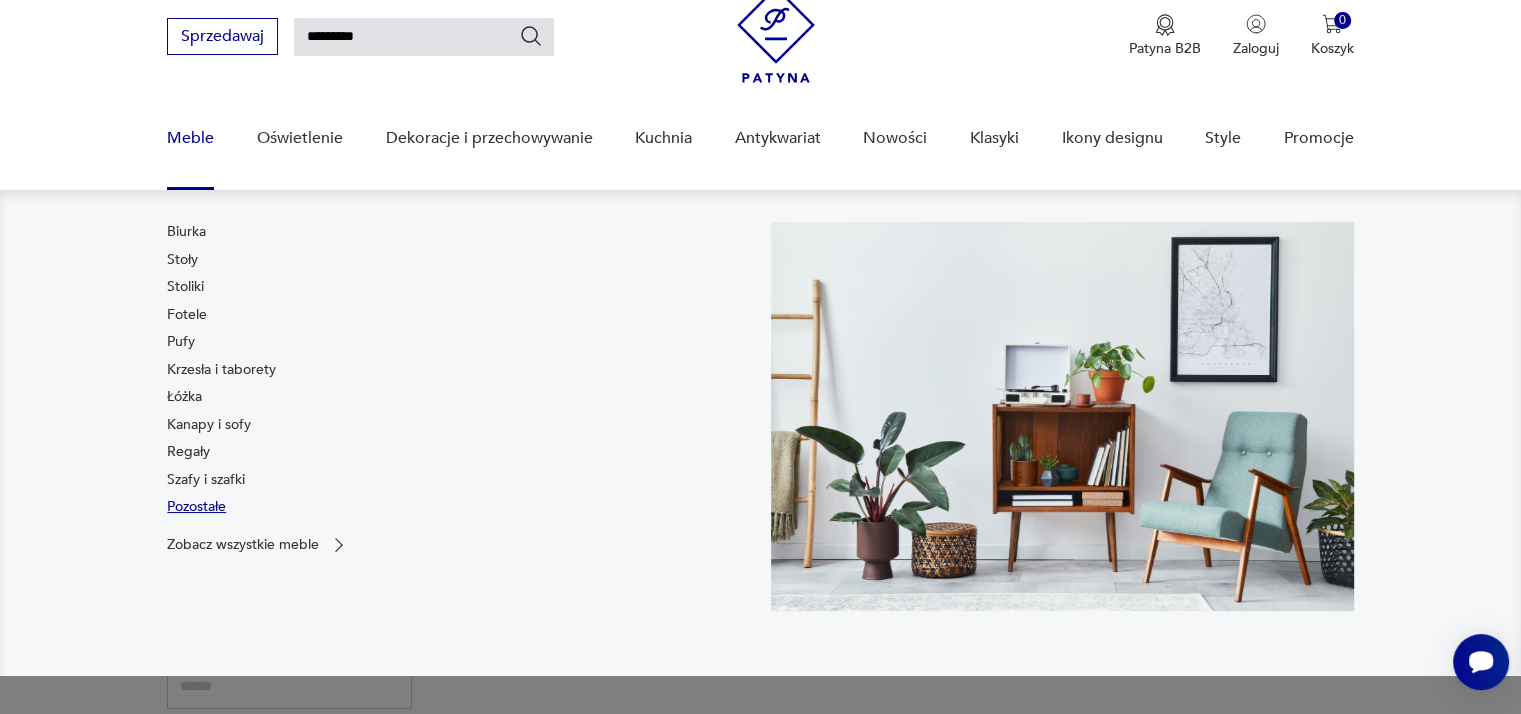 click on "Pozostałe" at bounding box center [196, 507] 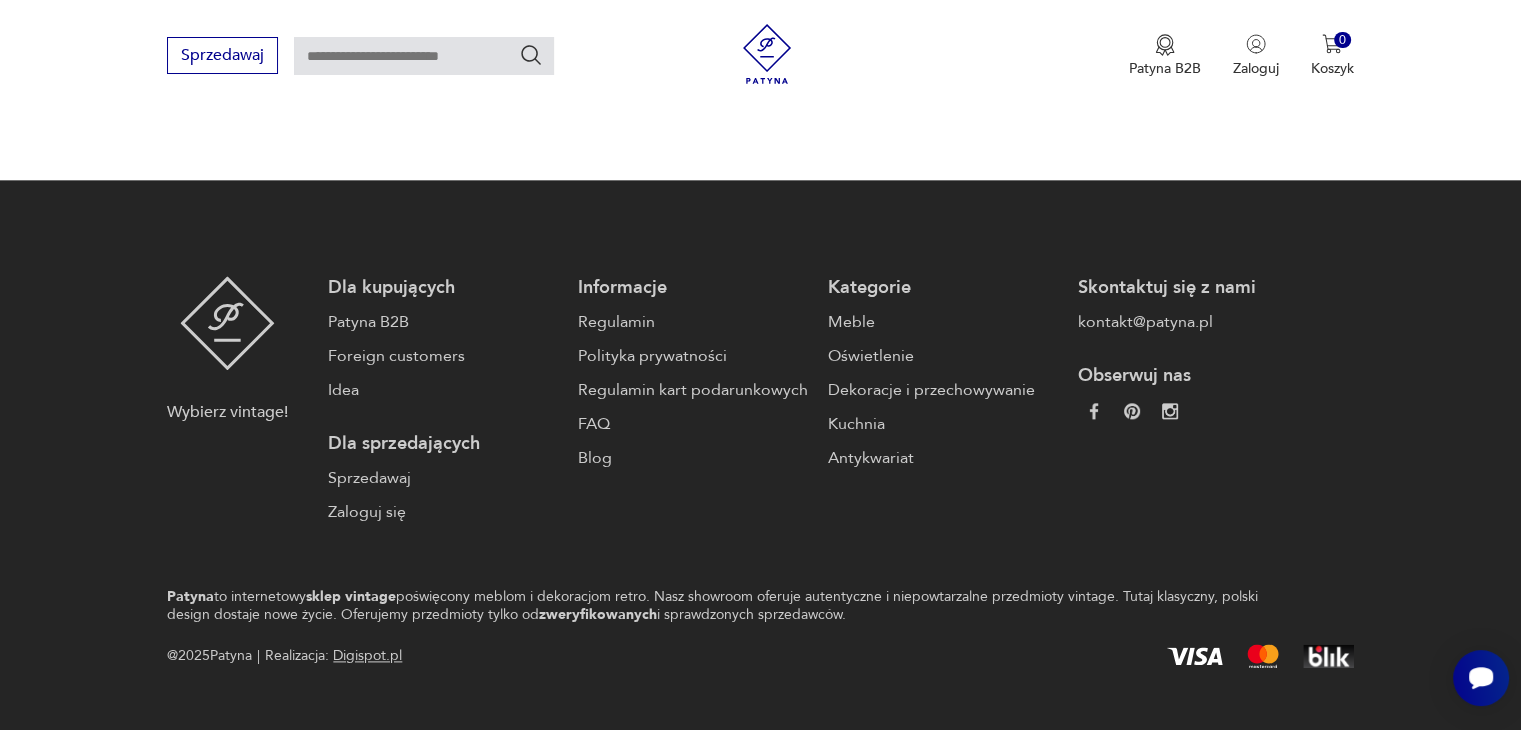 scroll, scrollTop: 1873, scrollLeft: 0, axis: vertical 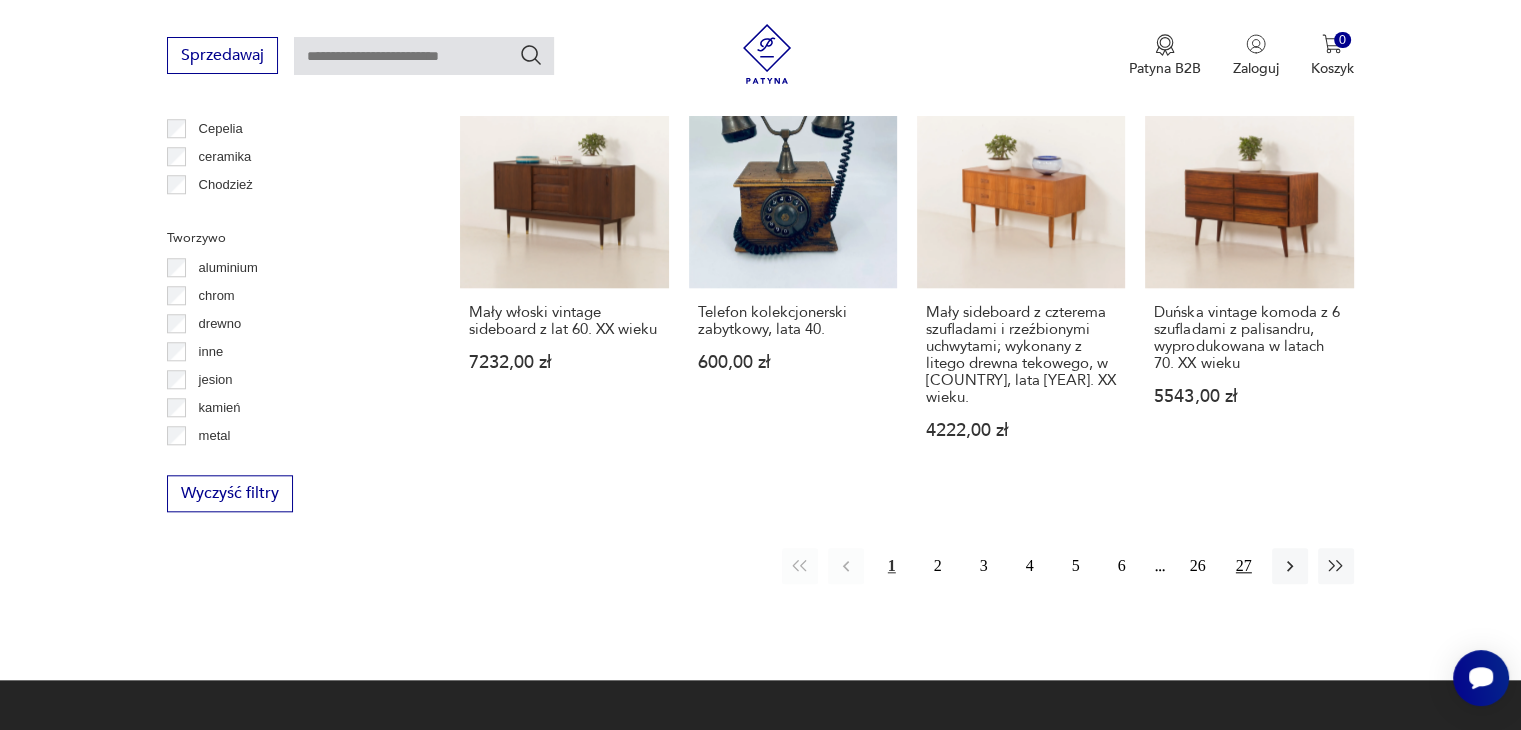 click on "27" at bounding box center [1244, 566] 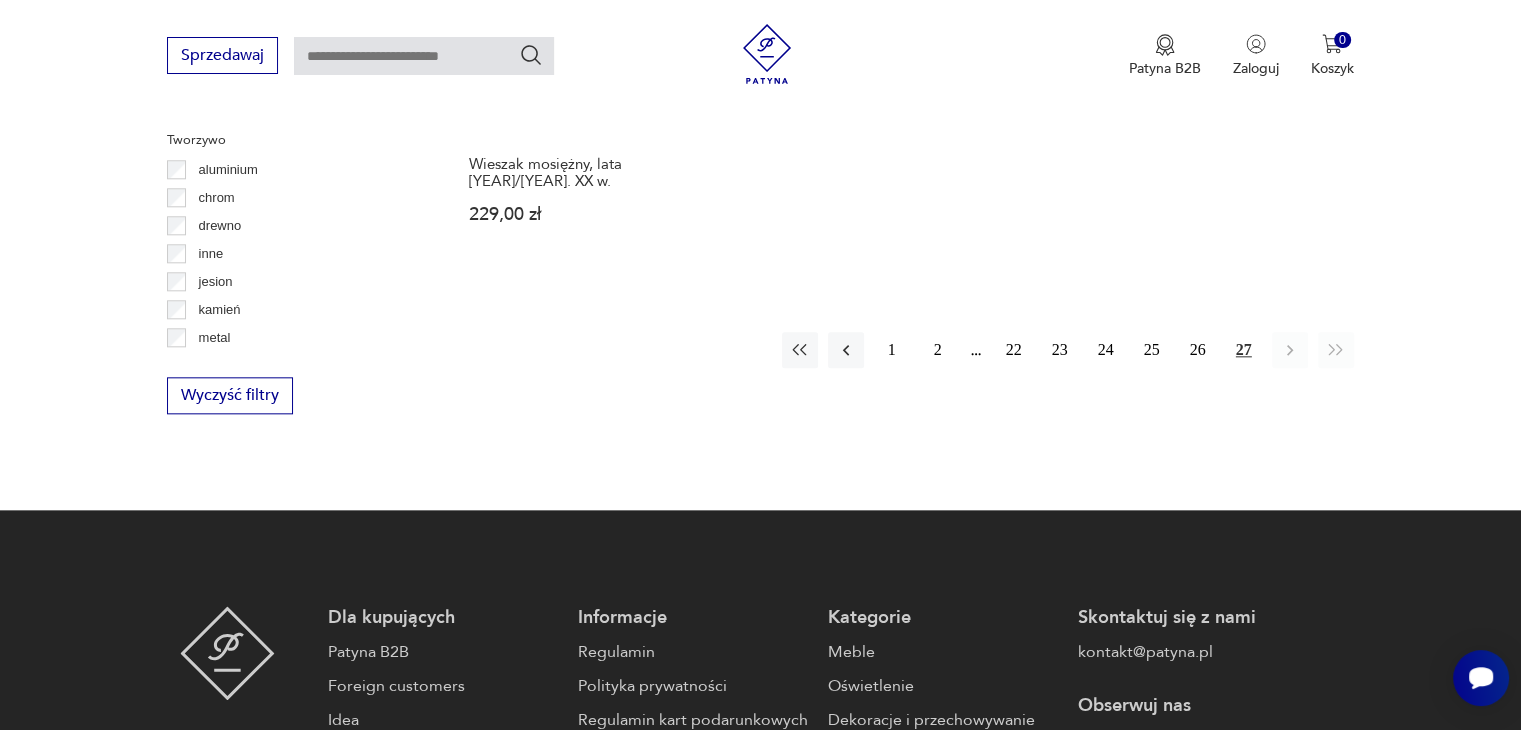 scroll, scrollTop: 2195, scrollLeft: 0, axis: vertical 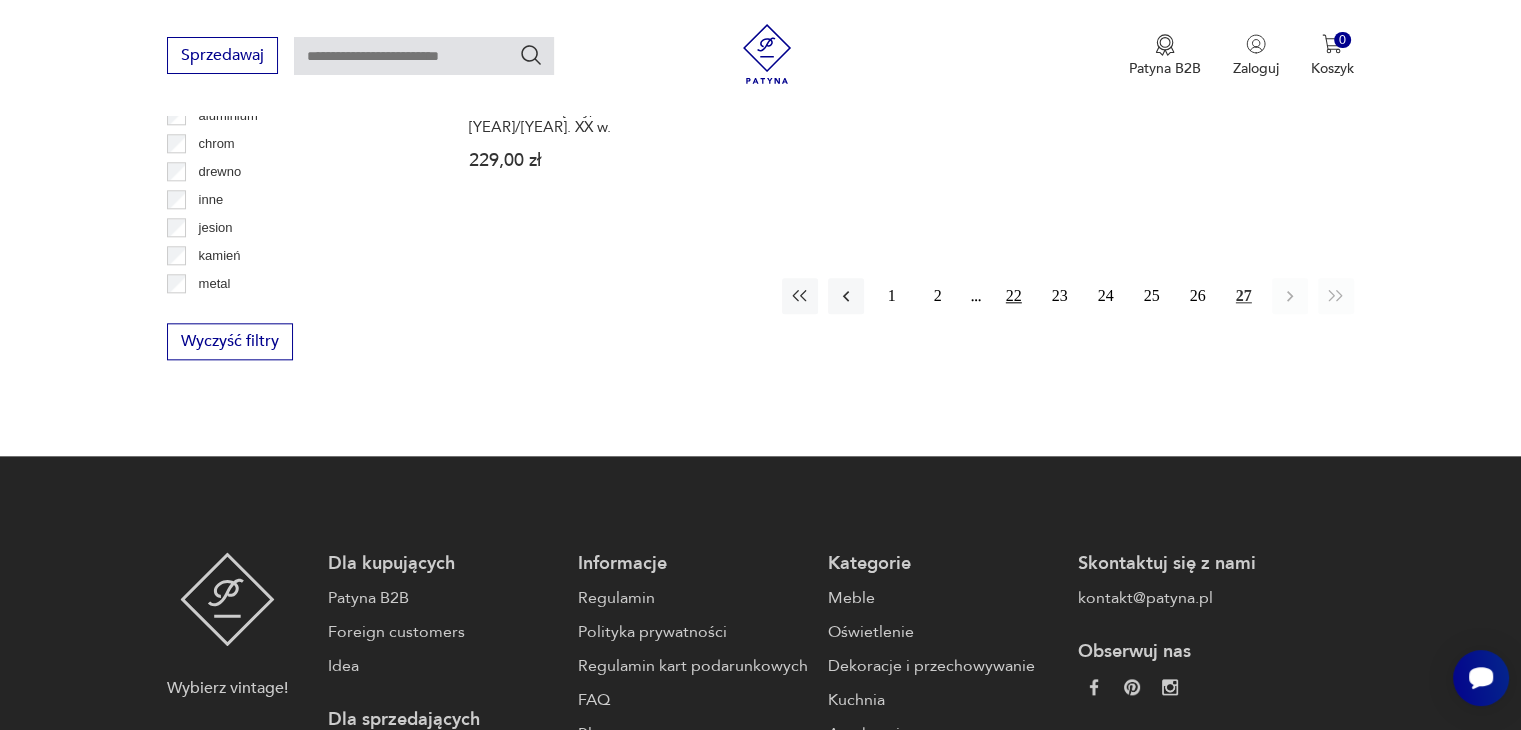 click on "22" at bounding box center [1014, 296] 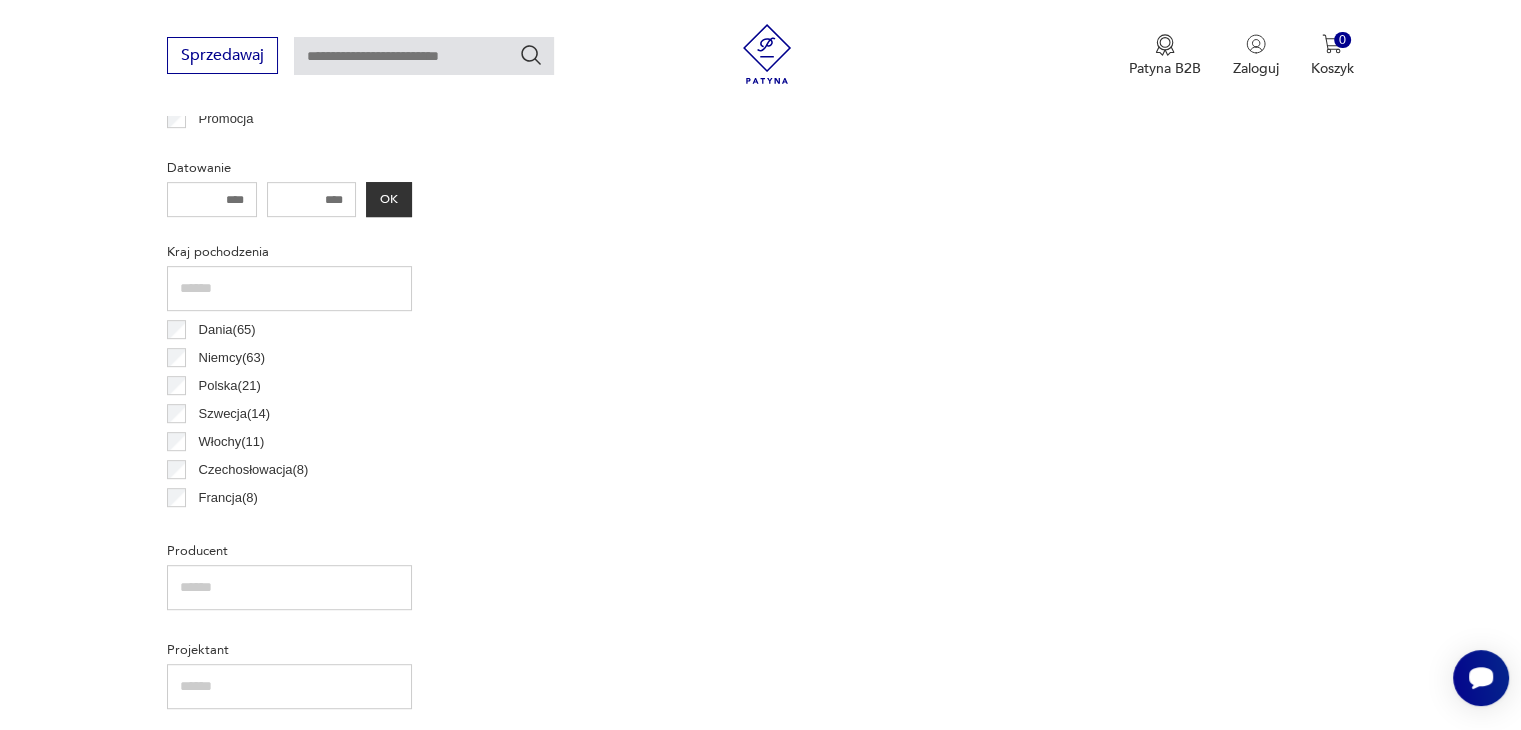 scroll, scrollTop: 530, scrollLeft: 0, axis: vertical 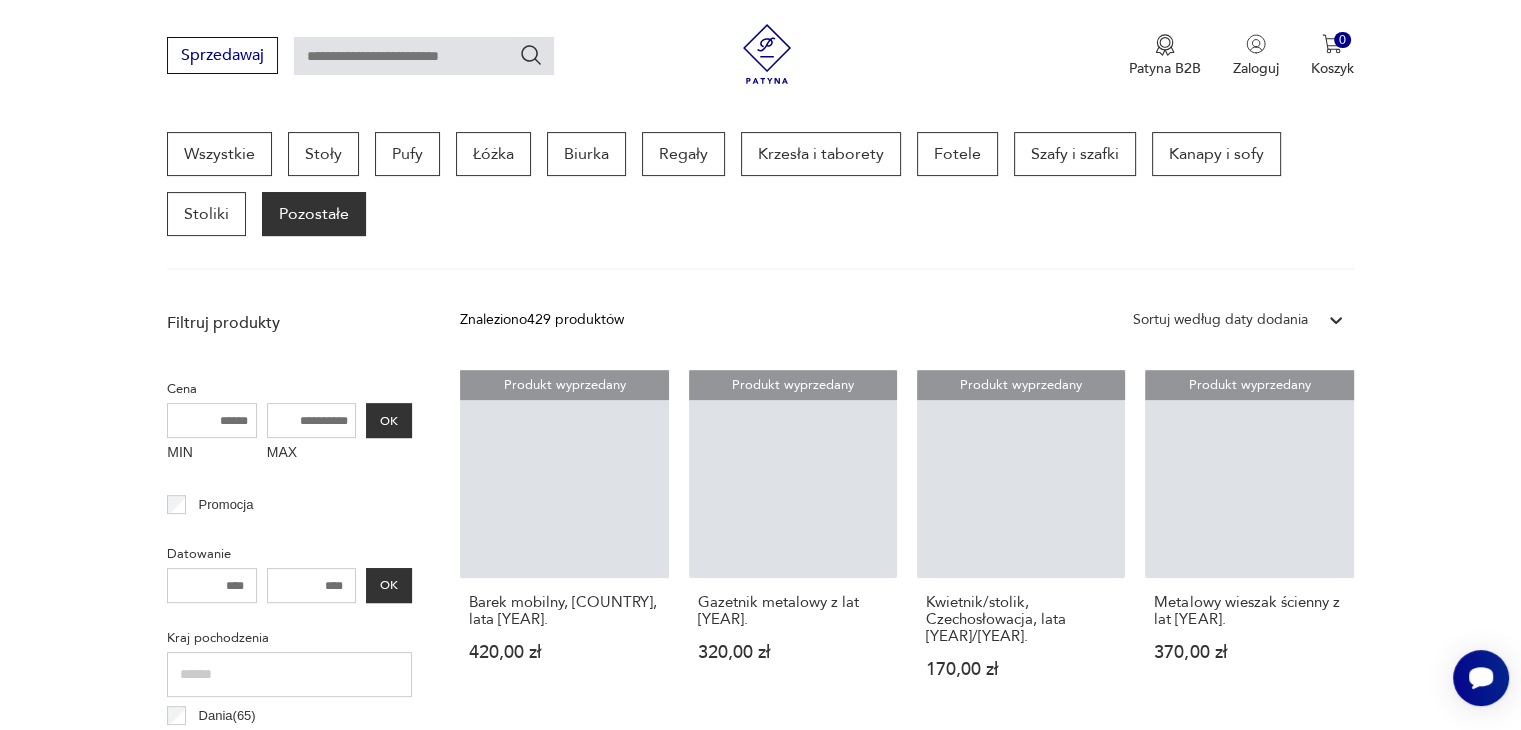 click at bounding box center [424, 56] 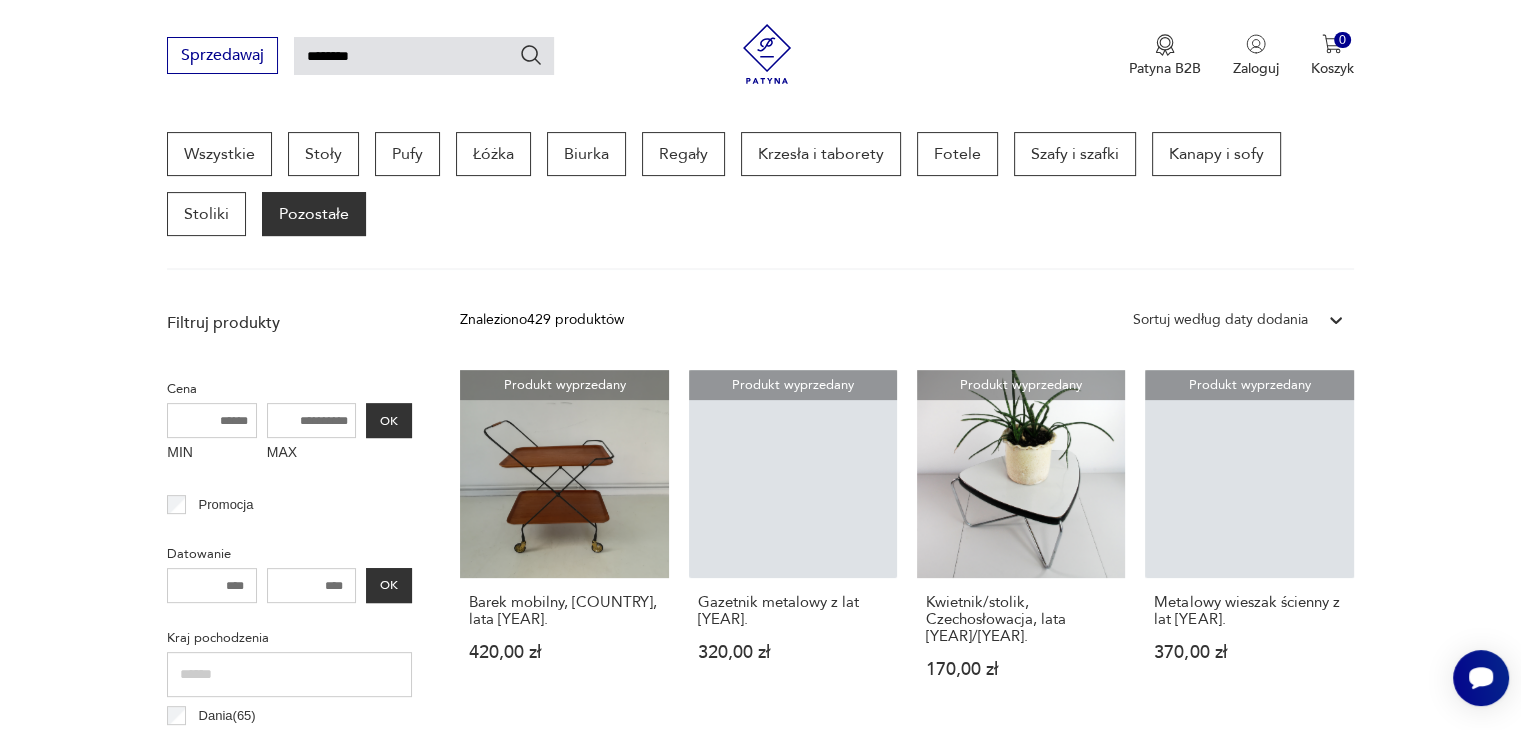 type on "********" 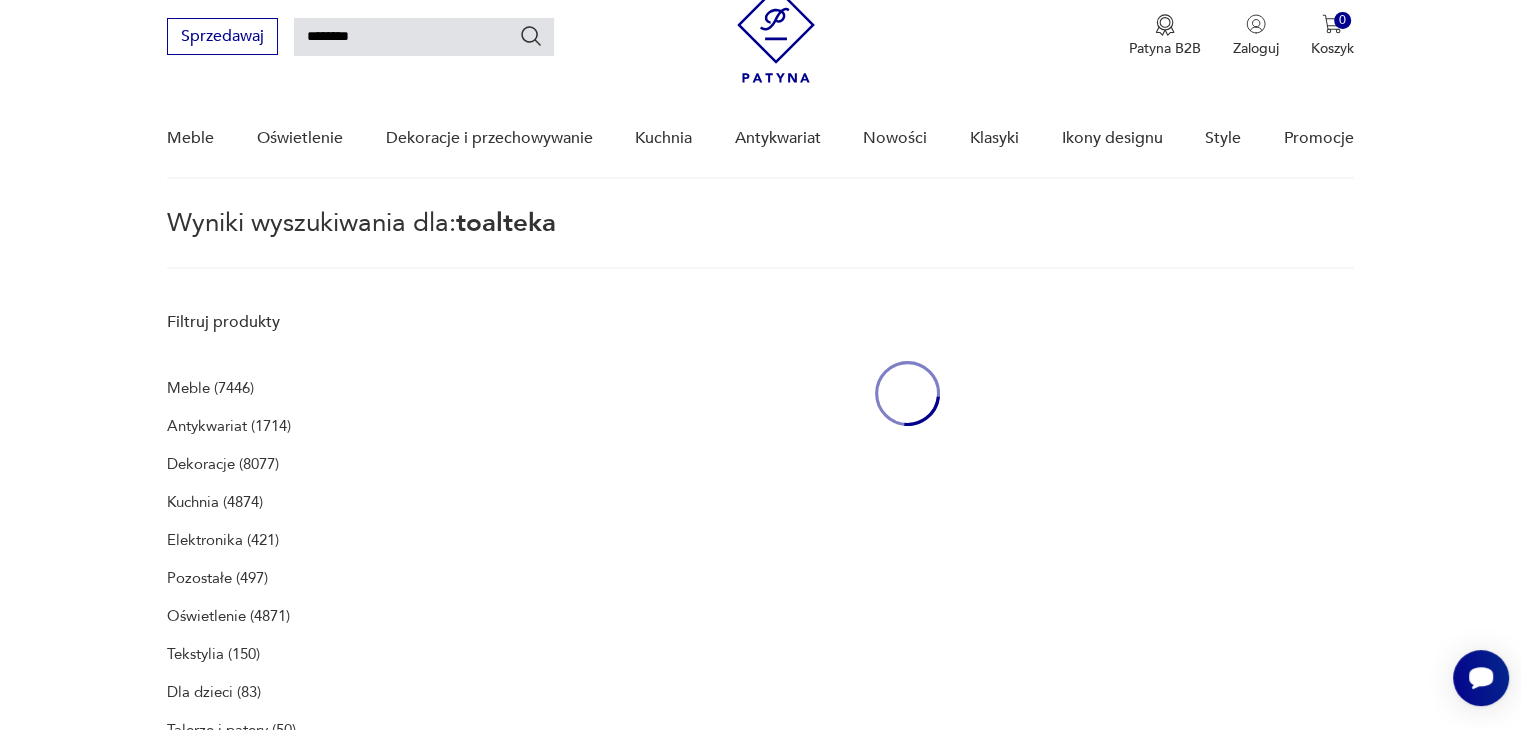 drag, startPoint x: 358, startPoint y: 36, endPoint x: 308, endPoint y: 32, distance: 50.159744 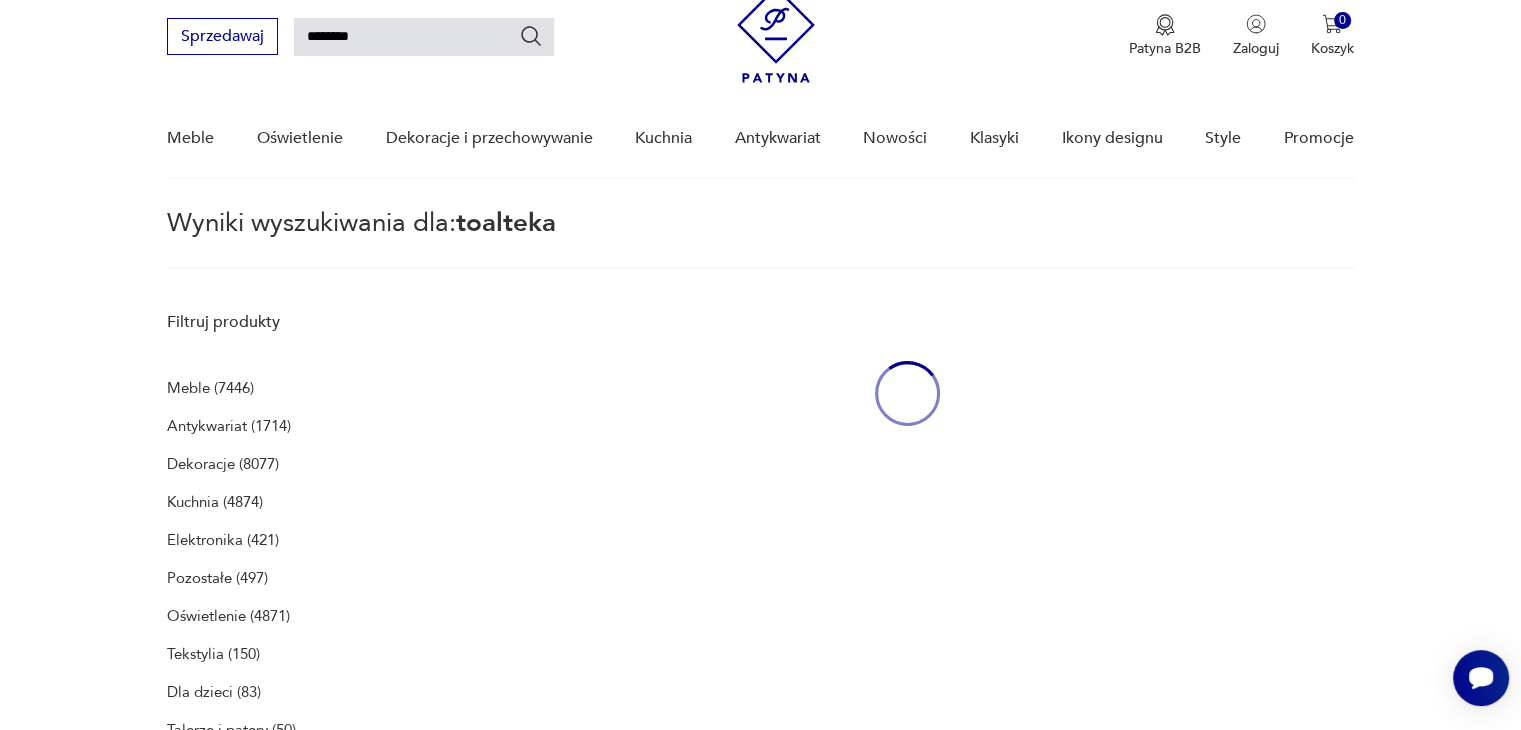 click on "********" at bounding box center [424, 37] 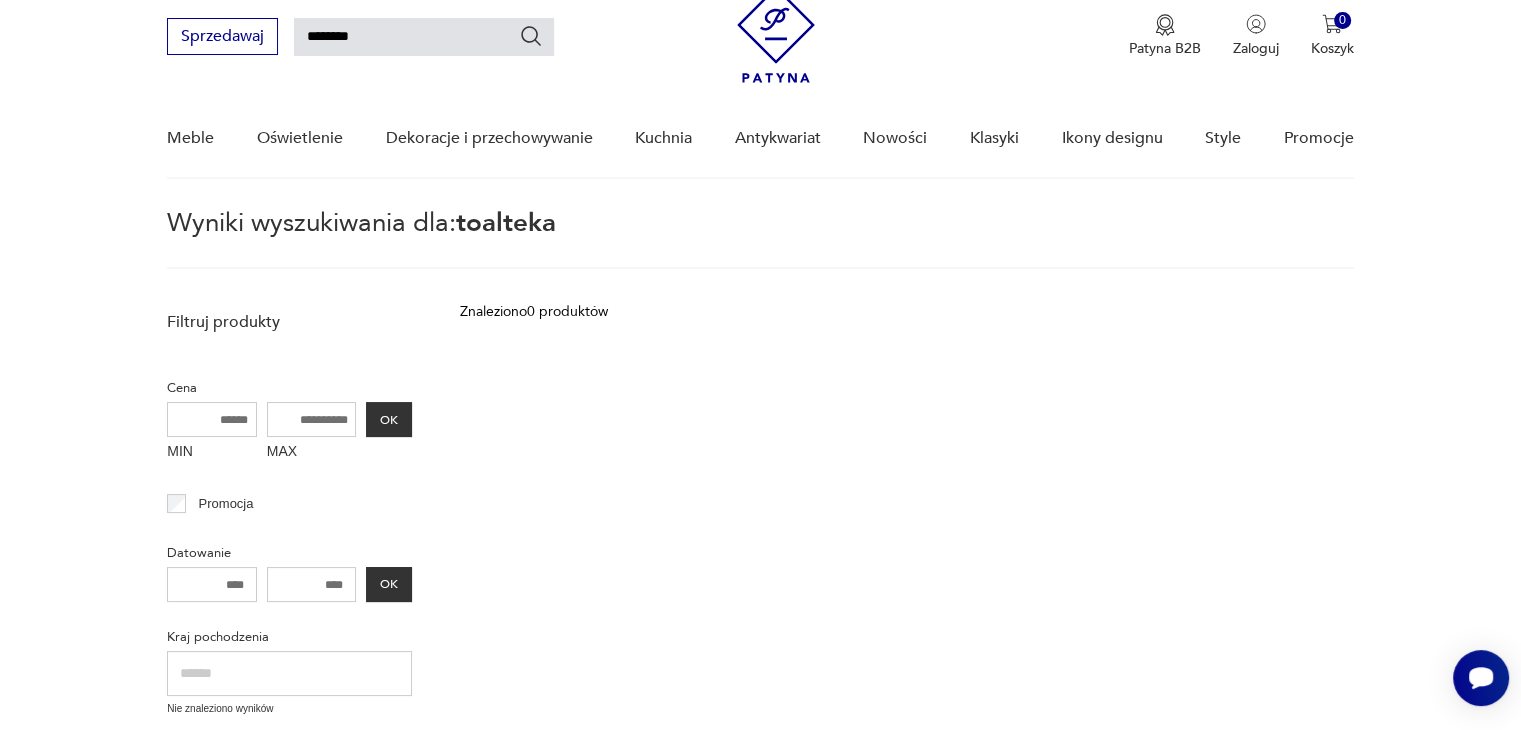 type on "********" 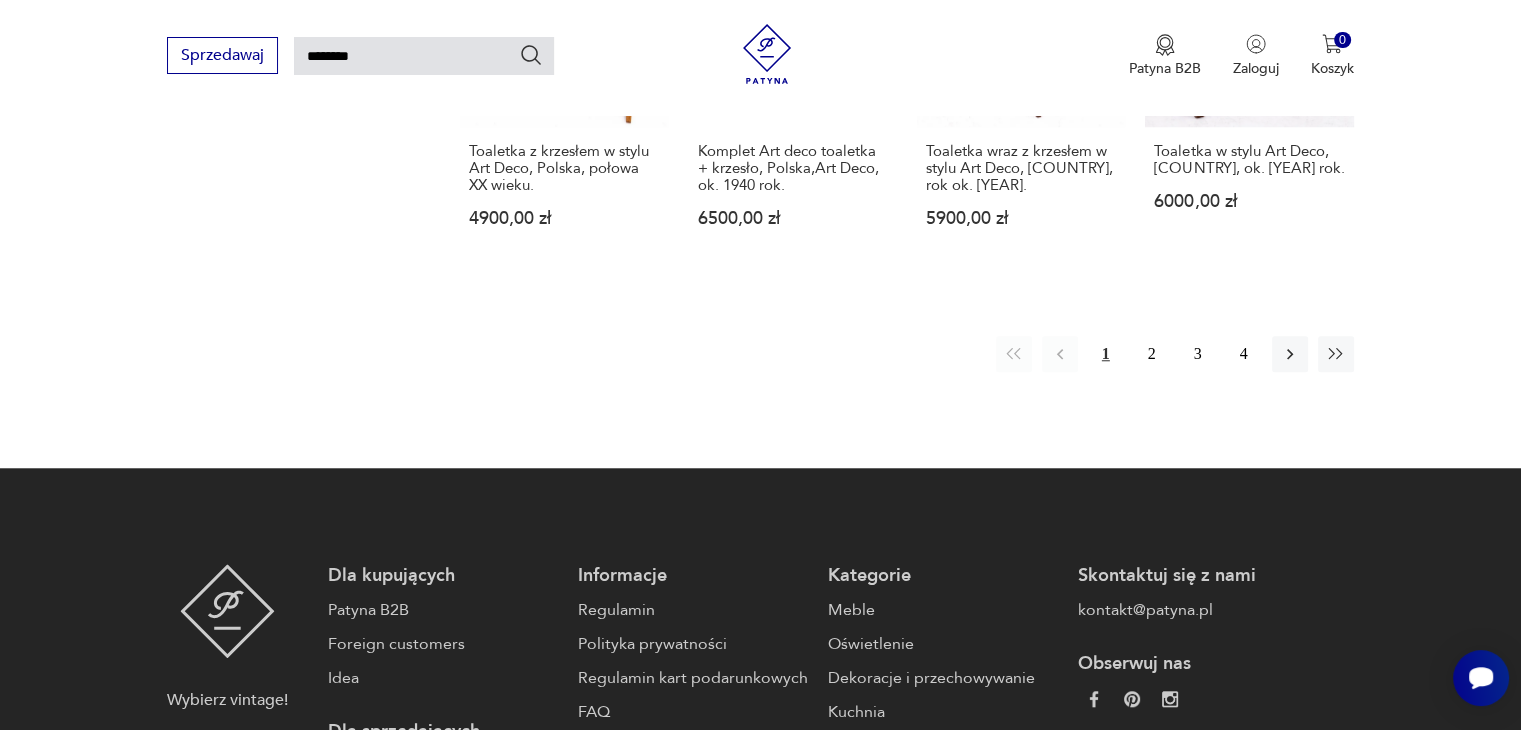 scroll, scrollTop: 1737, scrollLeft: 0, axis: vertical 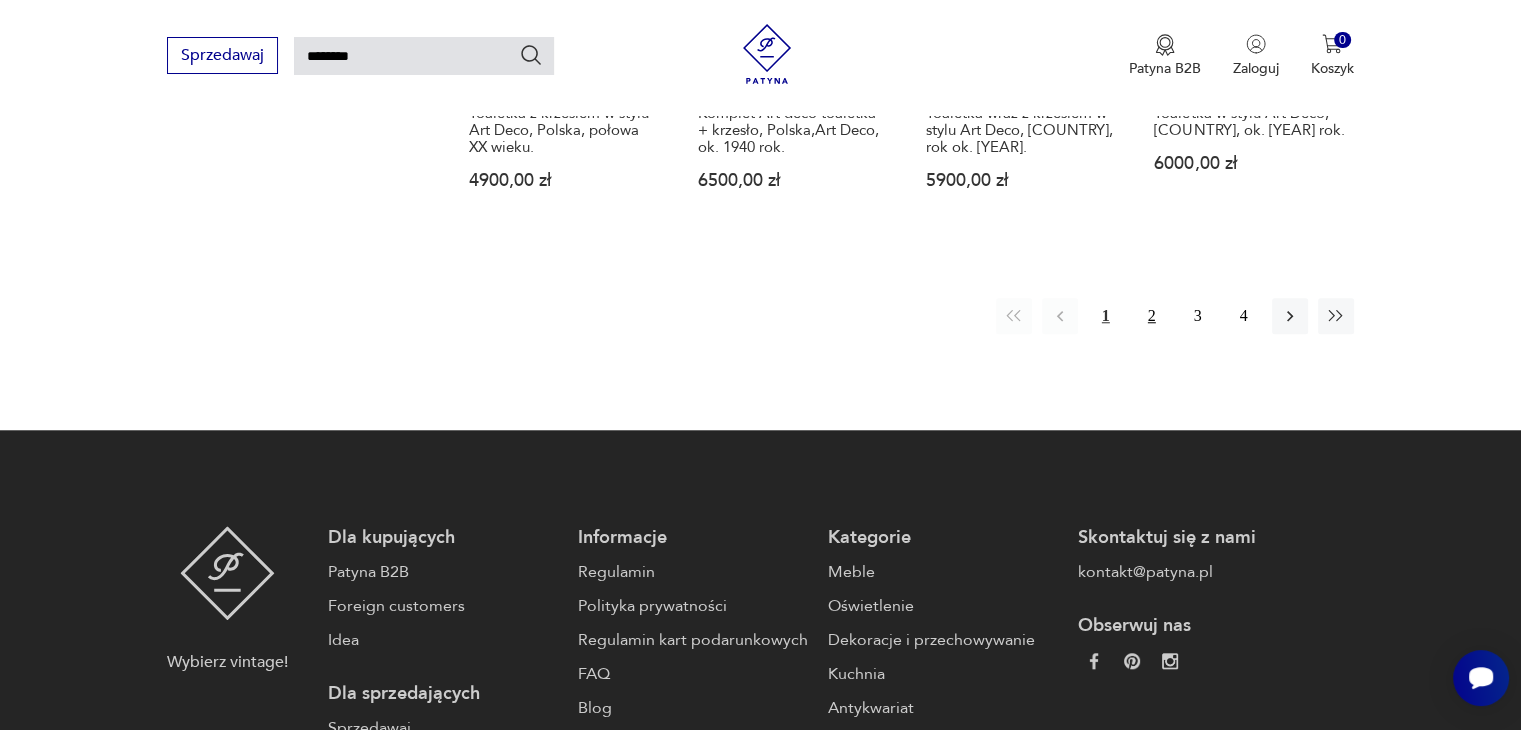 click on "2" at bounding box center (1152, 316) 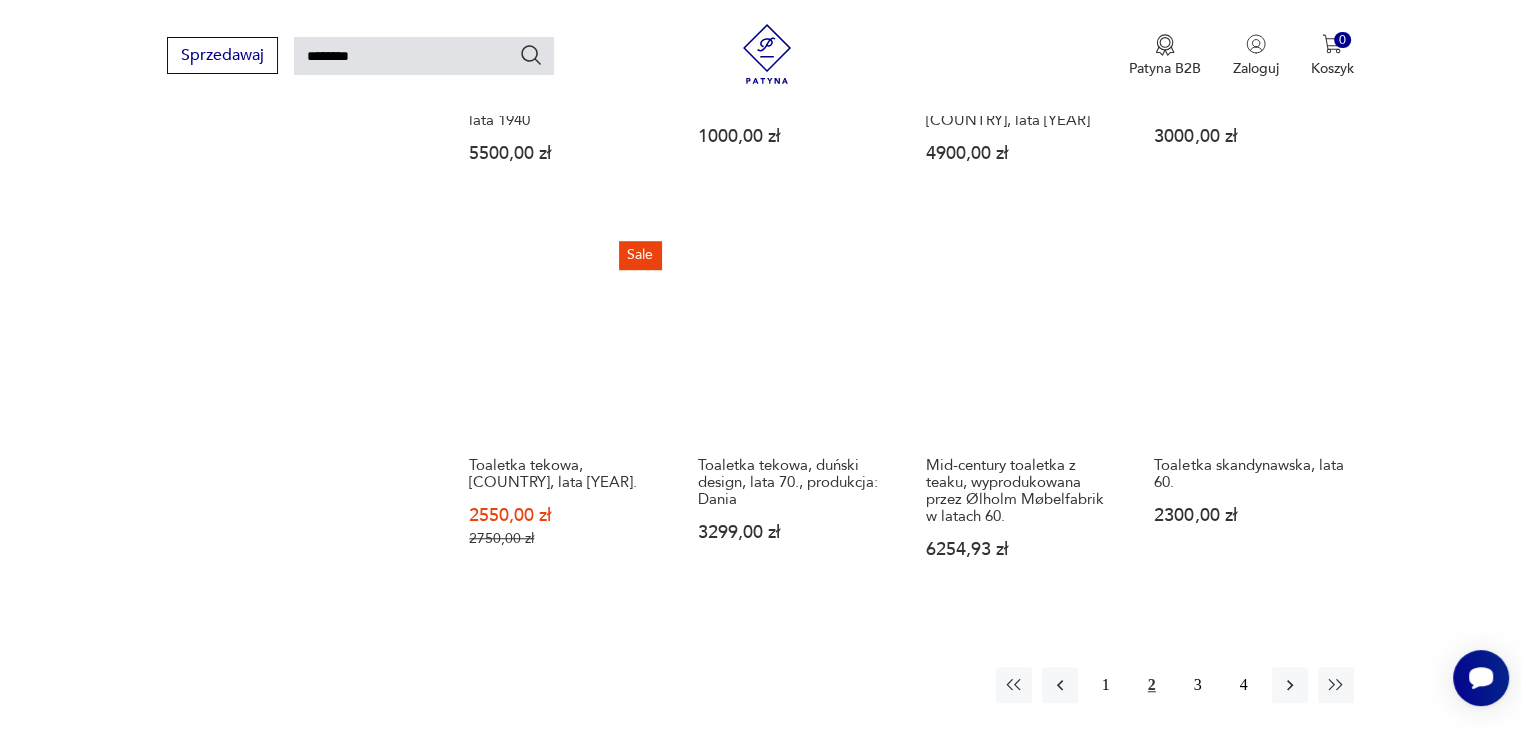 scroll, scrollTop: 1404, scrollLeft: 0, axis: vertical 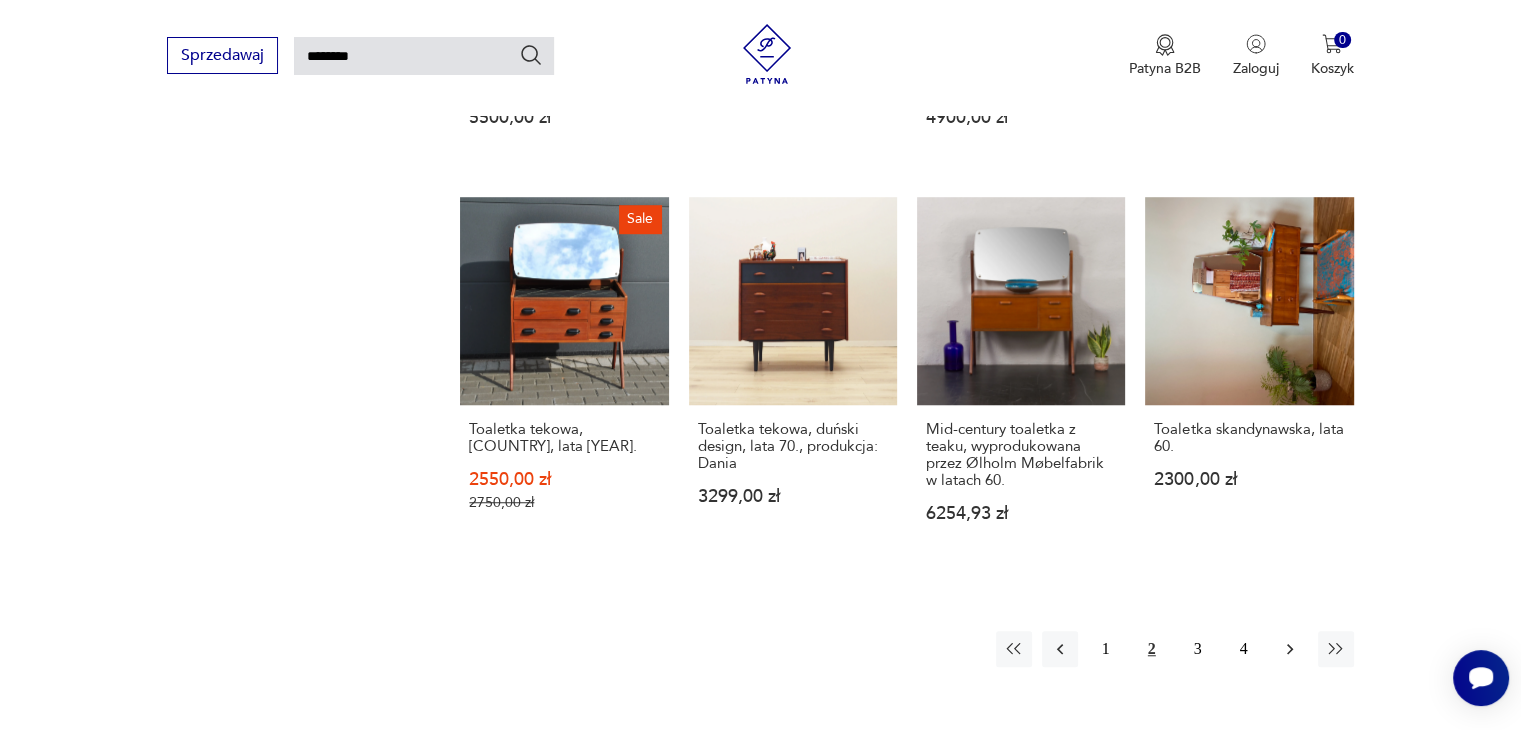 click at bounding box center [1290, 649] 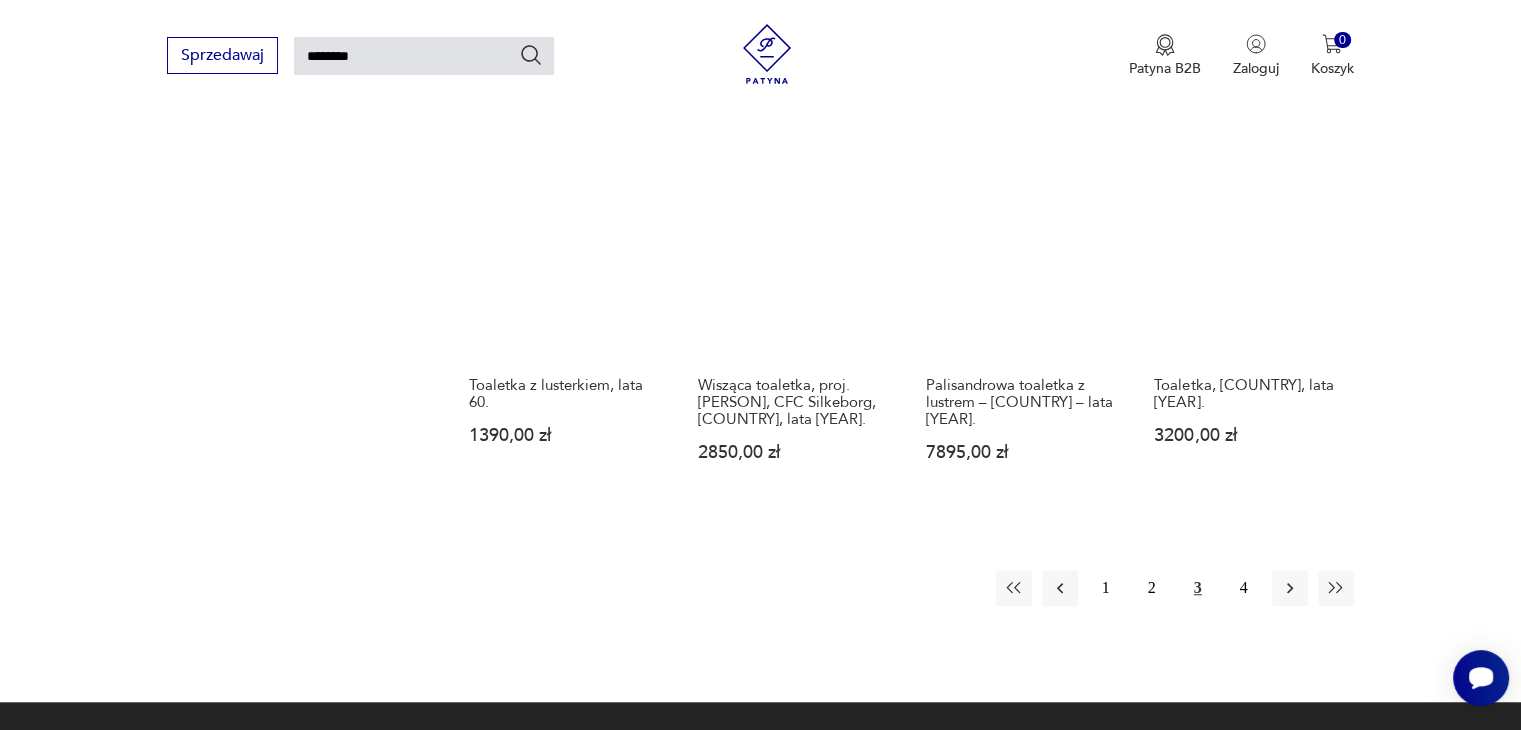 scroll, scrollTop: 1404, scrollLeft: 0, axis: vertical 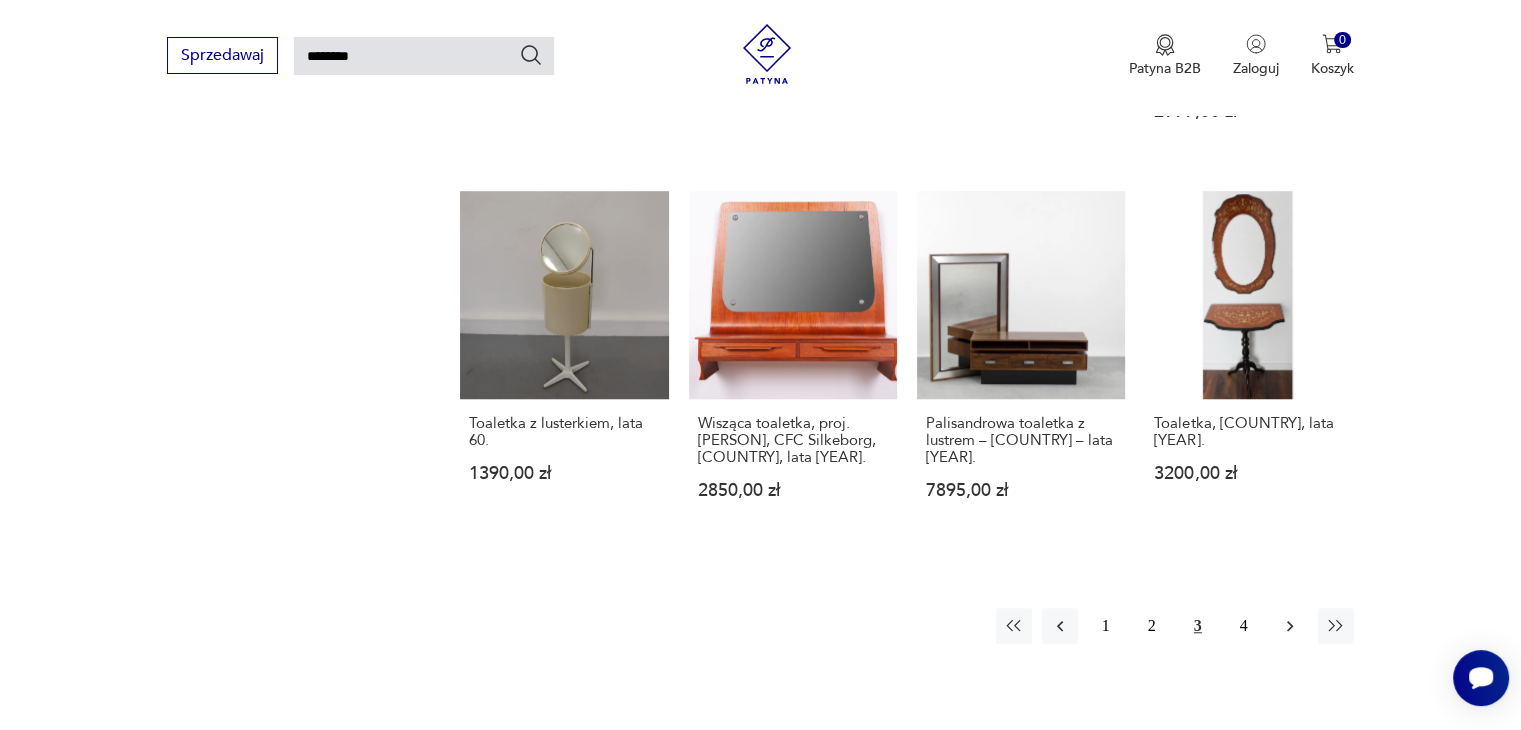 click at bounding box center [1290, 626] 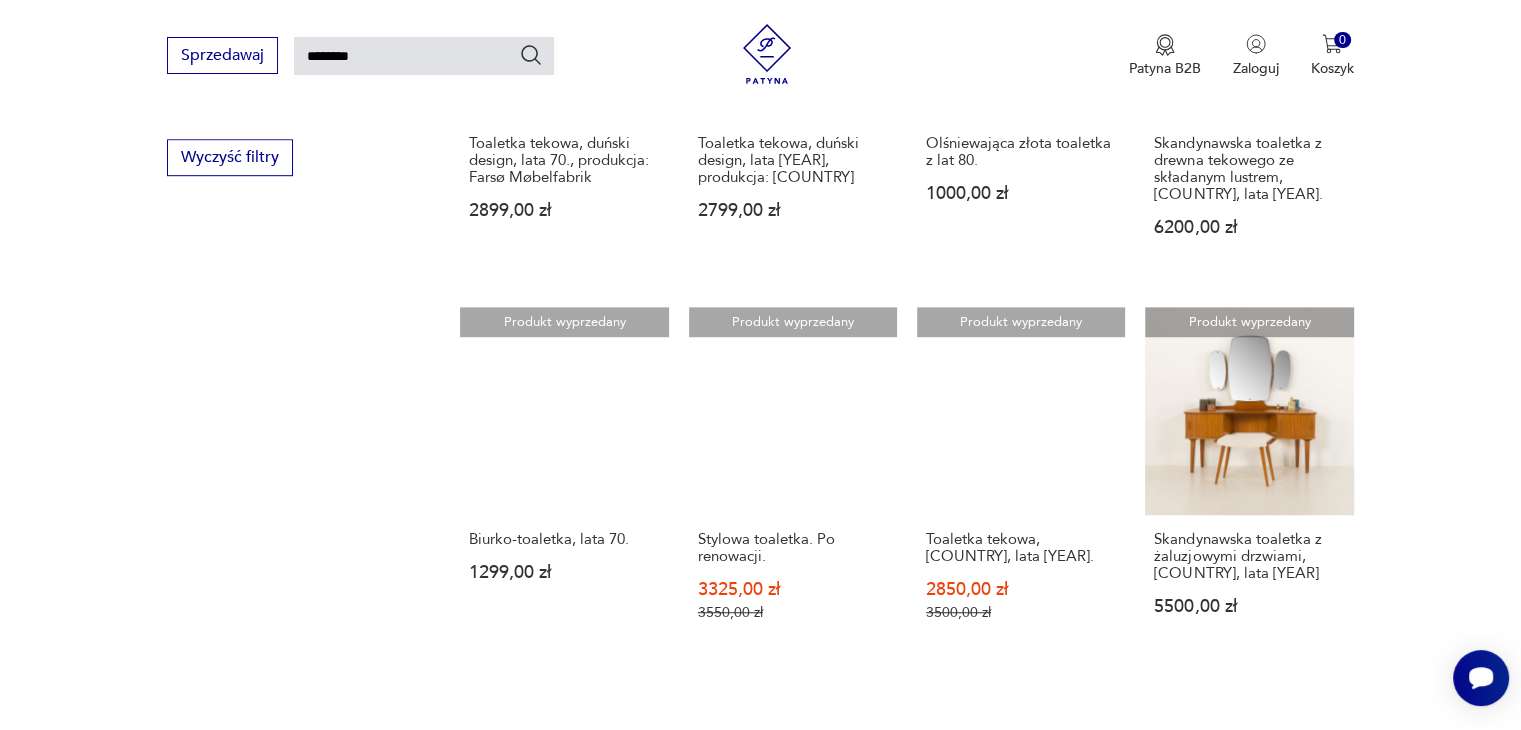 scroll, scrollTop: 1404, scrollLeft: 0, axis: vertical 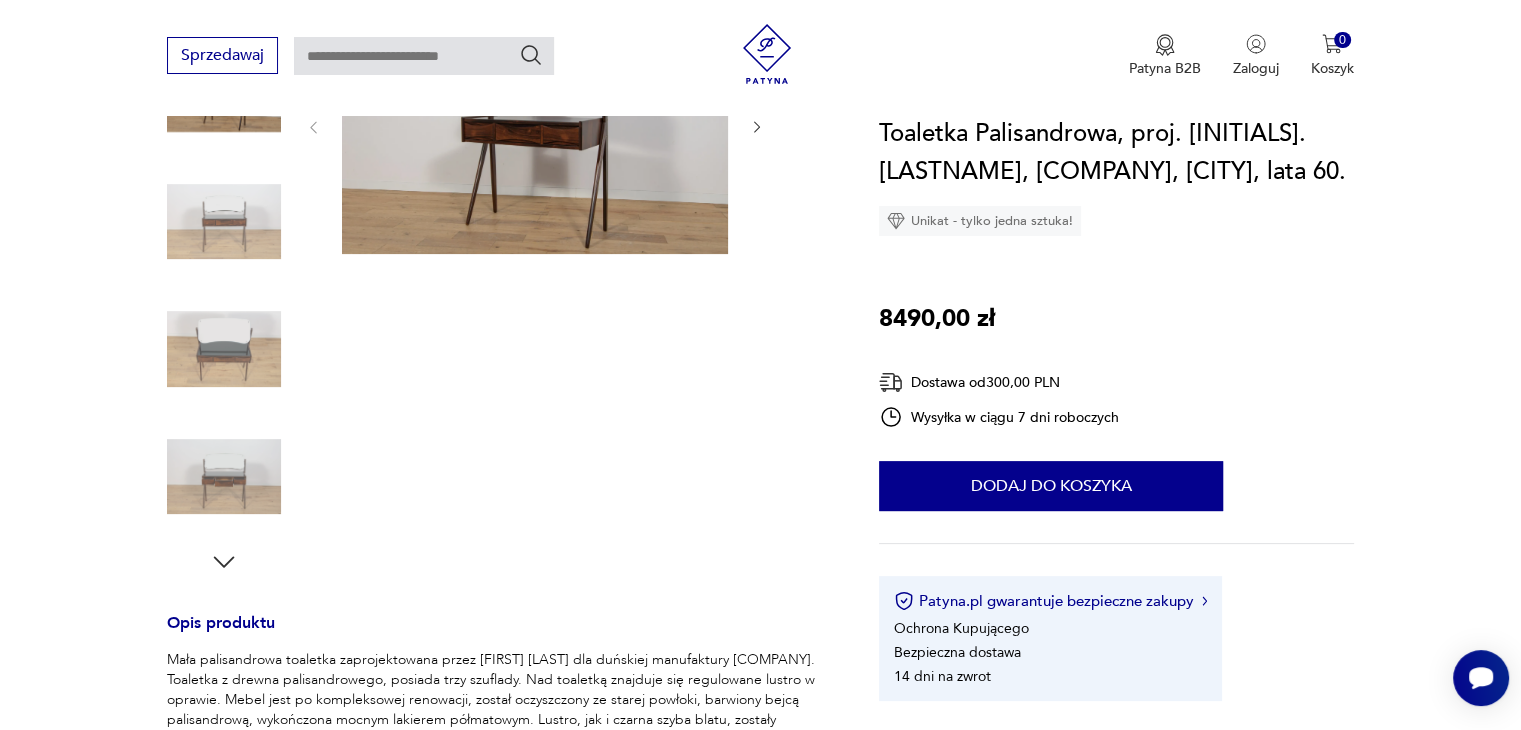 click at bounding box center [535, 125] 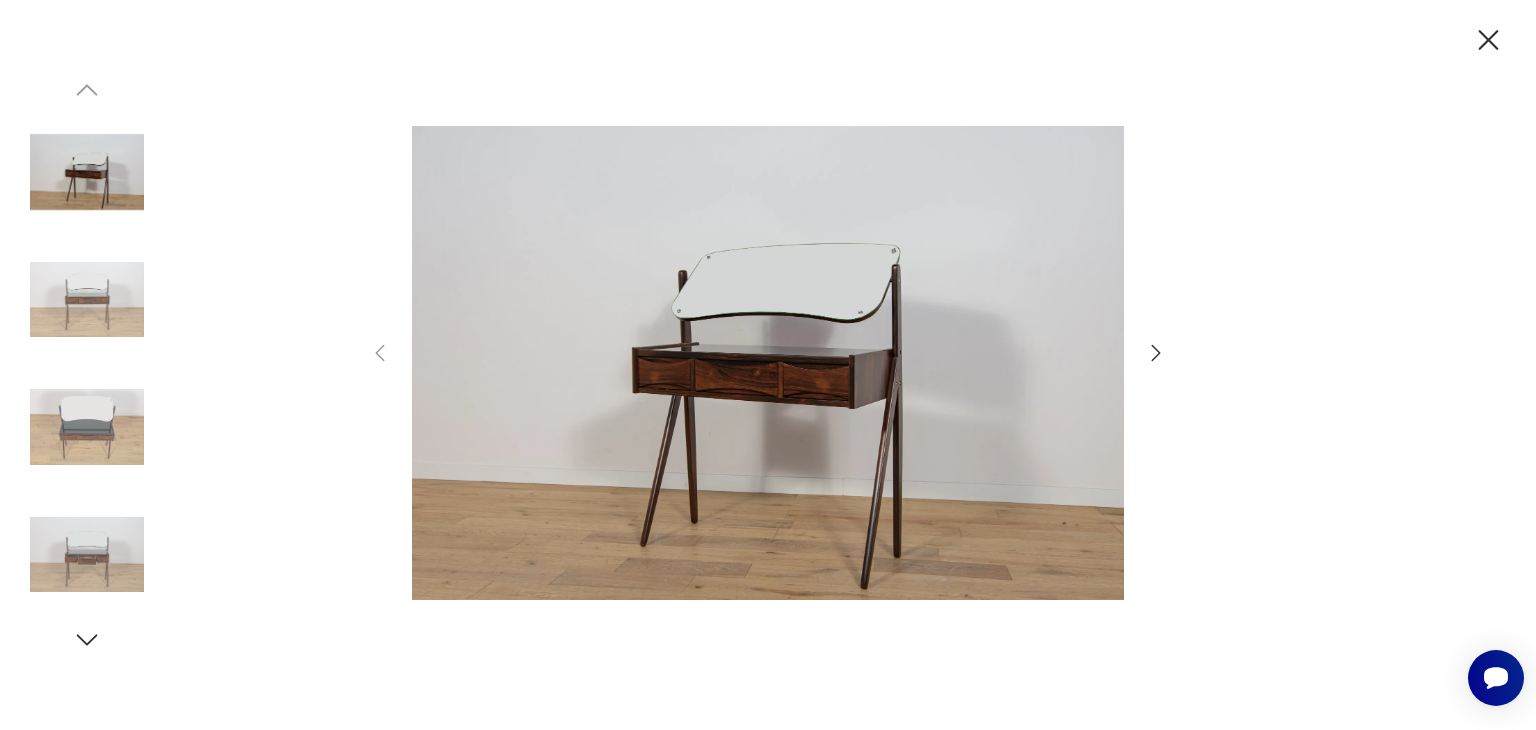click at bounding box center [1156, 353] 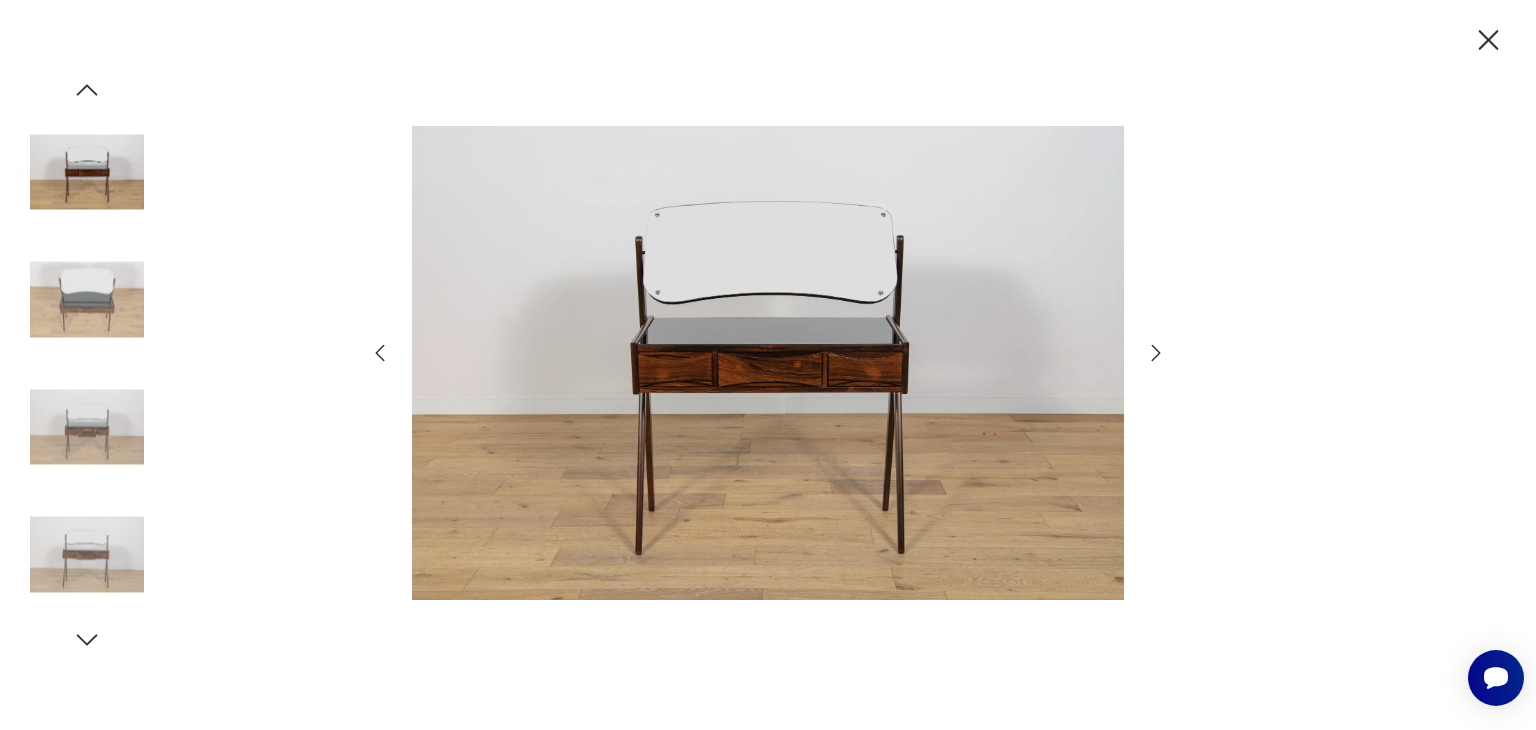 click at bounding box center (1156, 353) 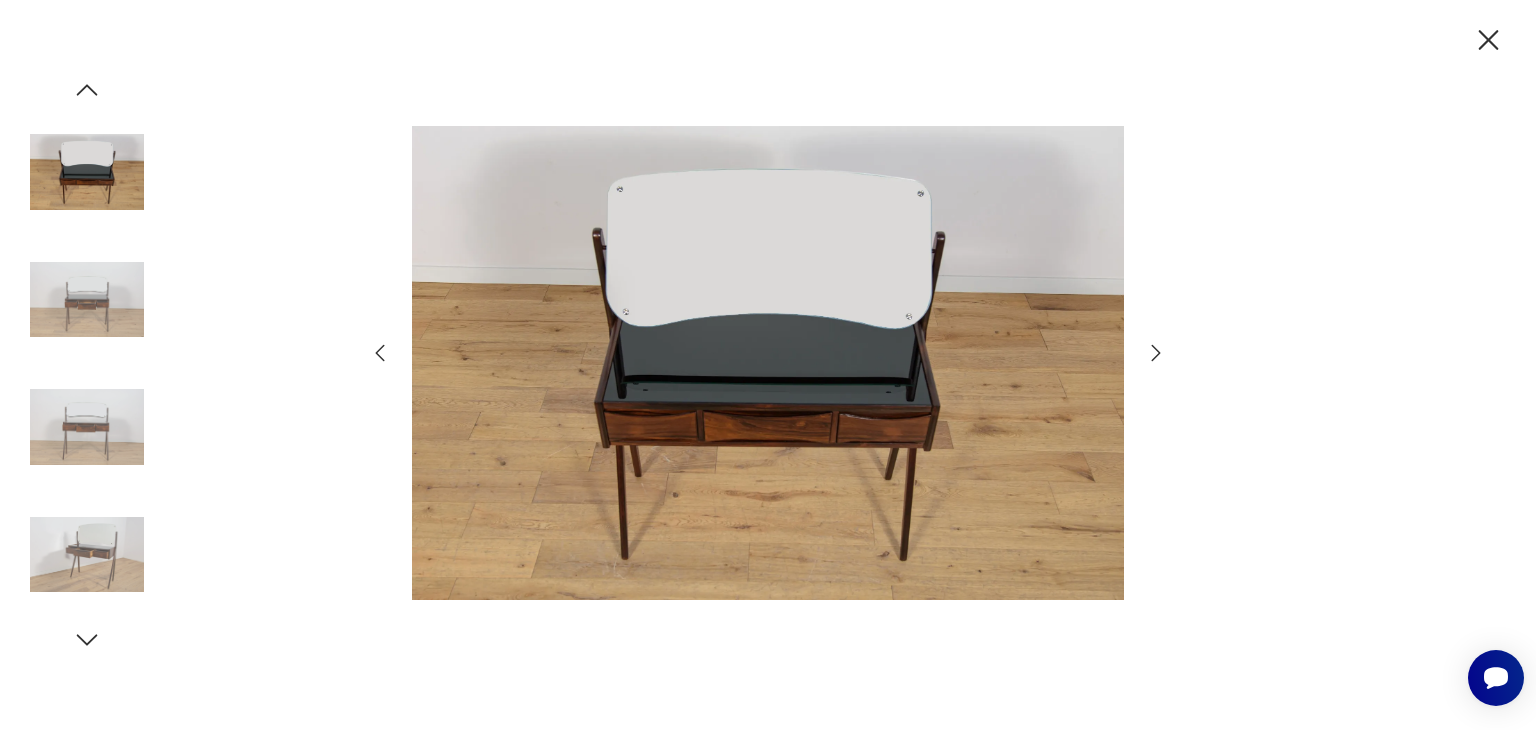 click at bounding box center (1156, 353) 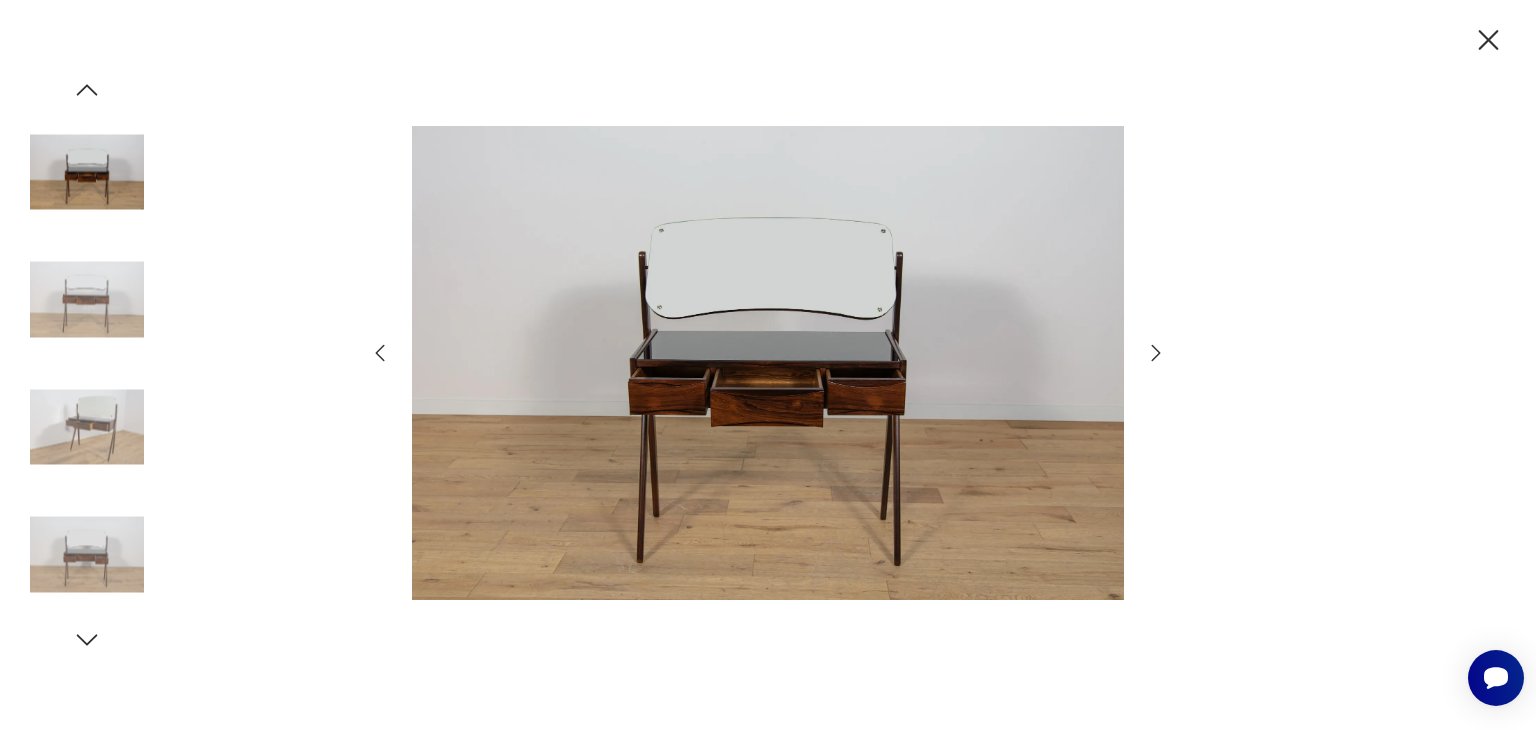 click at bounding box center [1156, 353] 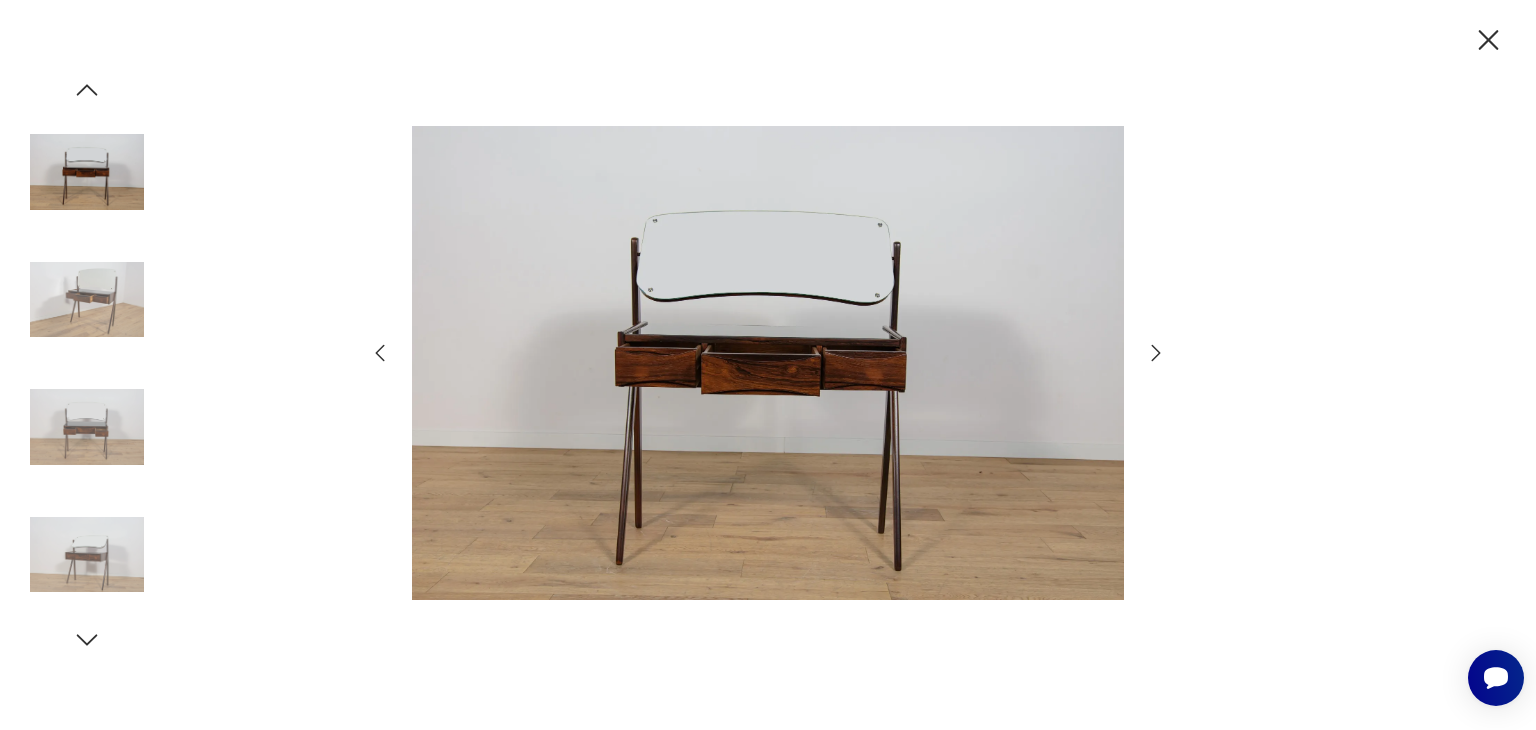 click at bounding box center (1156, 353) 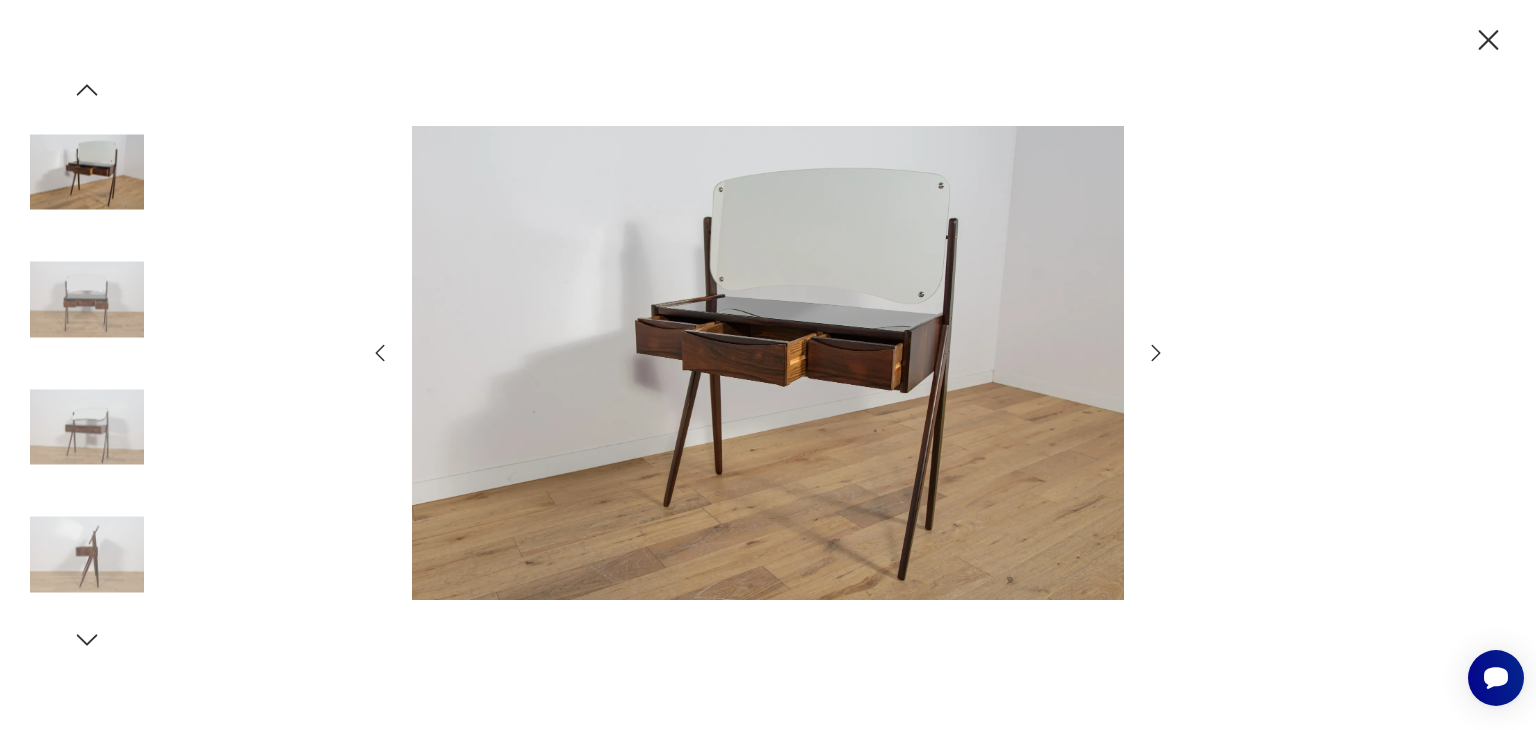 click at bounding box center (1156, 353) 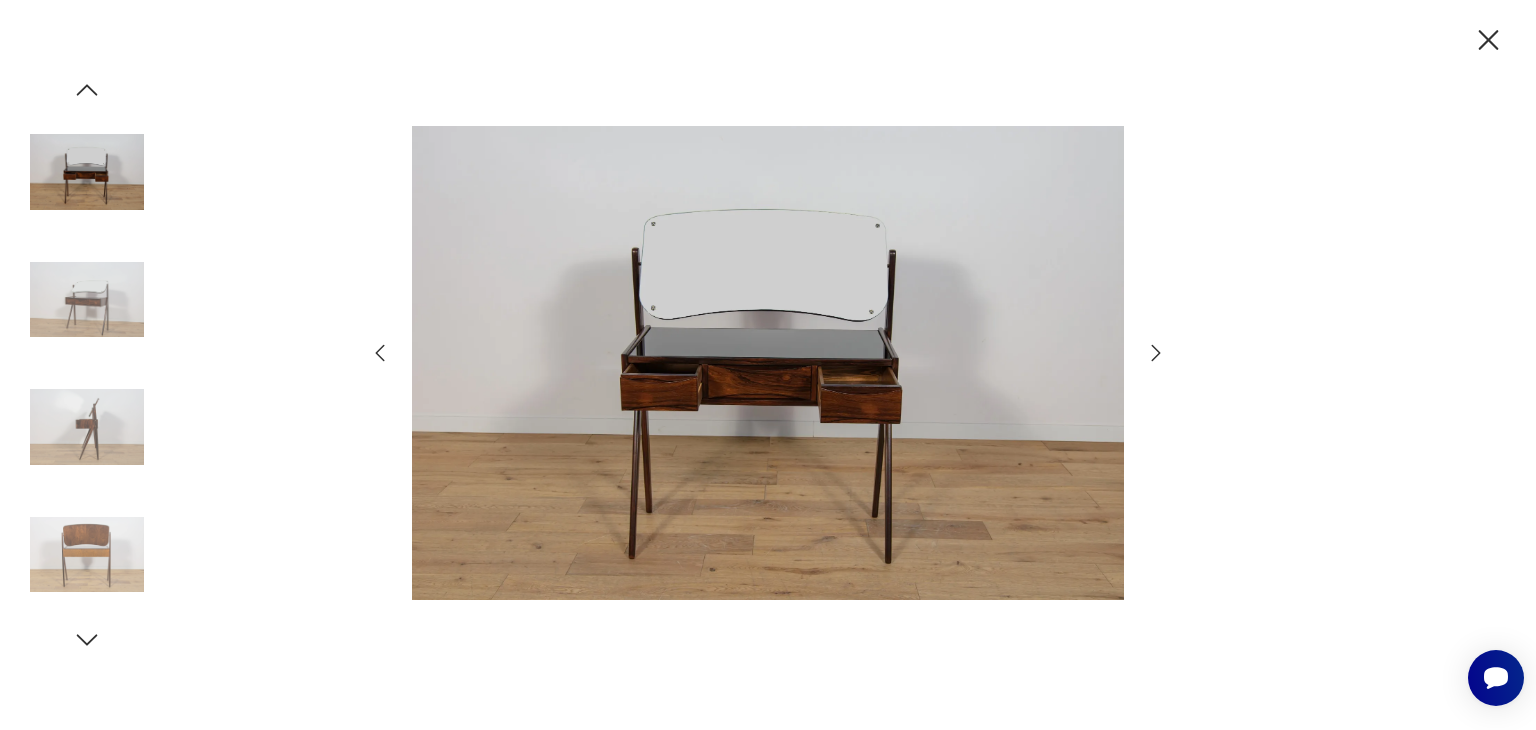 click at bounding box center [1156, 353] 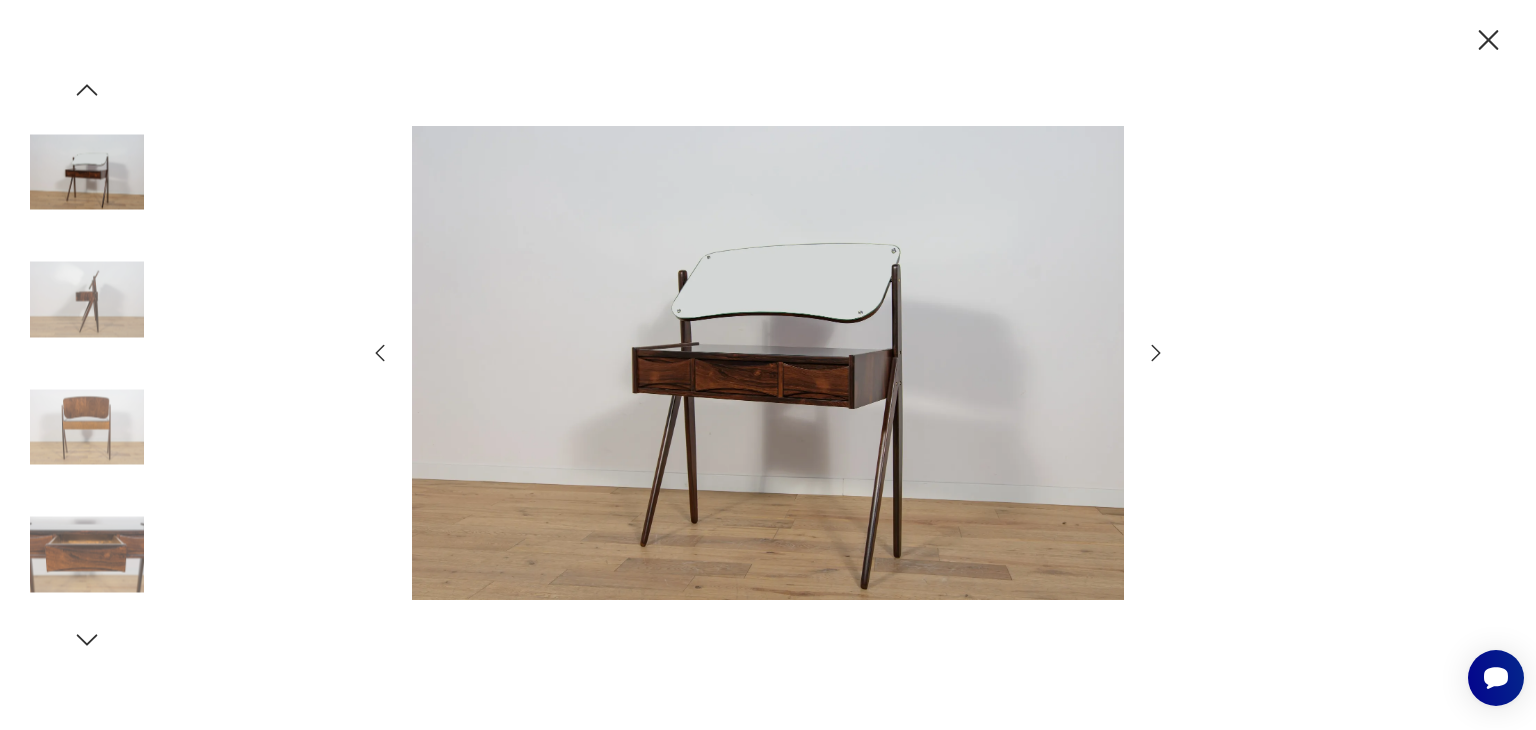 click at bounding box center (1156, 353) 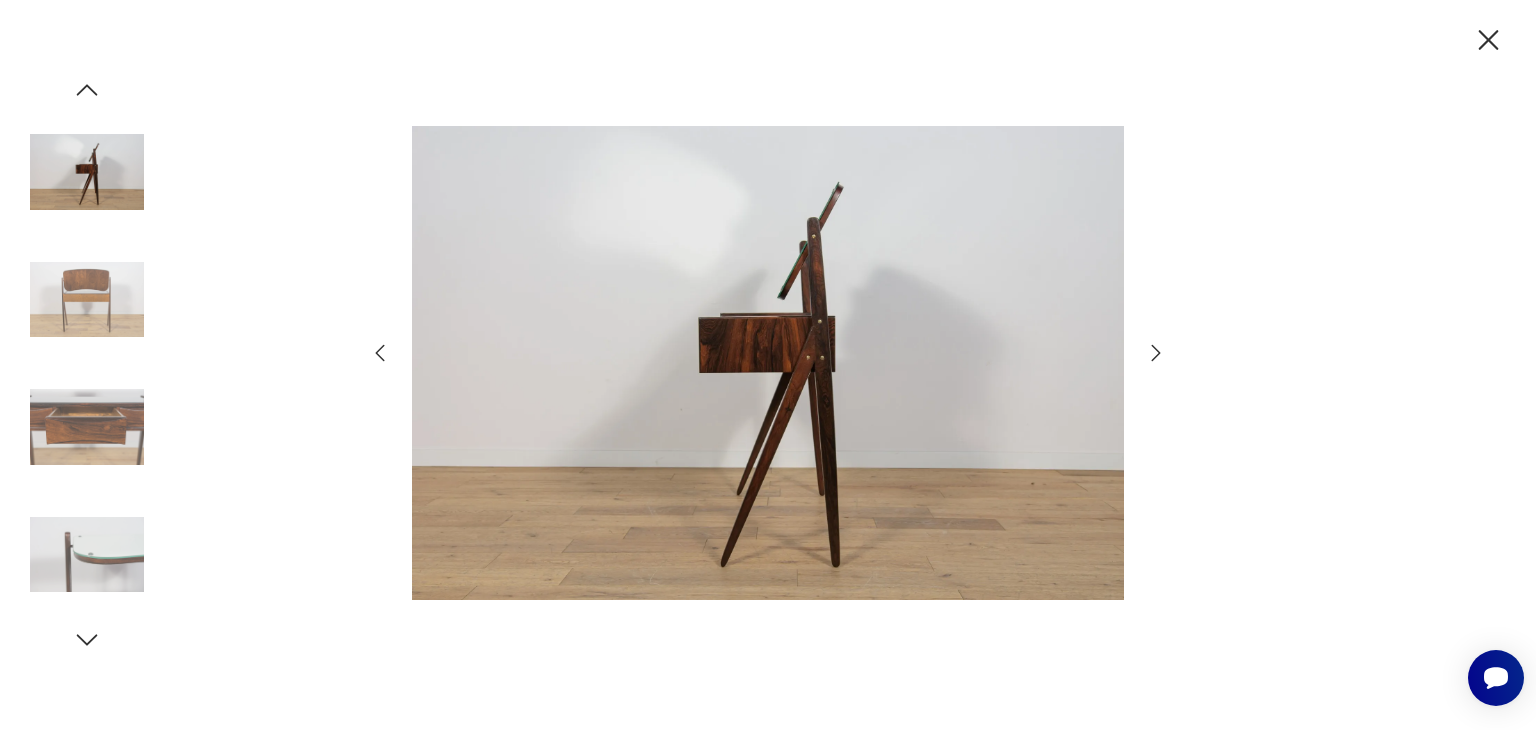 click at bounding box center [1156, 353] 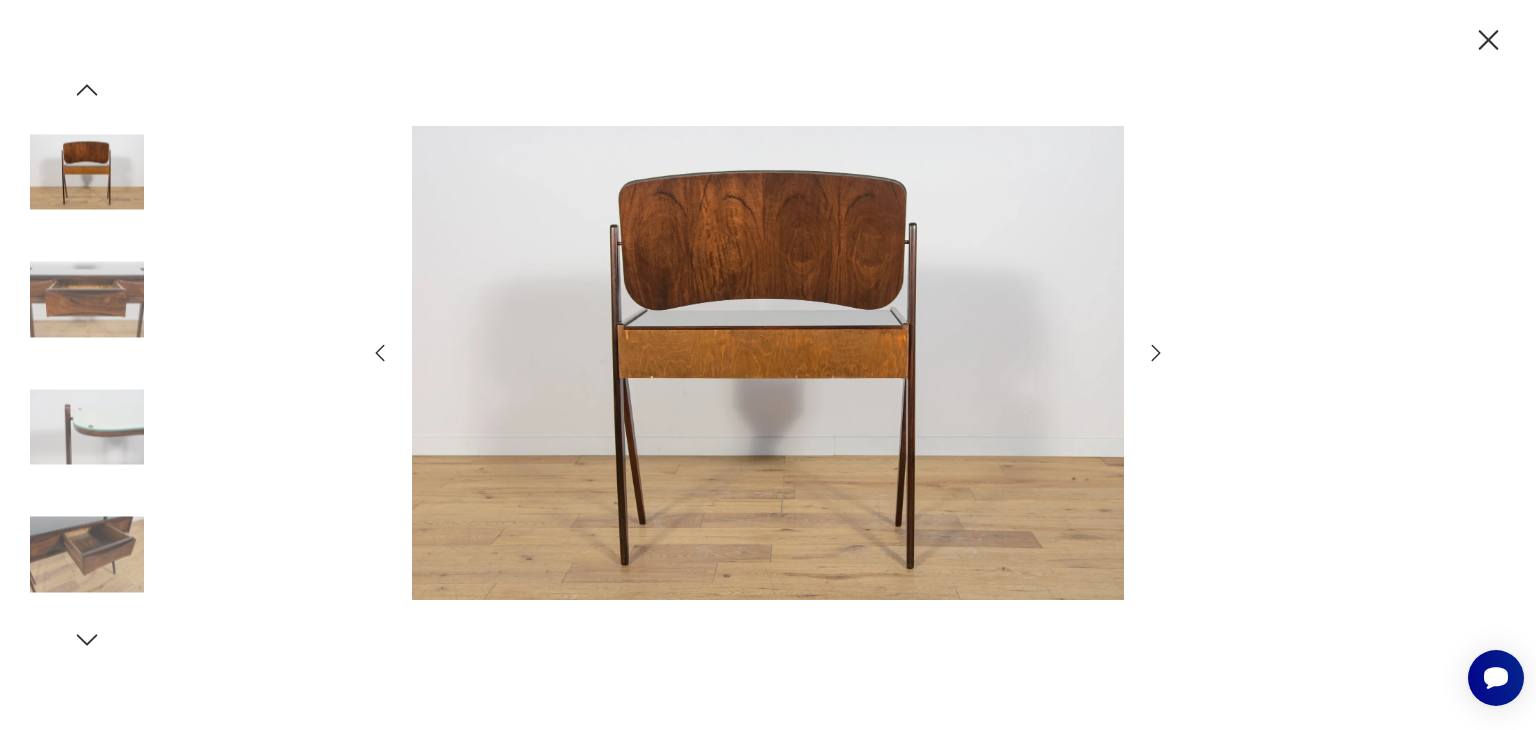 click at bounding box center (1156, 353) 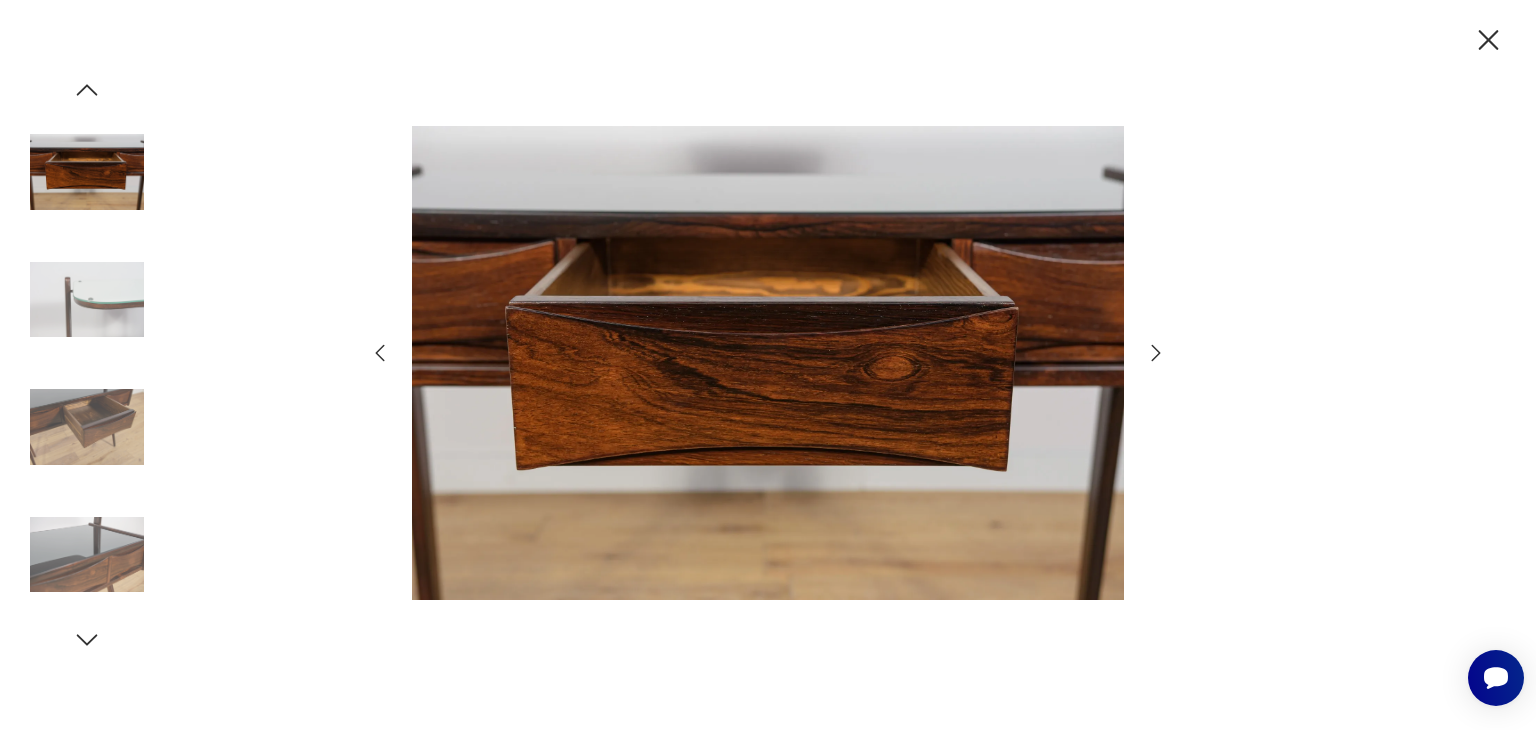 click at bounding box center (1156, 353) 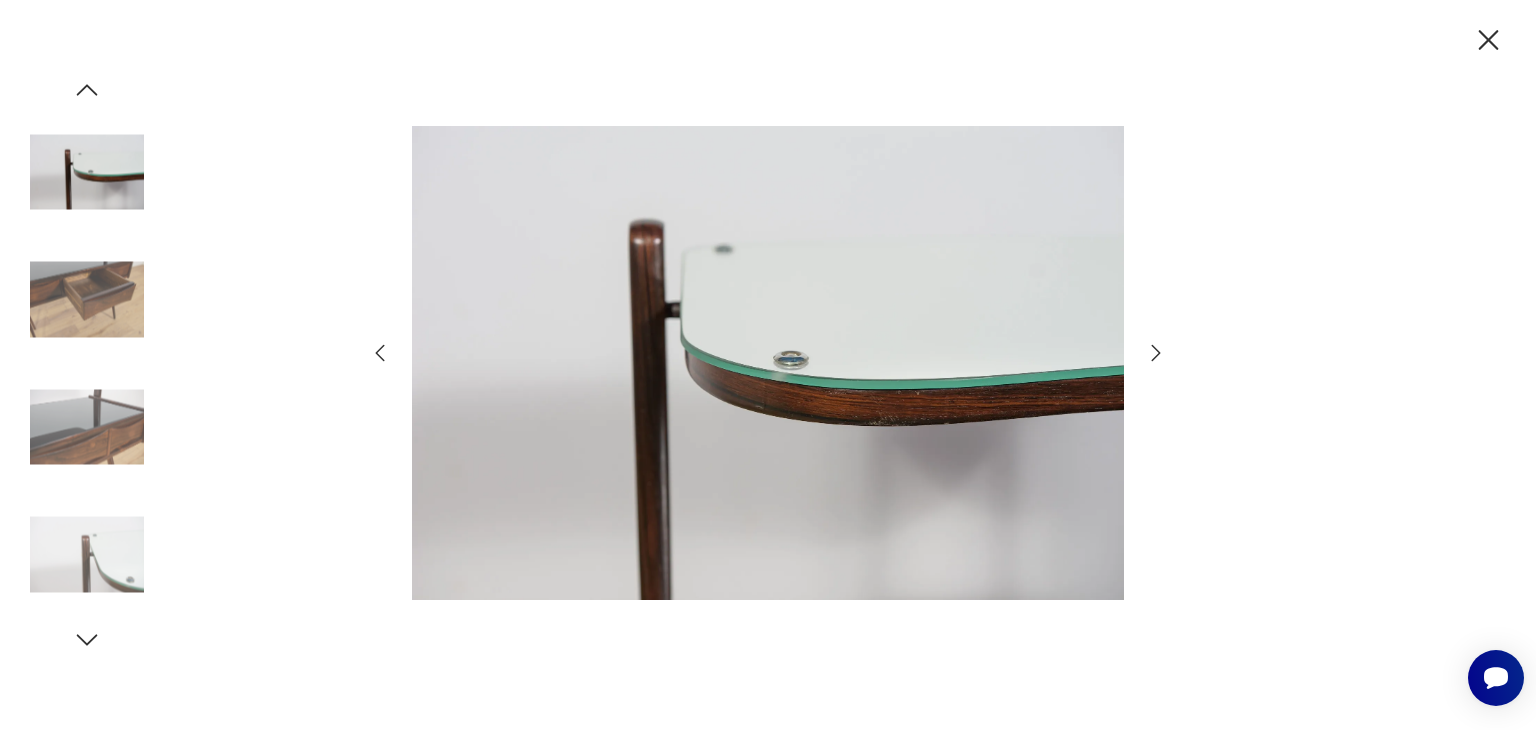 click at bounding box center [1156, 353] 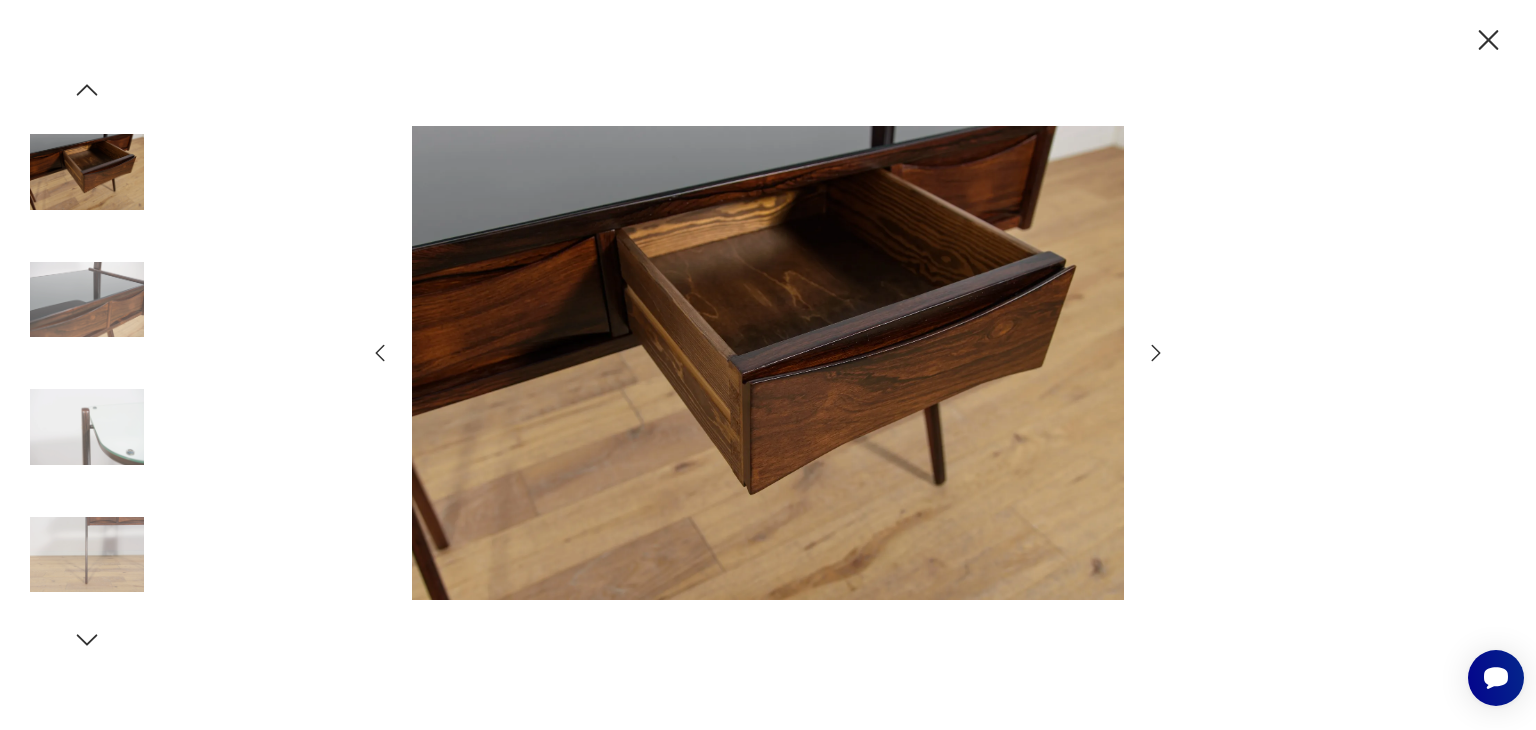 click at bounding box center [1156, 353] 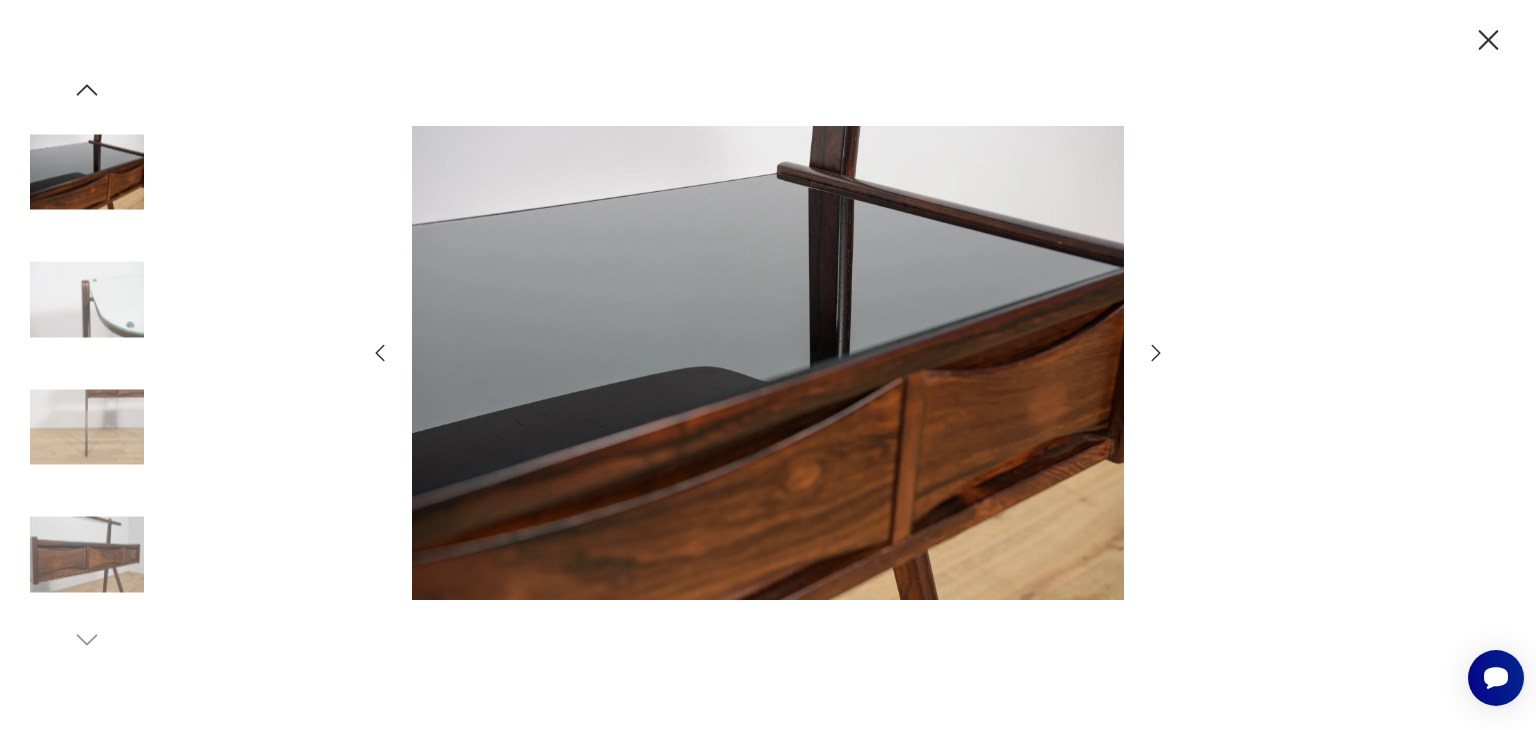 click at bounding box center (1156, 353) 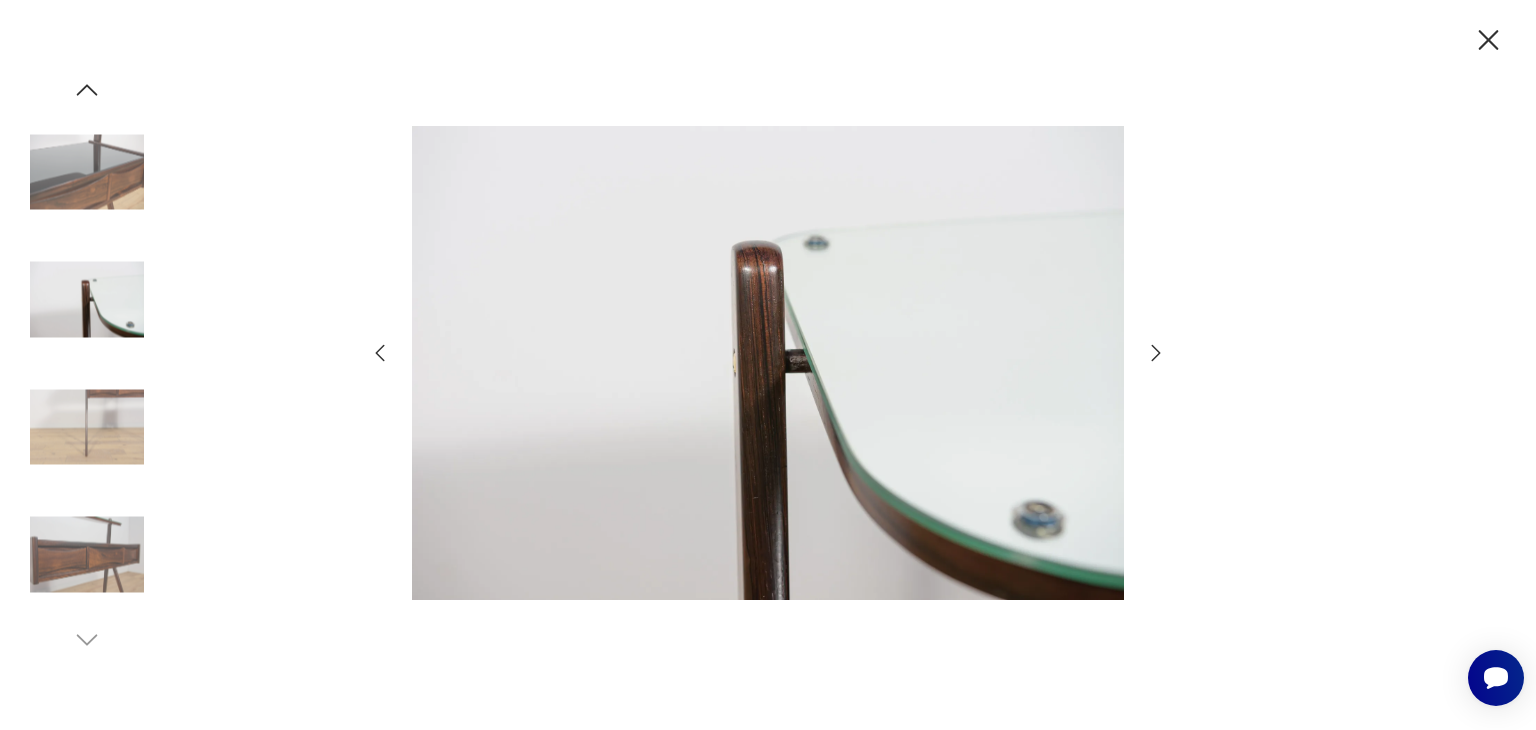 click at bounding box center (1156, 353) 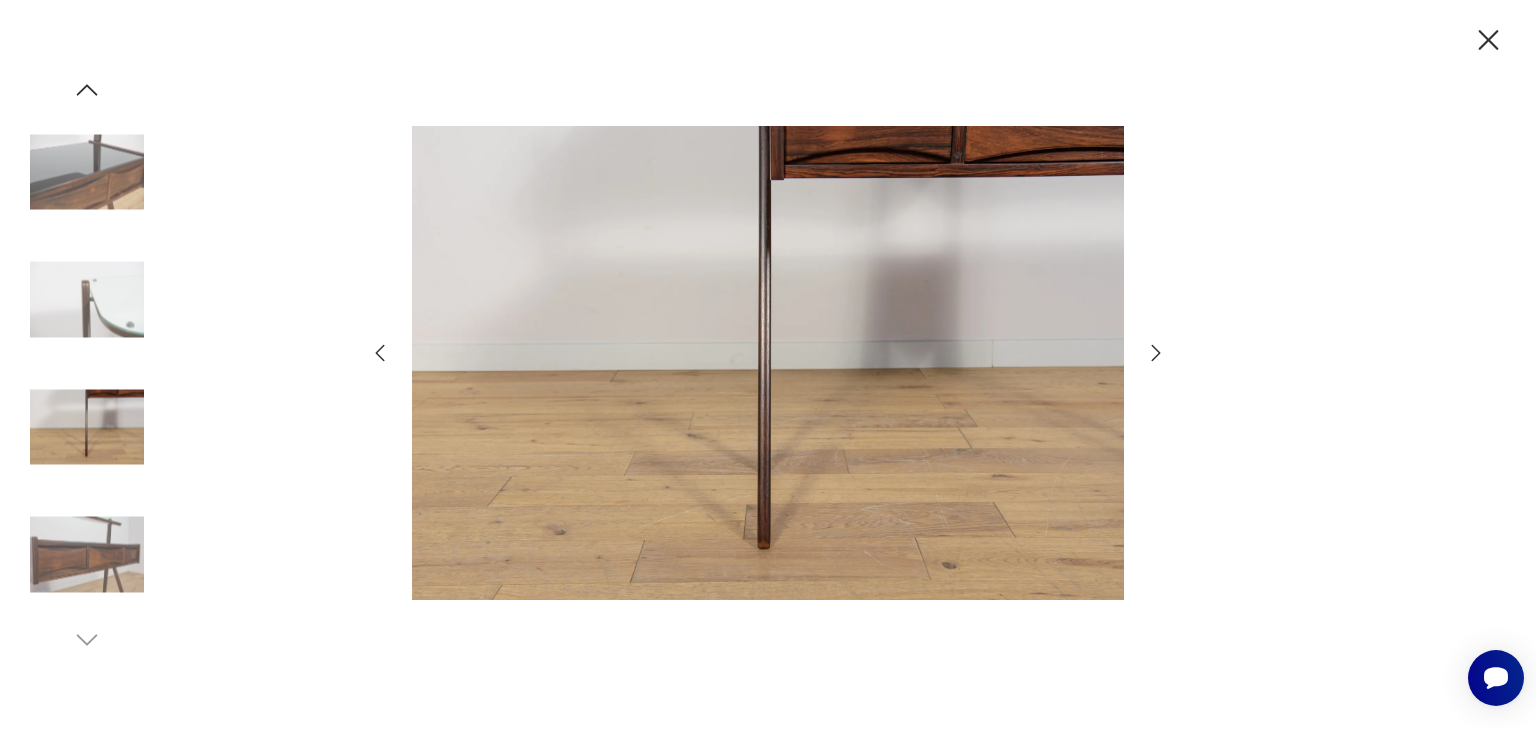 click at bounding box center (1156, 353) 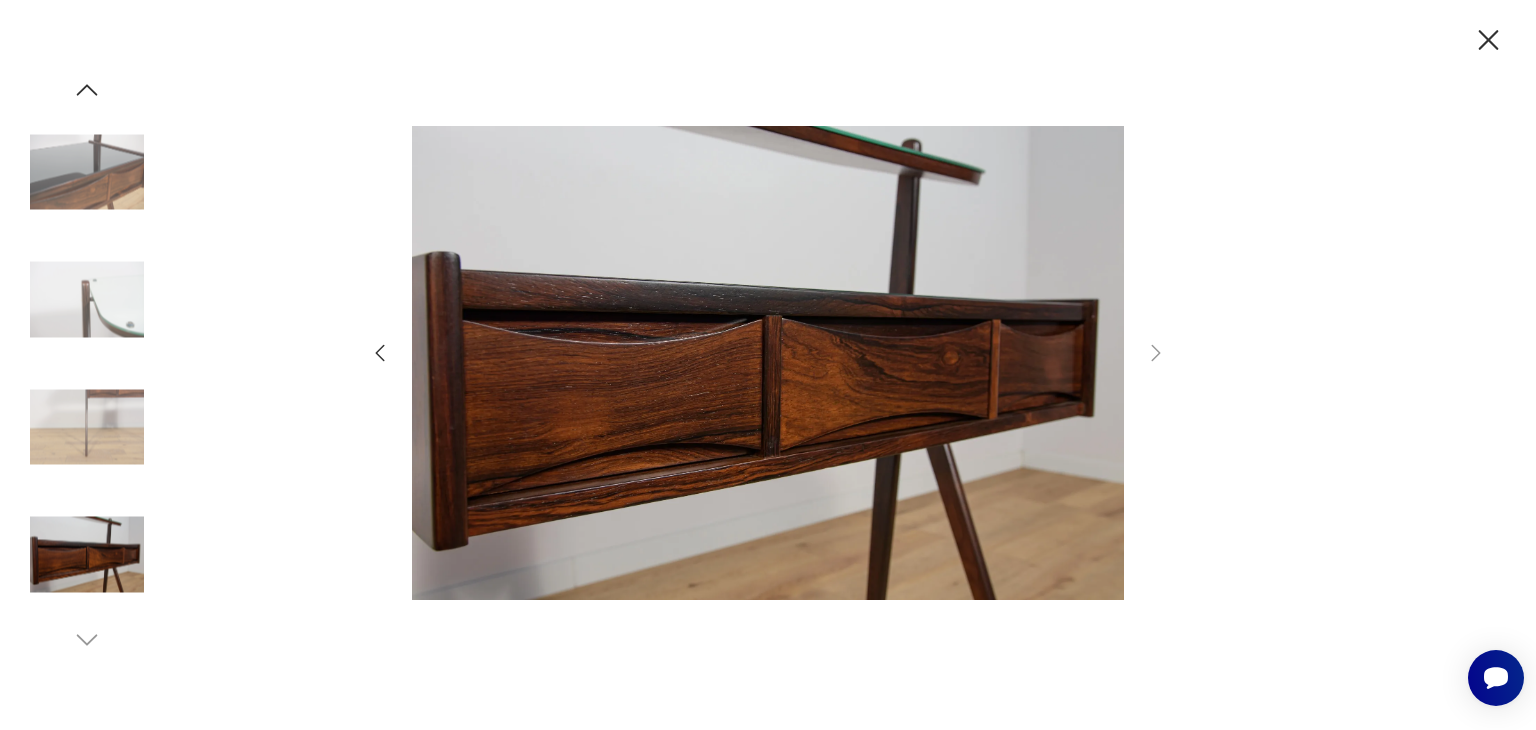 click at bounding box center [1488, 40] 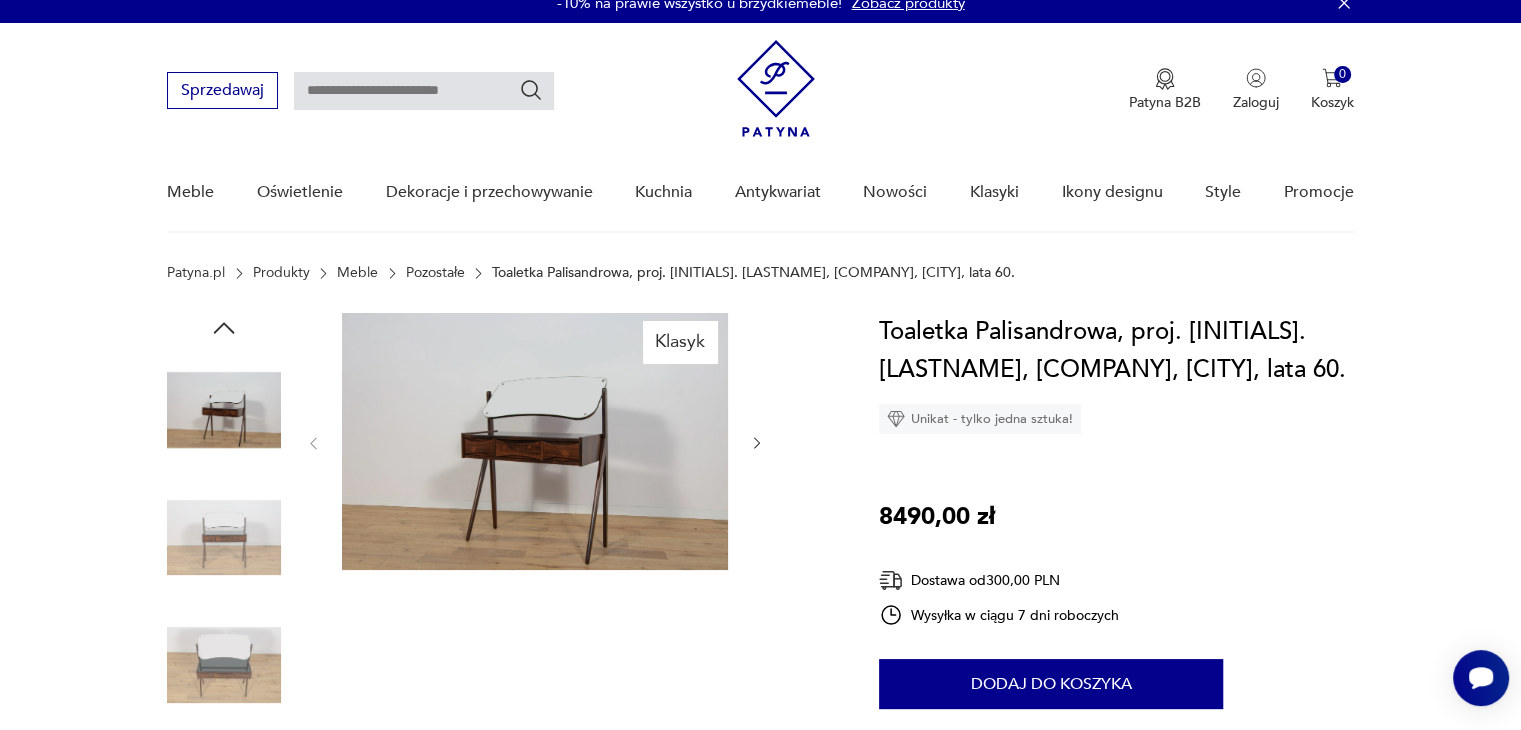scroll, scrollTop: 0, scrollLeft: 0, axis: both 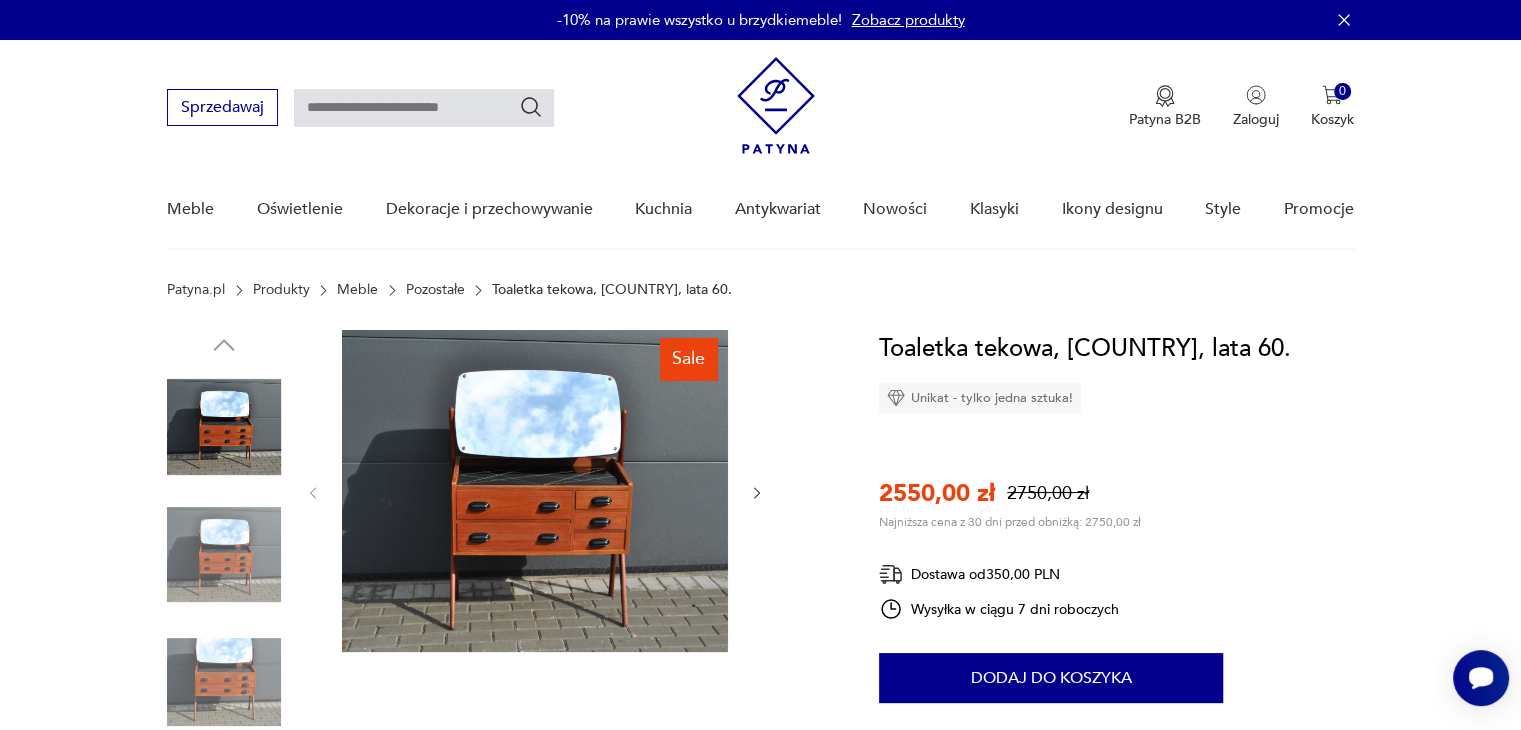 click at bounding box center (535, 491) 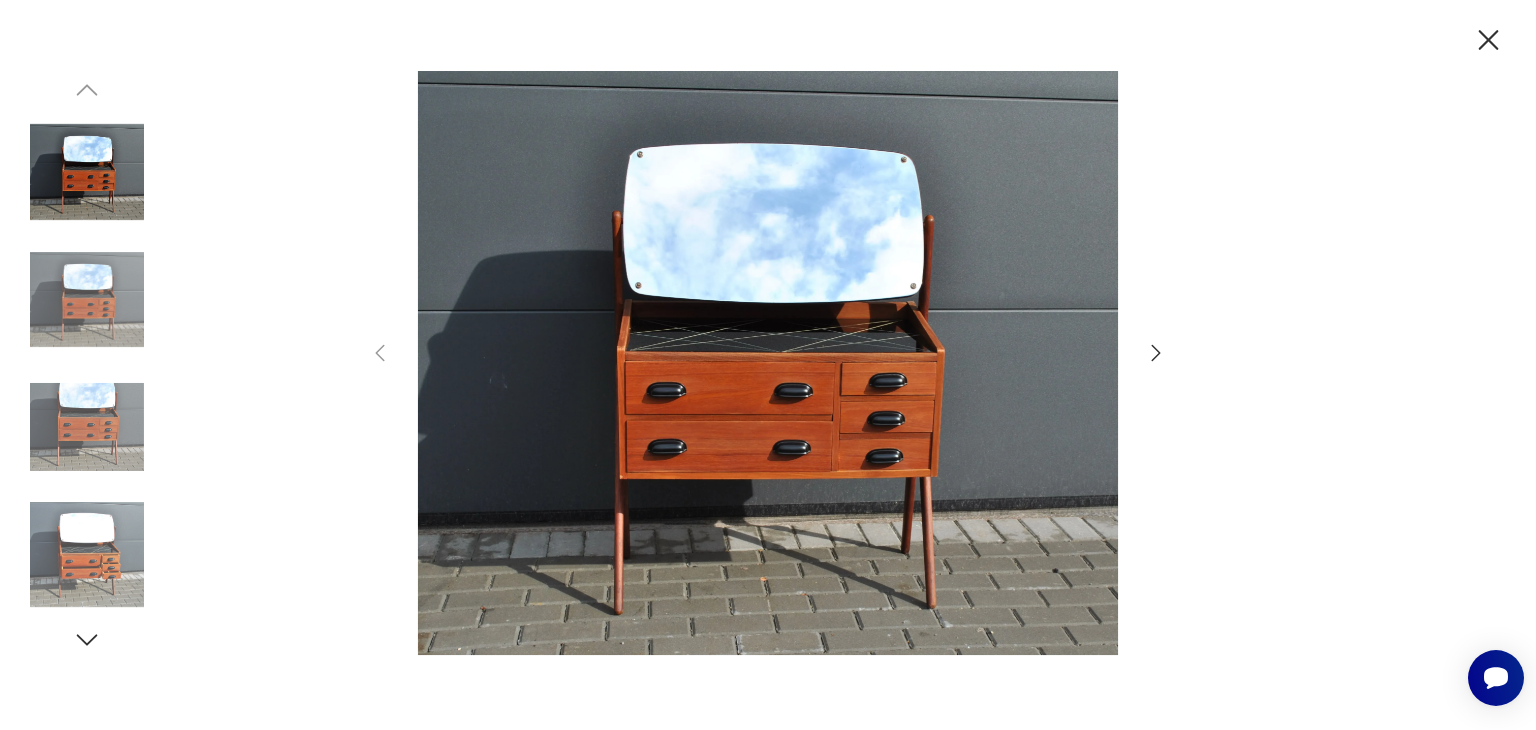 click at bounding box center (1156, 353) 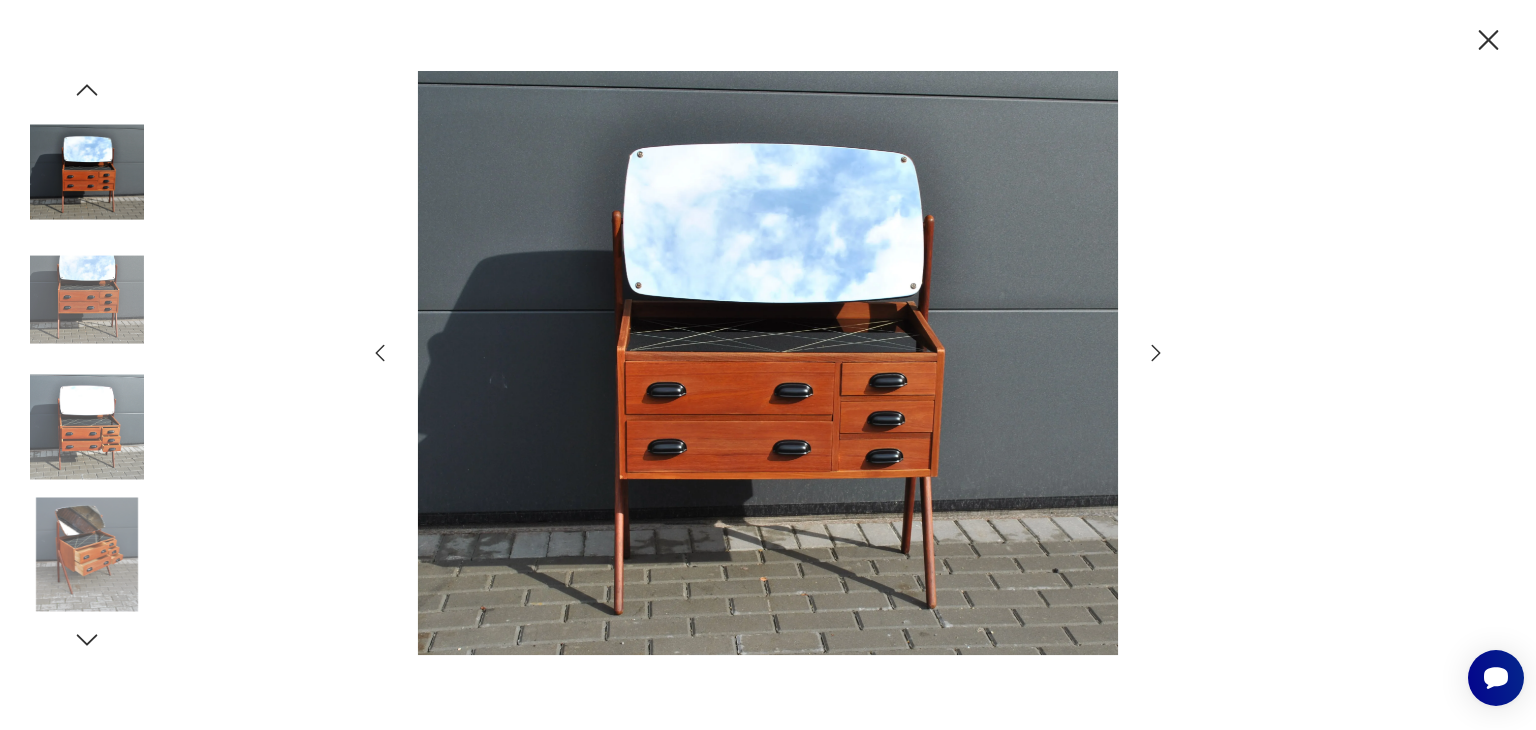 click at bounding box center [1156, 353] 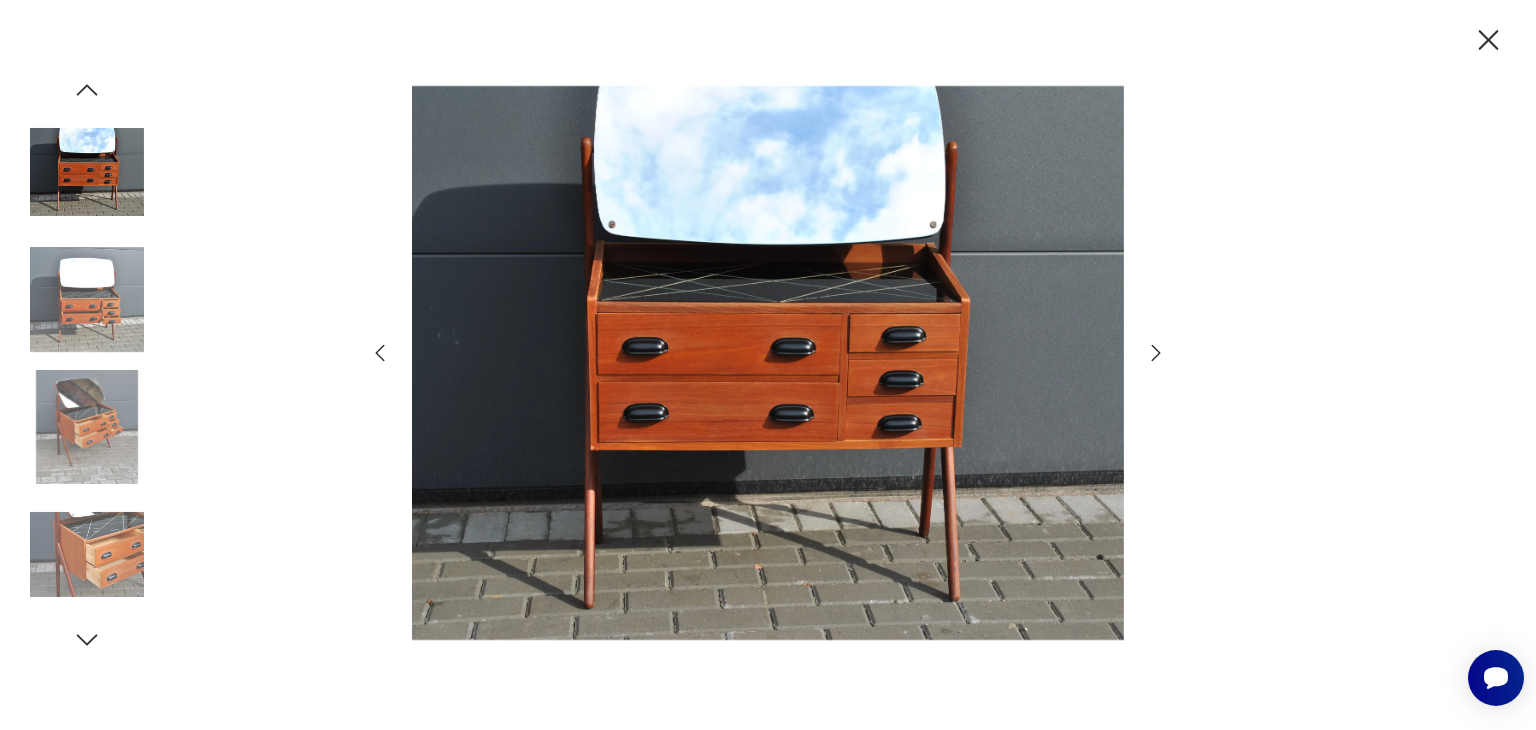 click at bounding box center [1156, 353] 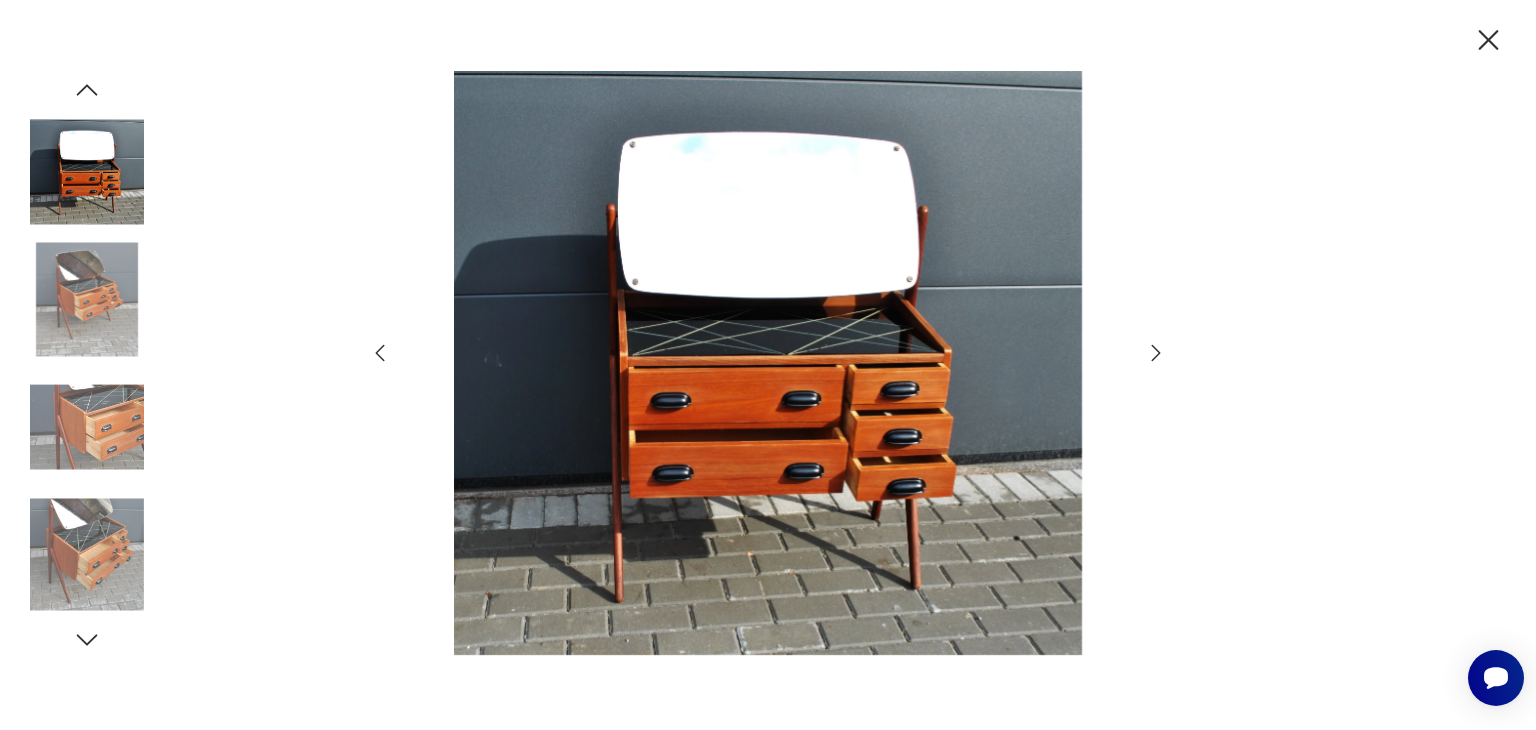 click at bounding box center (1156, 353) 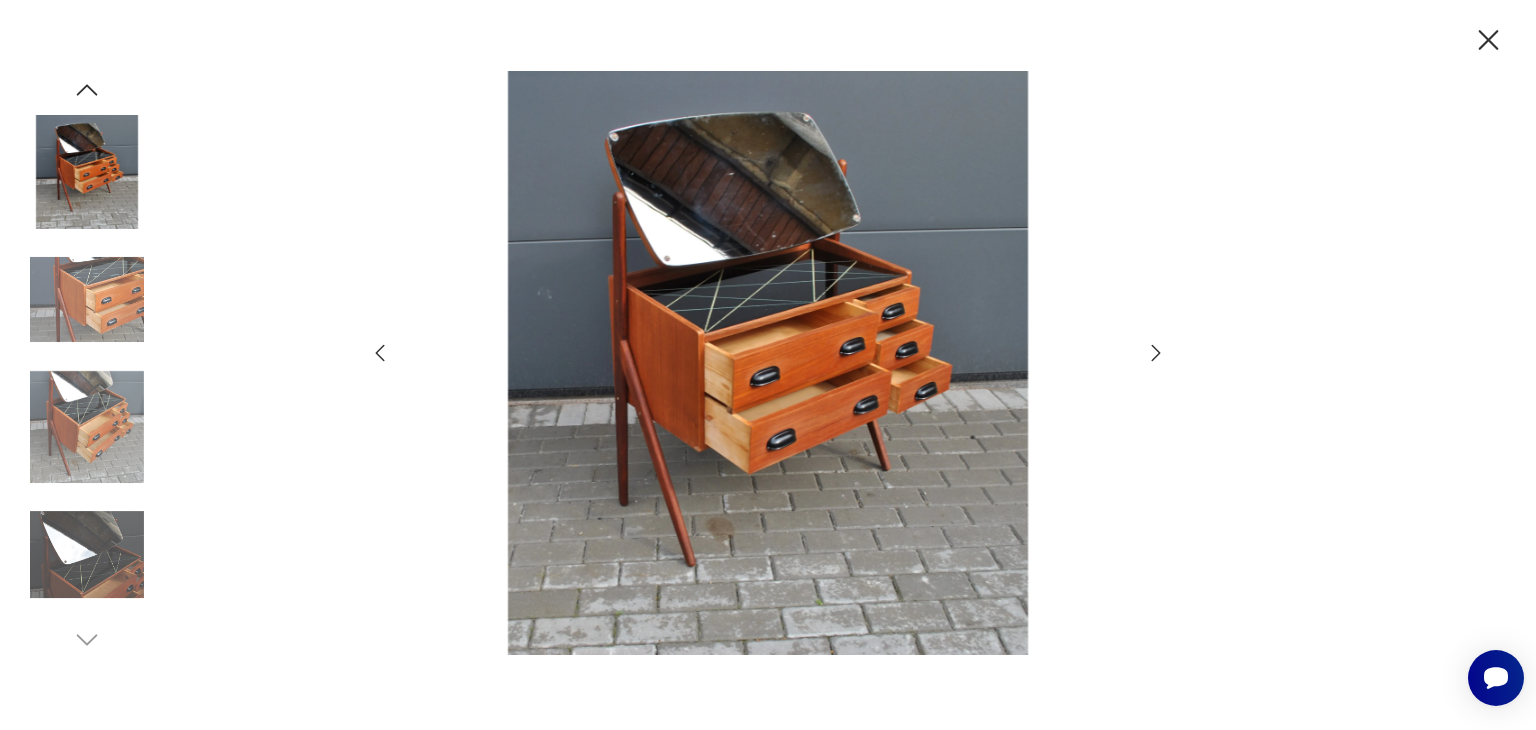 click at bounding box center [1156, 353] 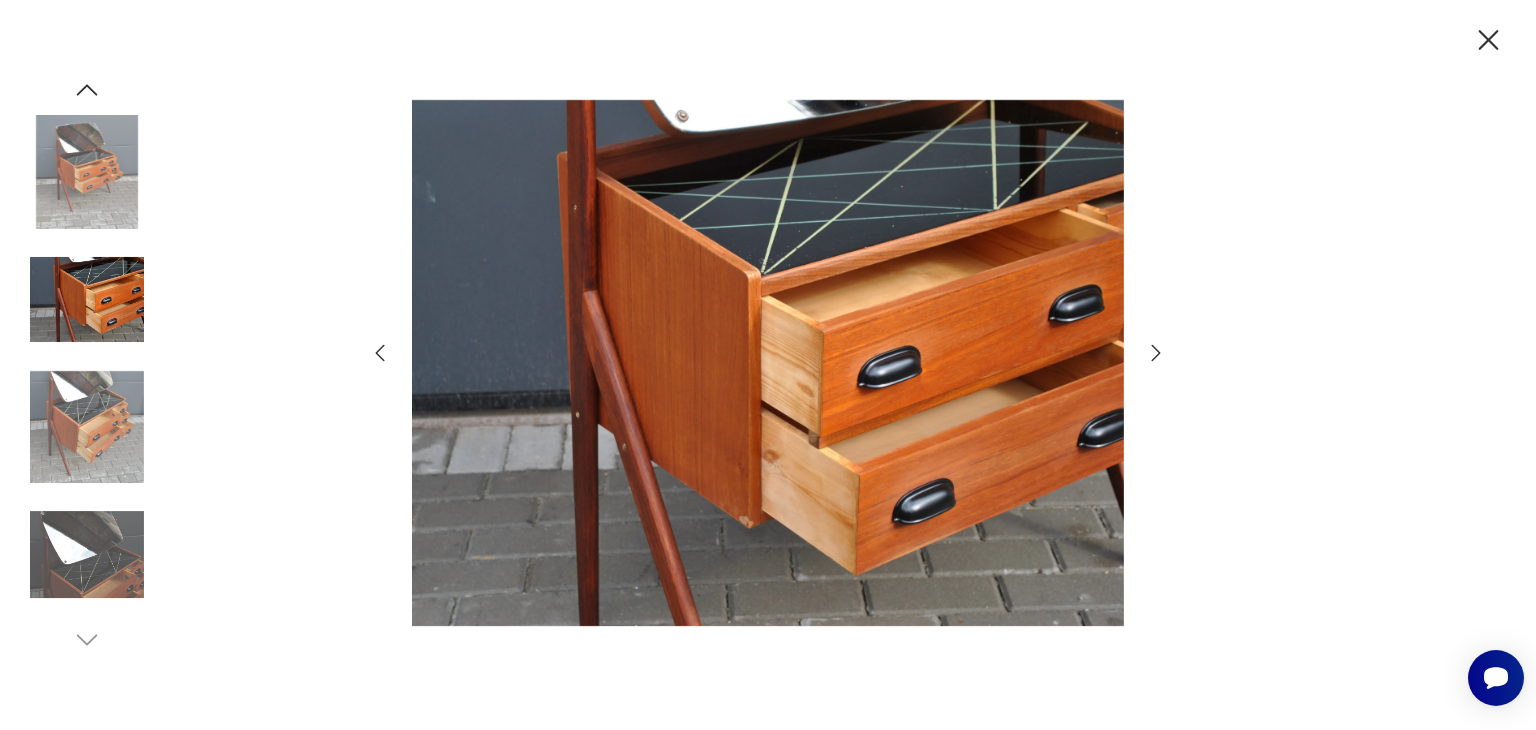 click at bounding box center (1156, 353) 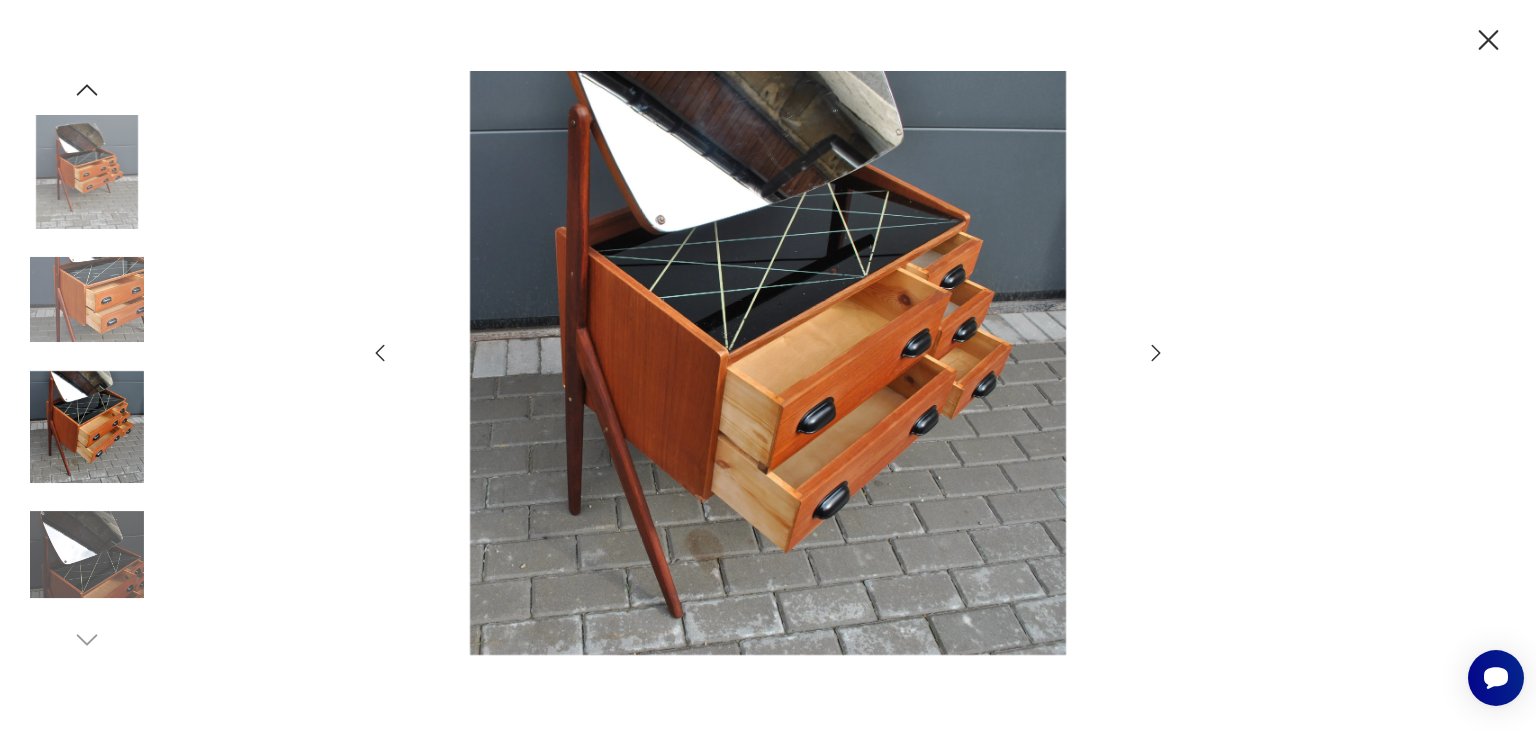 click at bounding box center (1156, 353) 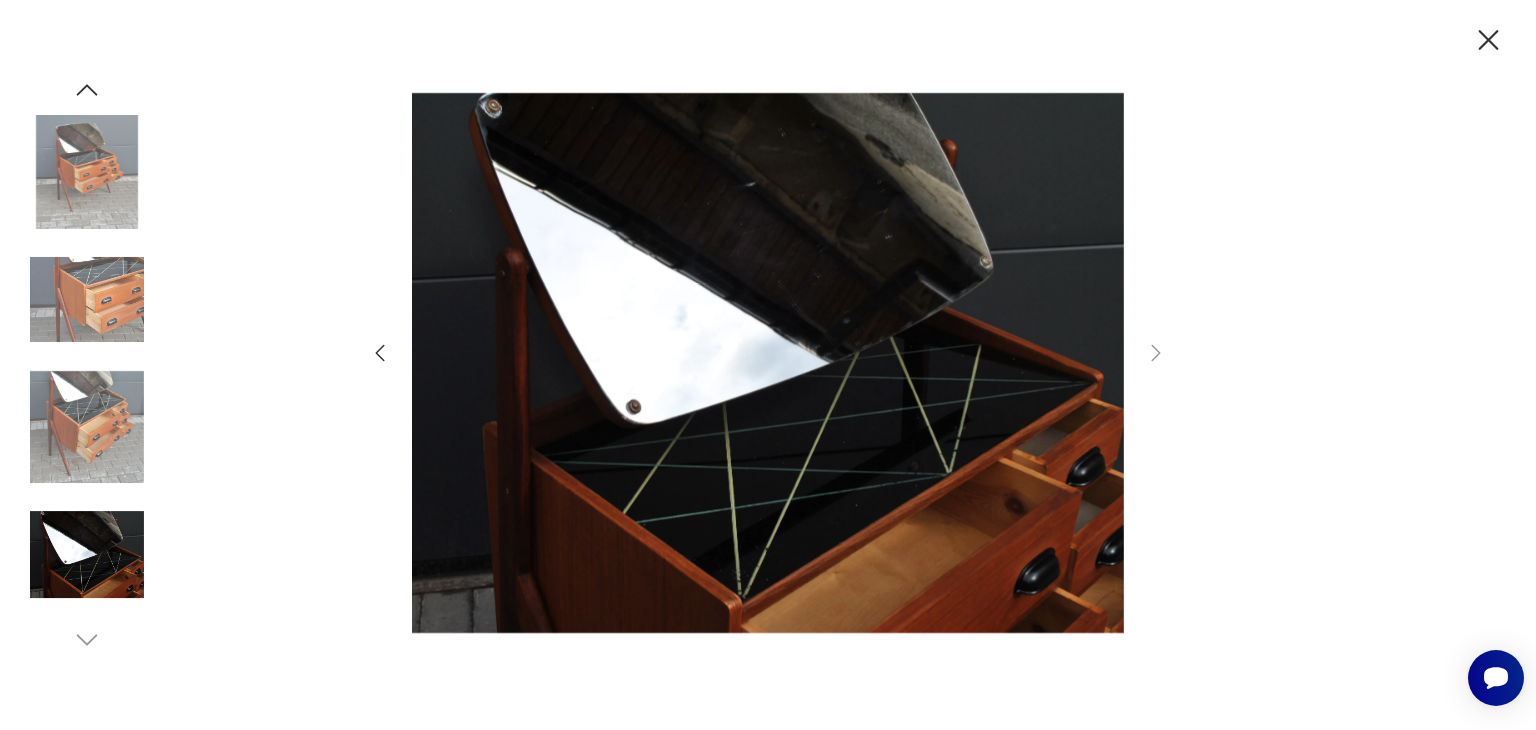 click at bounding box center [87, 172] 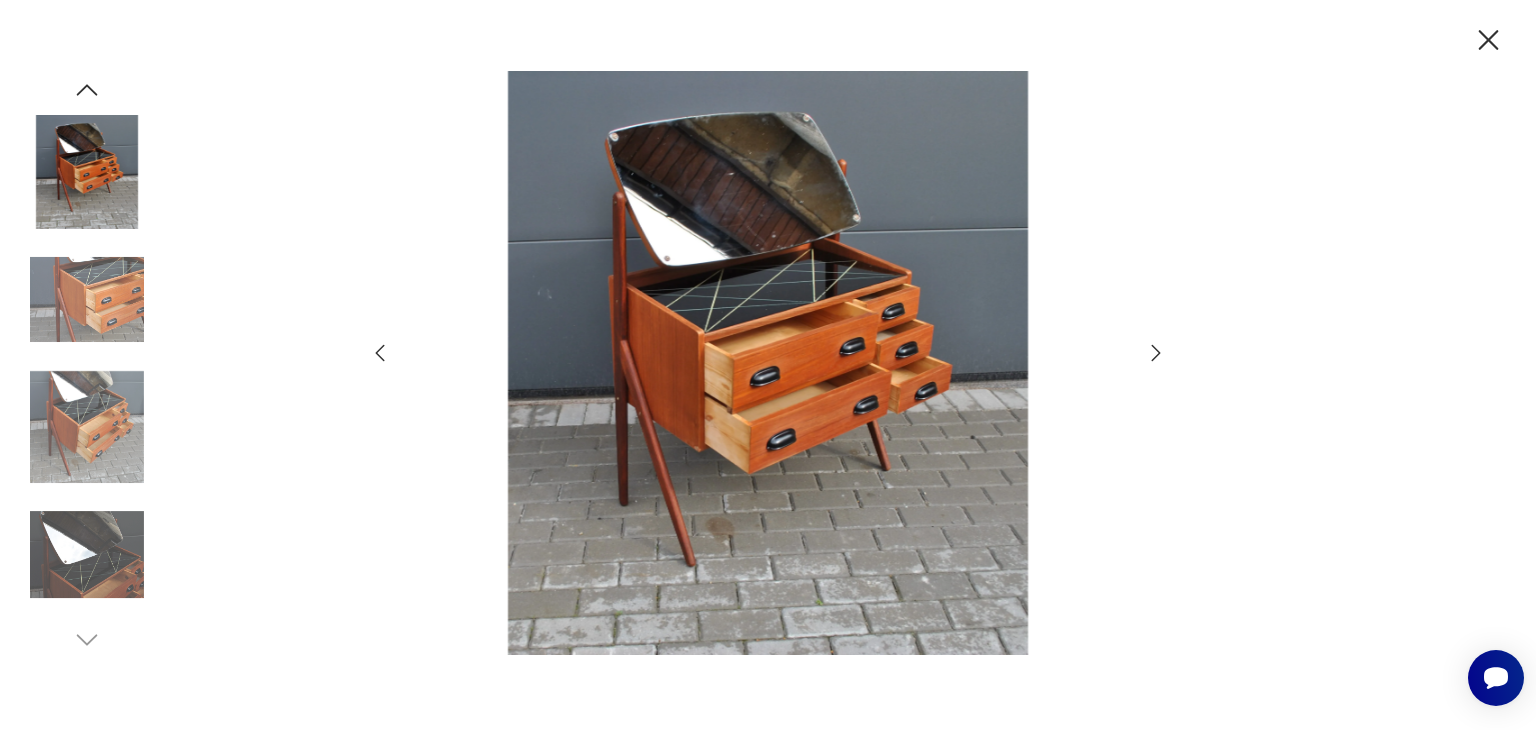 click at bounding box center (87, 90) 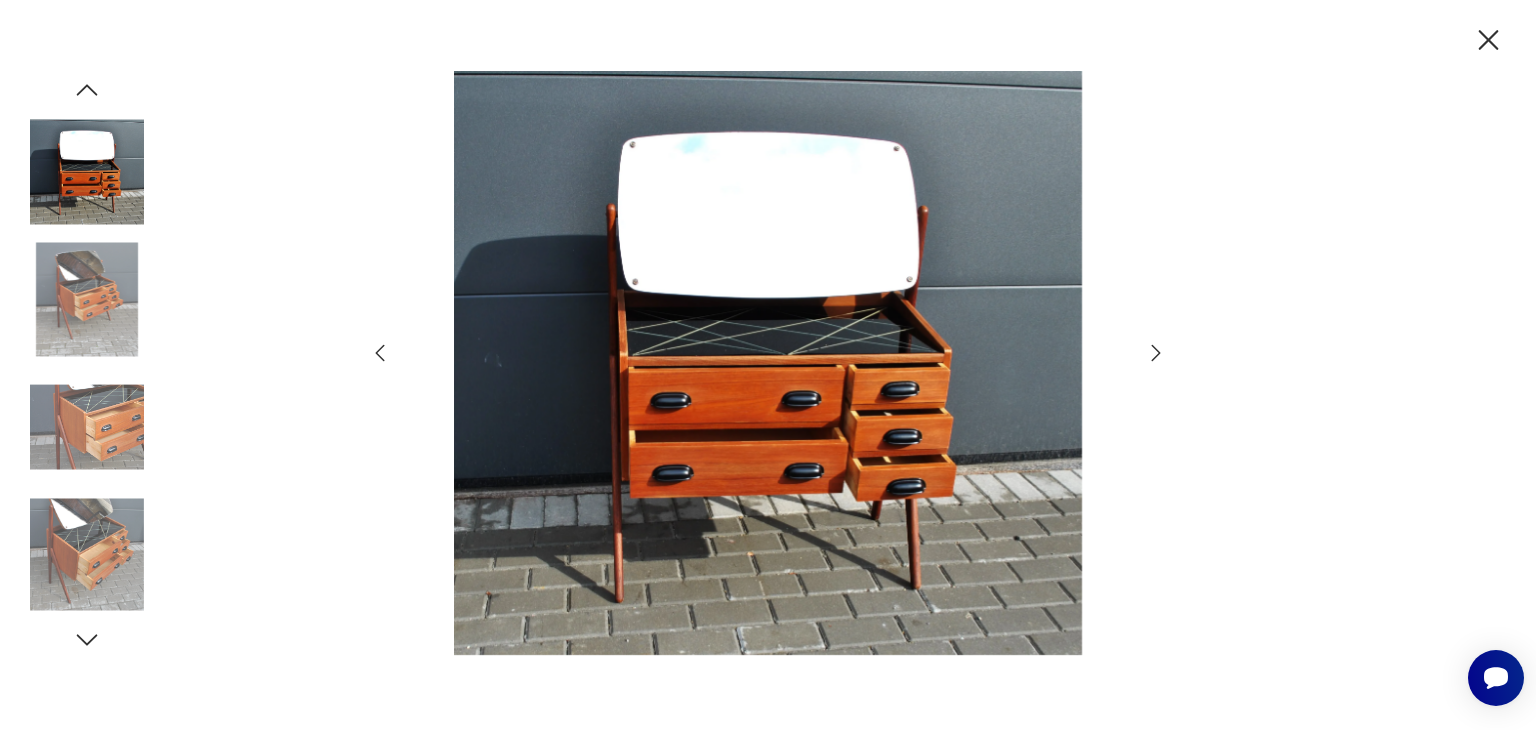 click at bounding box center (87, 172) 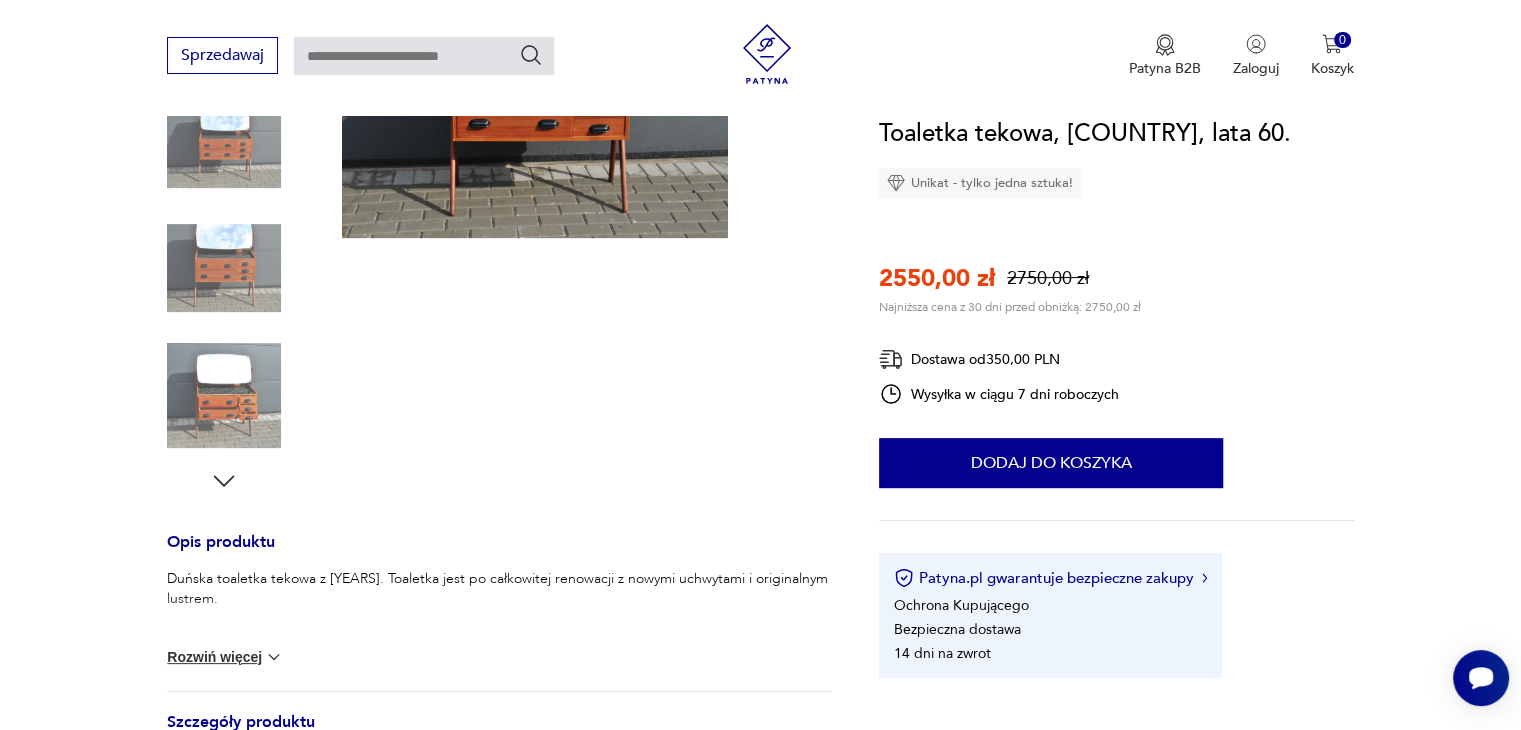 scroll, scrollTop: 500, scrollLeft: 0, axis: vertical 